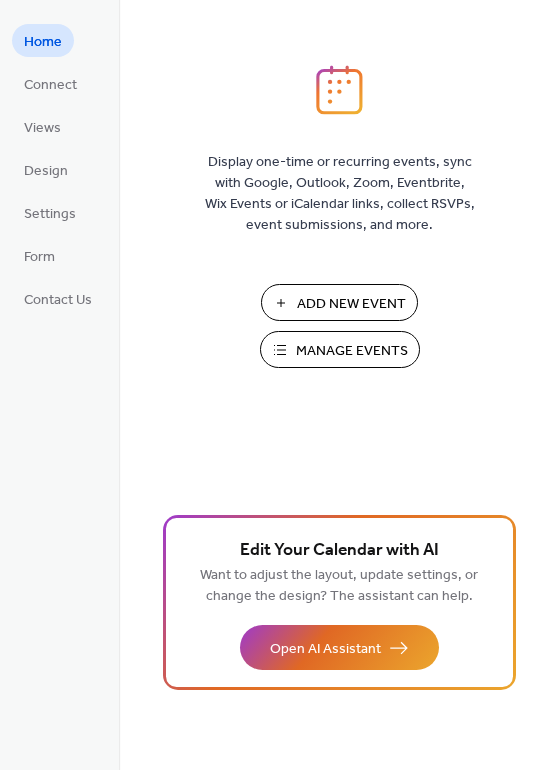 scroll, scrollTop: 0, scrollLeft: 0, axis: both 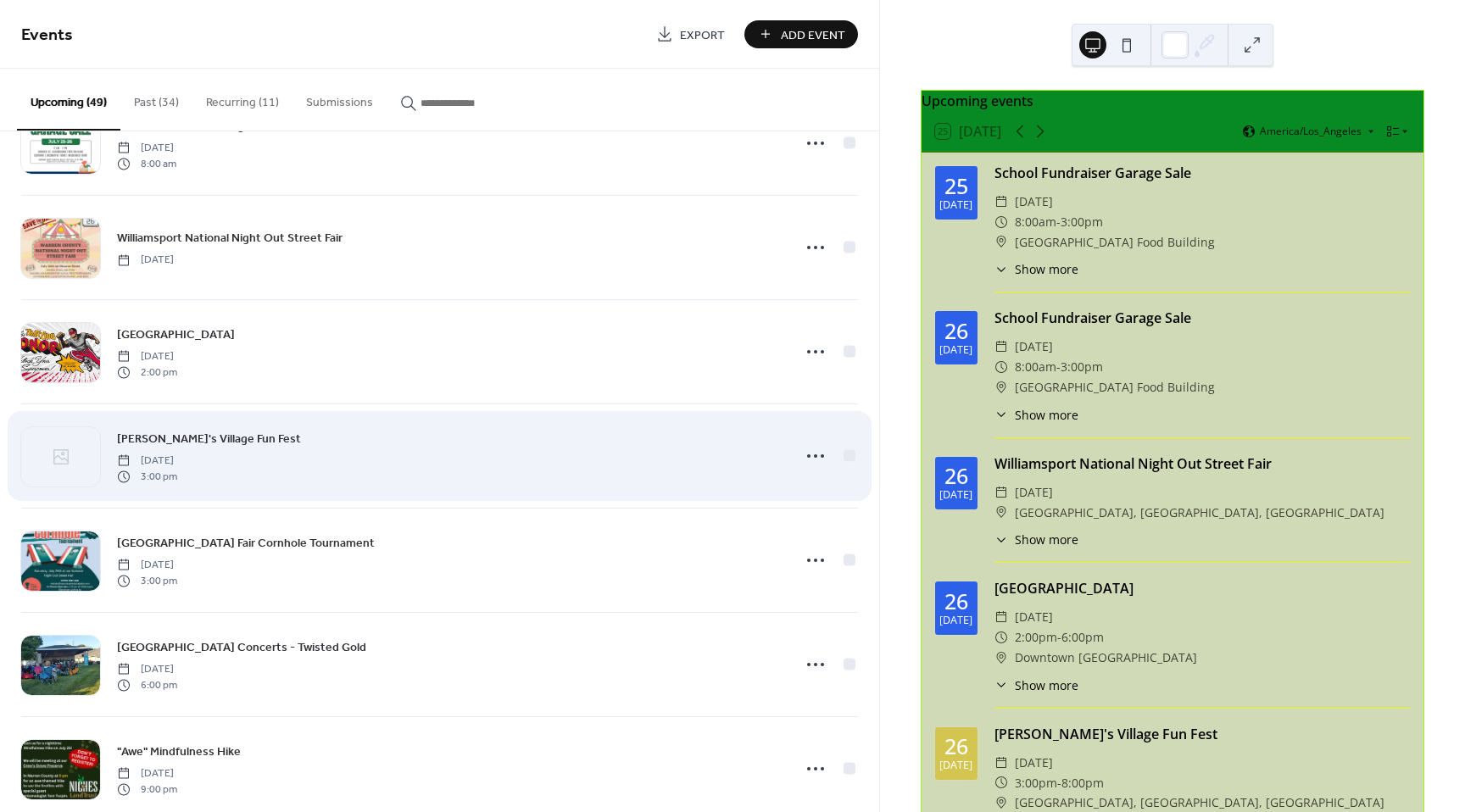 click on "Marilyn's Village Fun Fest Saturday, July 26, 2025 3:00 pm" at bounding box center [448, 456] 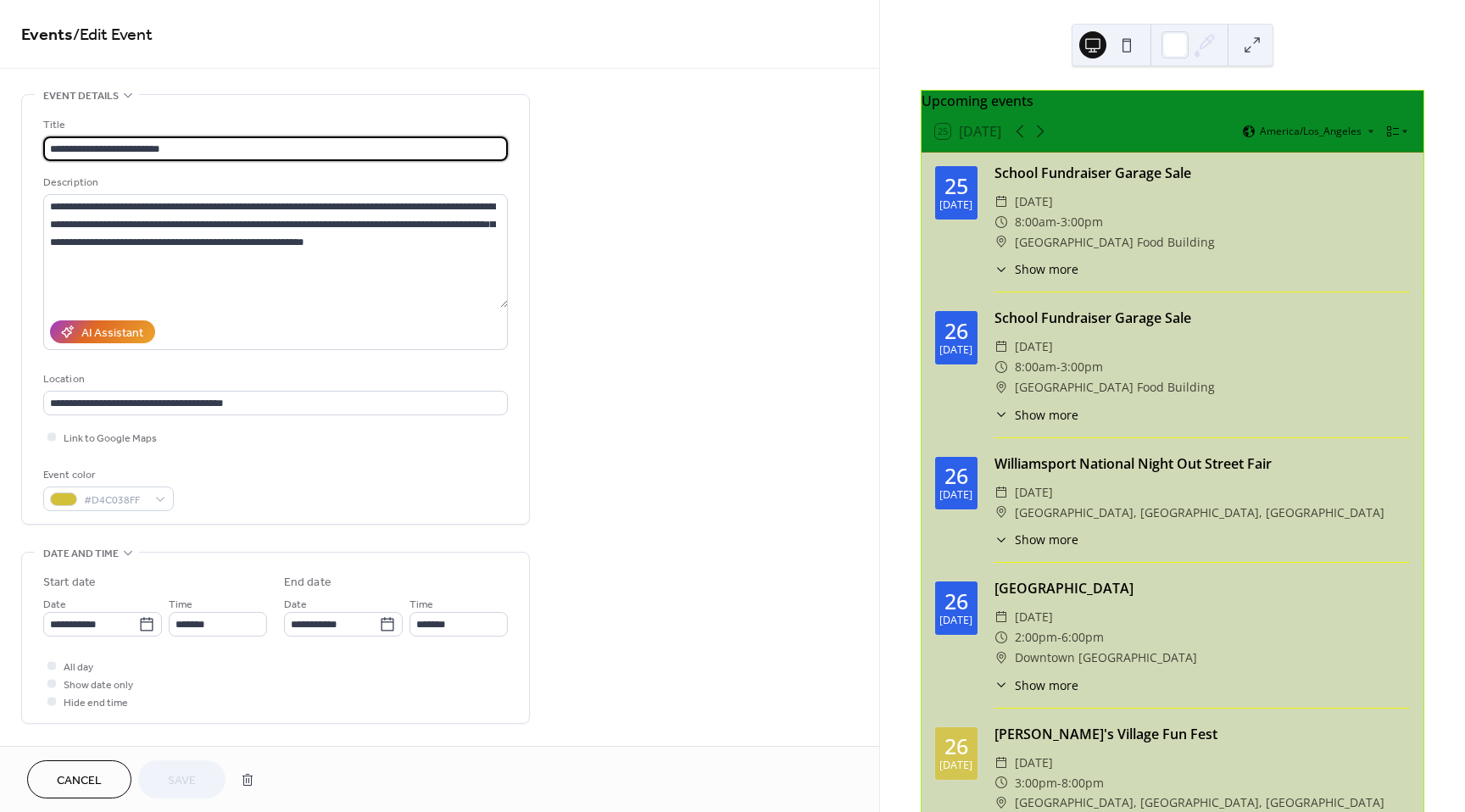 click on "**********" at bounding box center (276, 148) 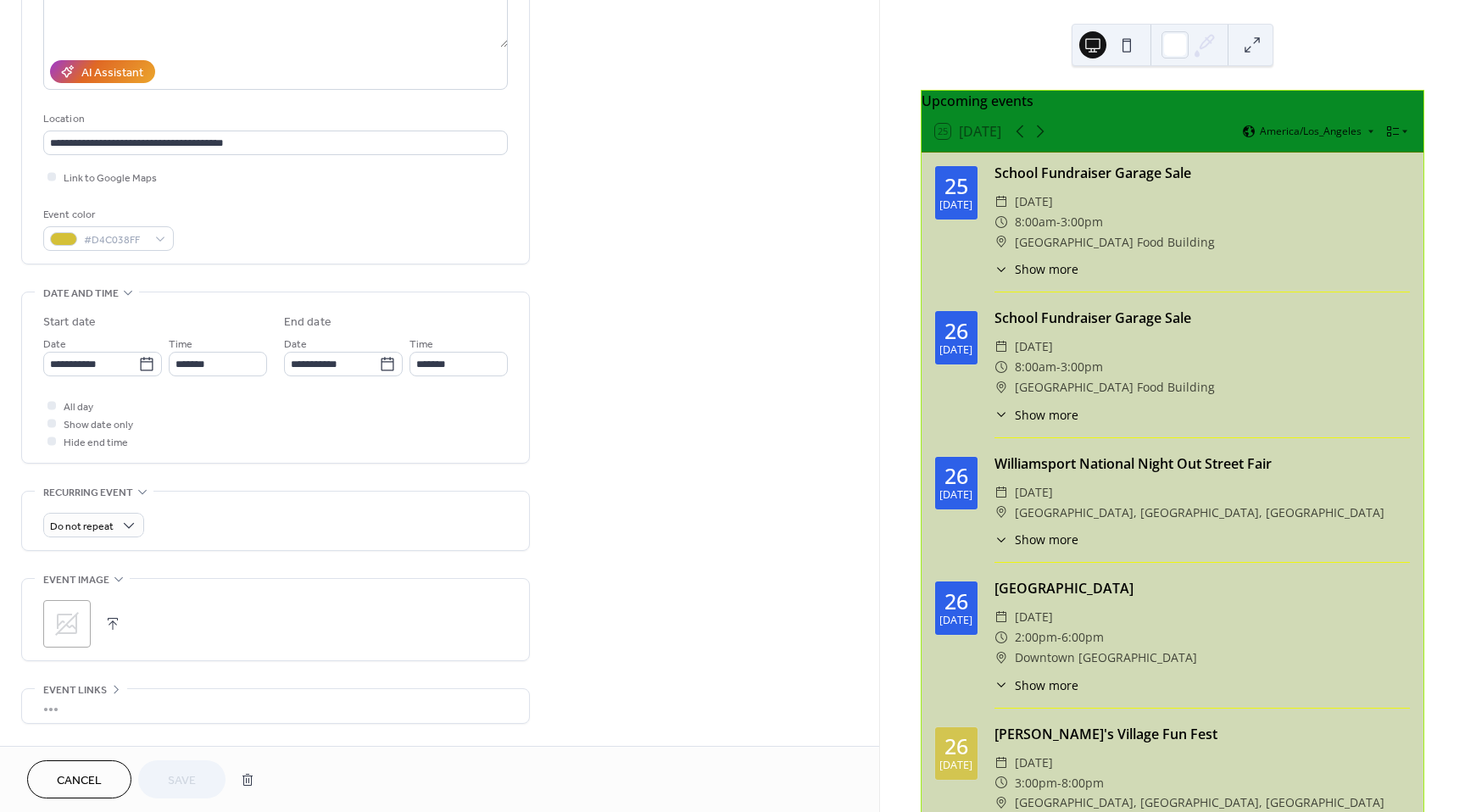 scroll, scrollTop: 381, scrollLeft: 0, axis: vertical 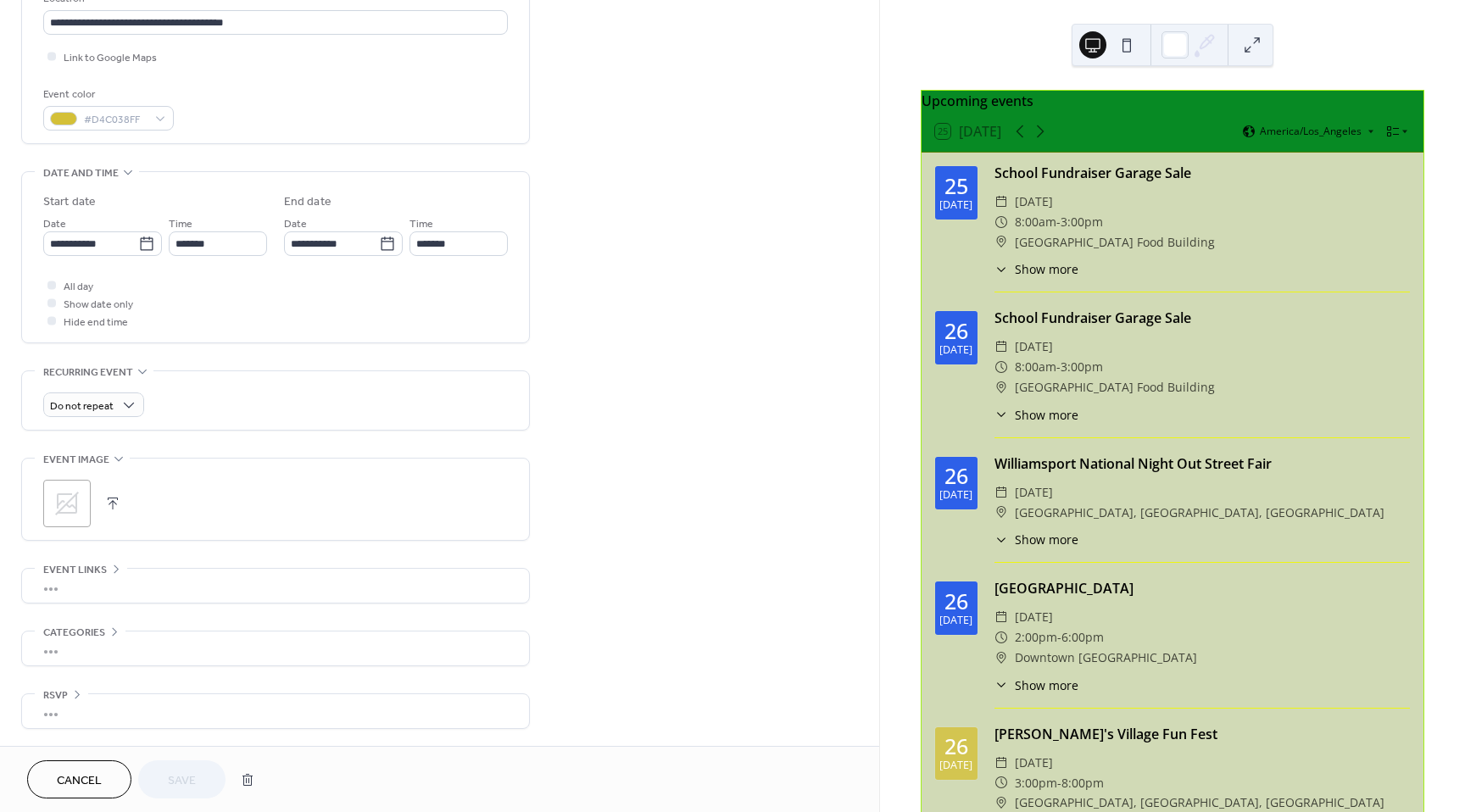 click at bounding box center (113, 503) 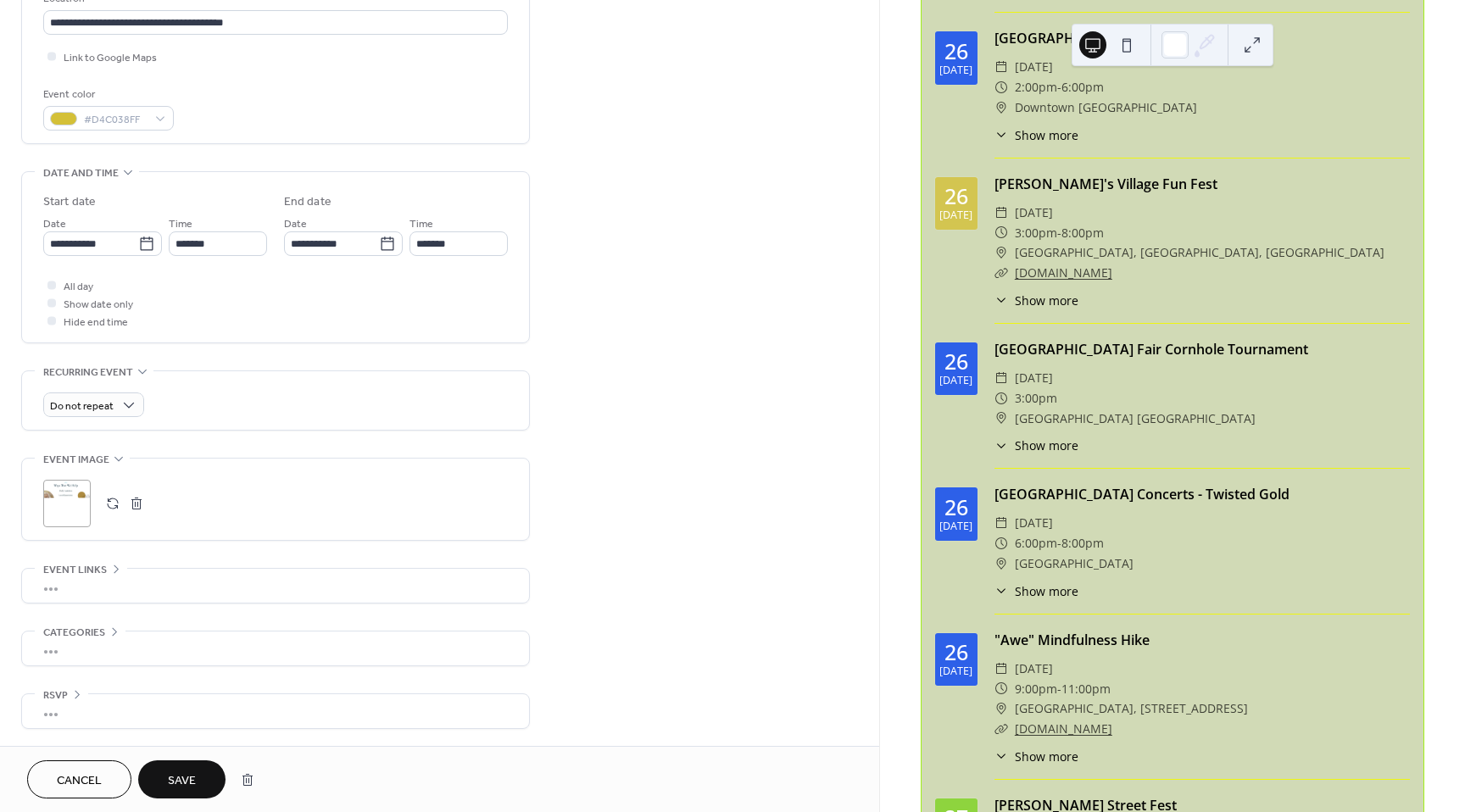 scroll, scrollTop: 509, scrollLeft: 0, axis: vertical 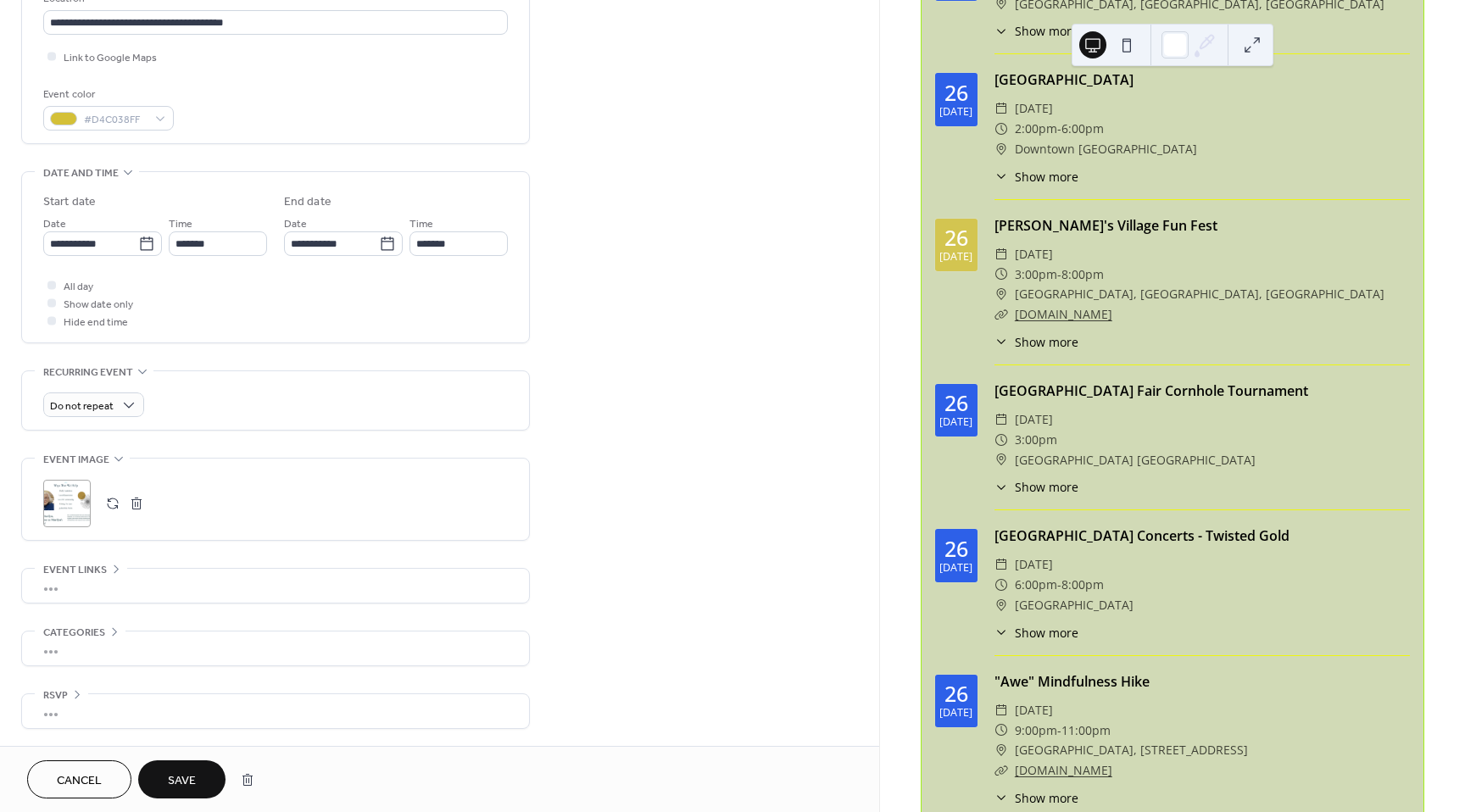 click on "Show more" at bounding box center [1046, 342] 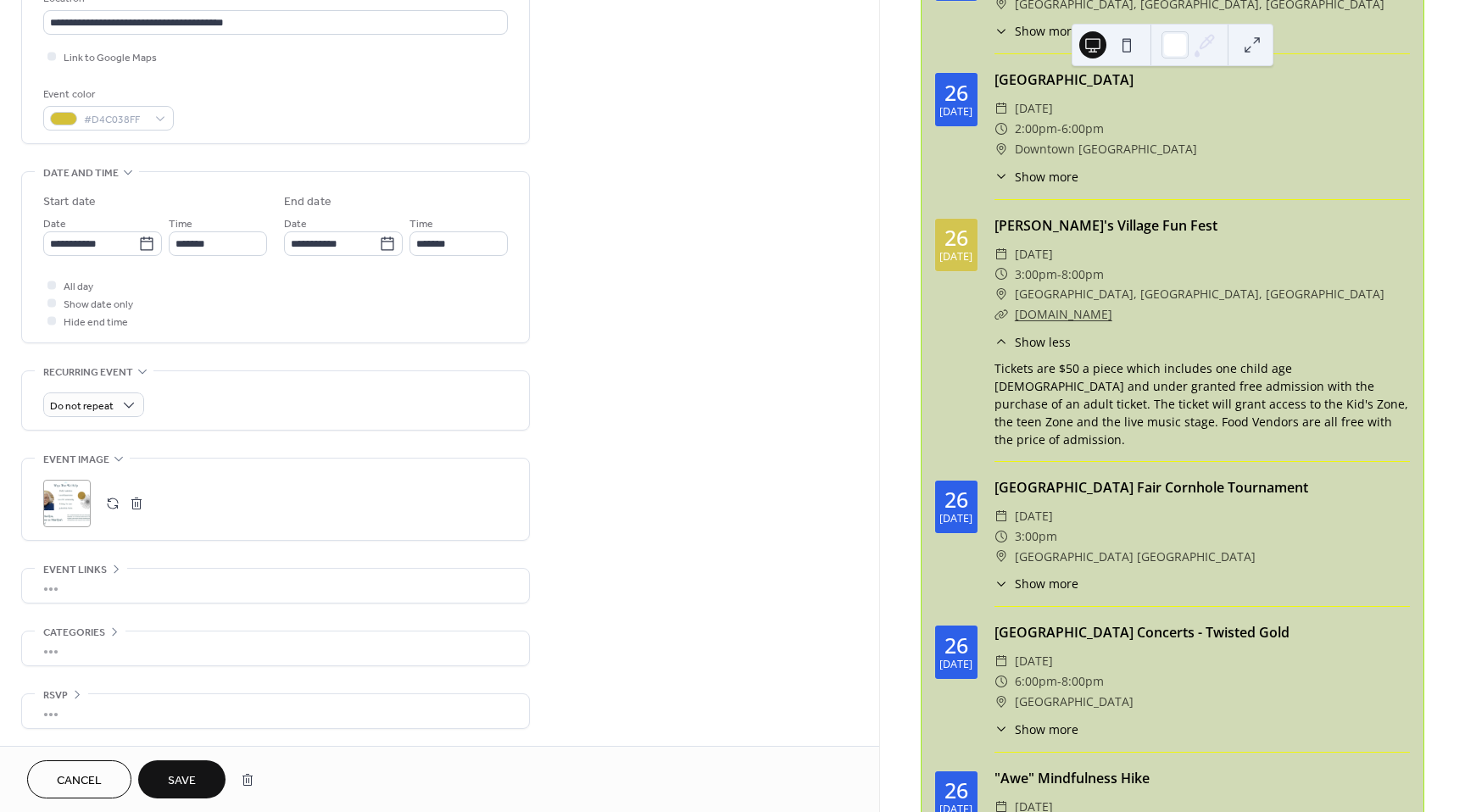 click on "Show less" at bounding box center (1043, 342) 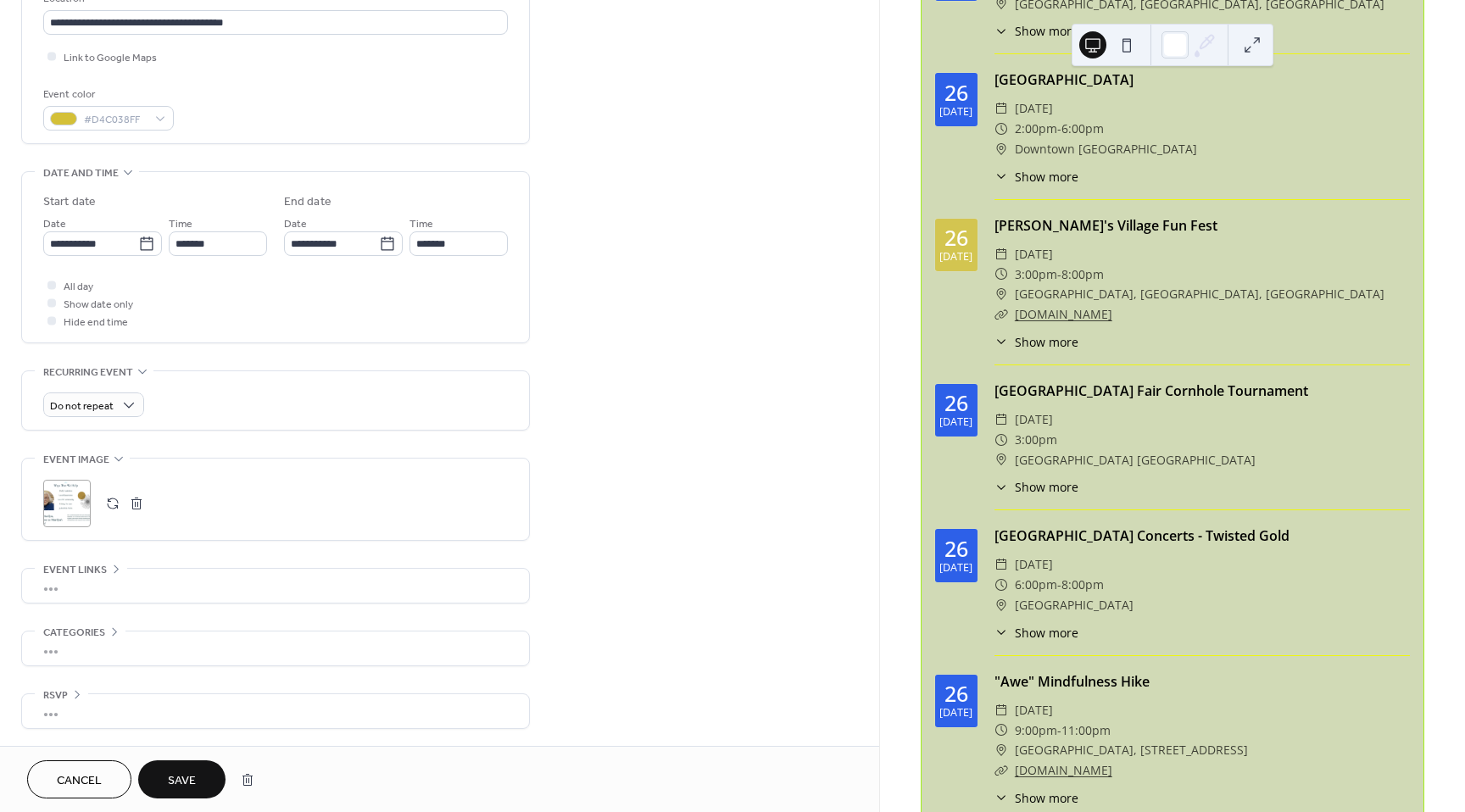 click on "Save" at bounding box center (181, 779) 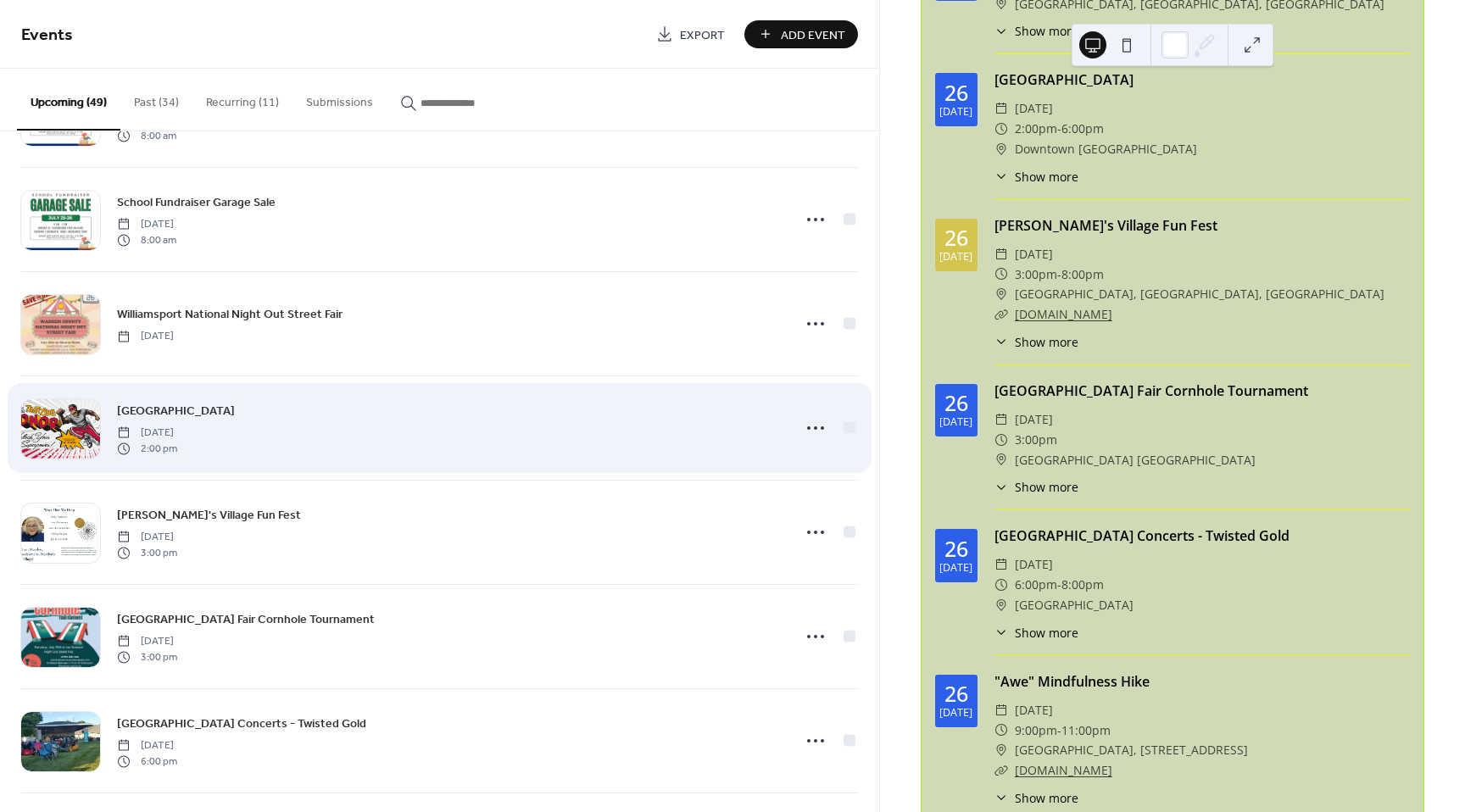 scroll, scrollTop: 170, scrollLeft: 0, axis: vertical 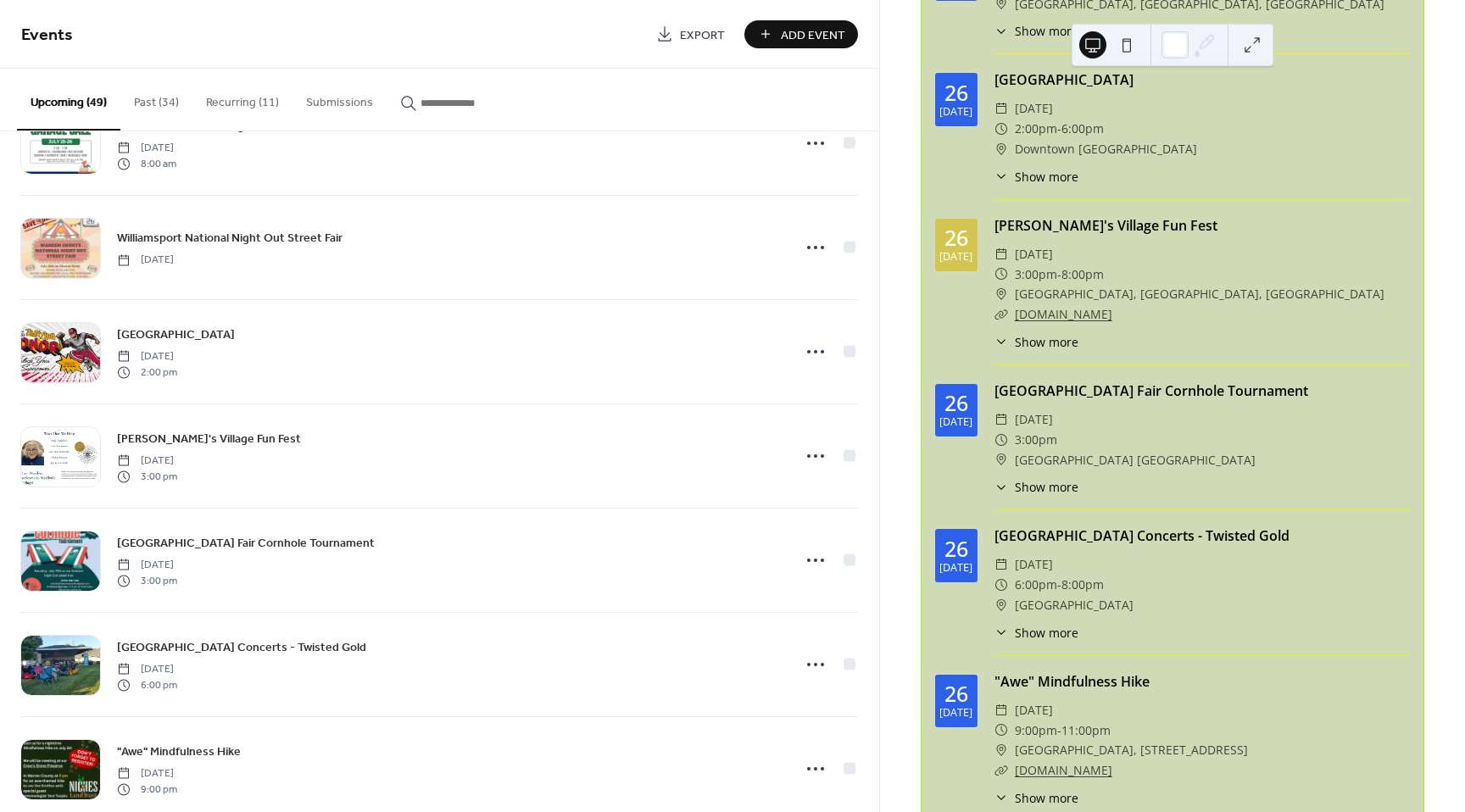 click on "Show more" at bounding box center [1046, 342] 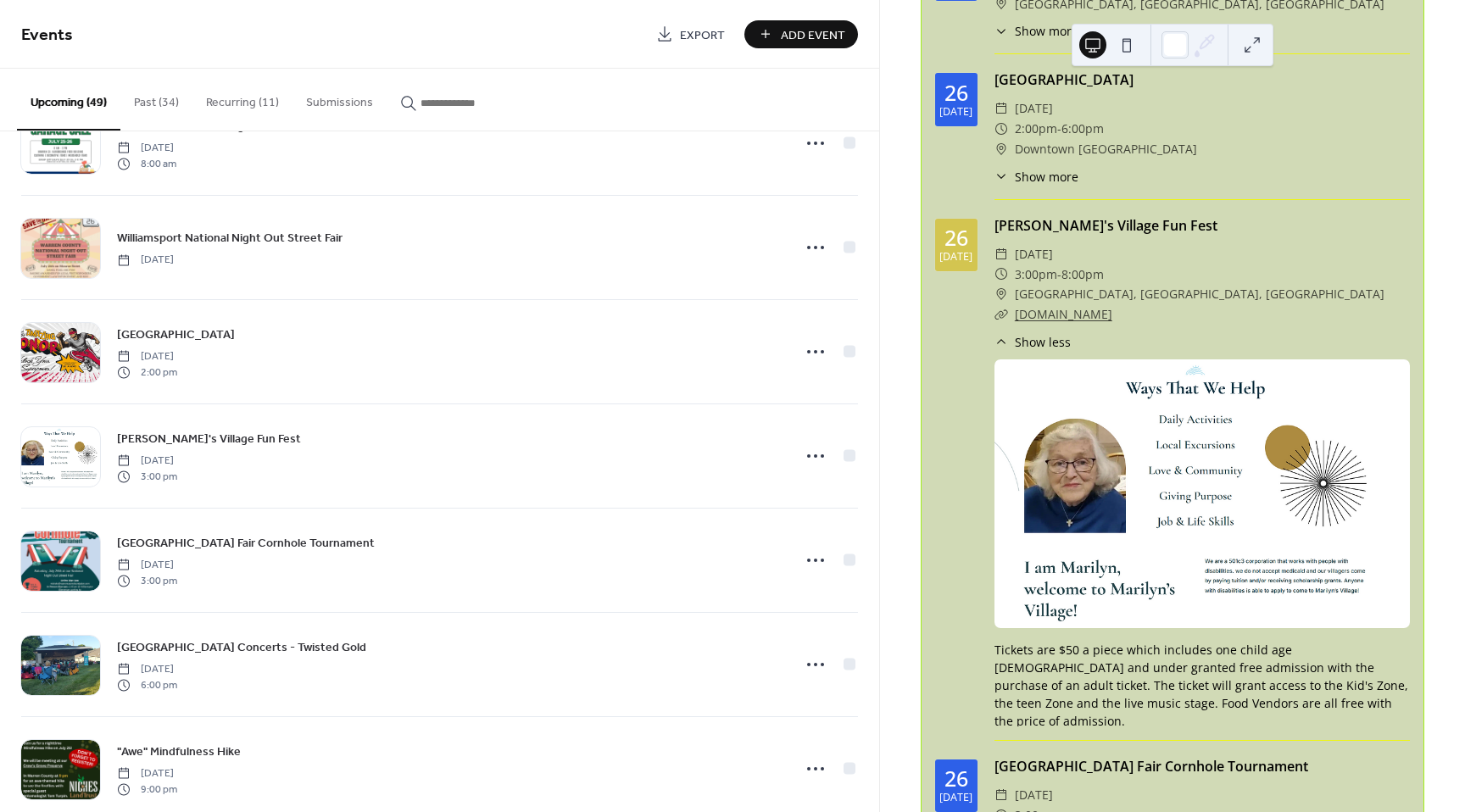 click on "Show less" at bounding box center [1043, 342] 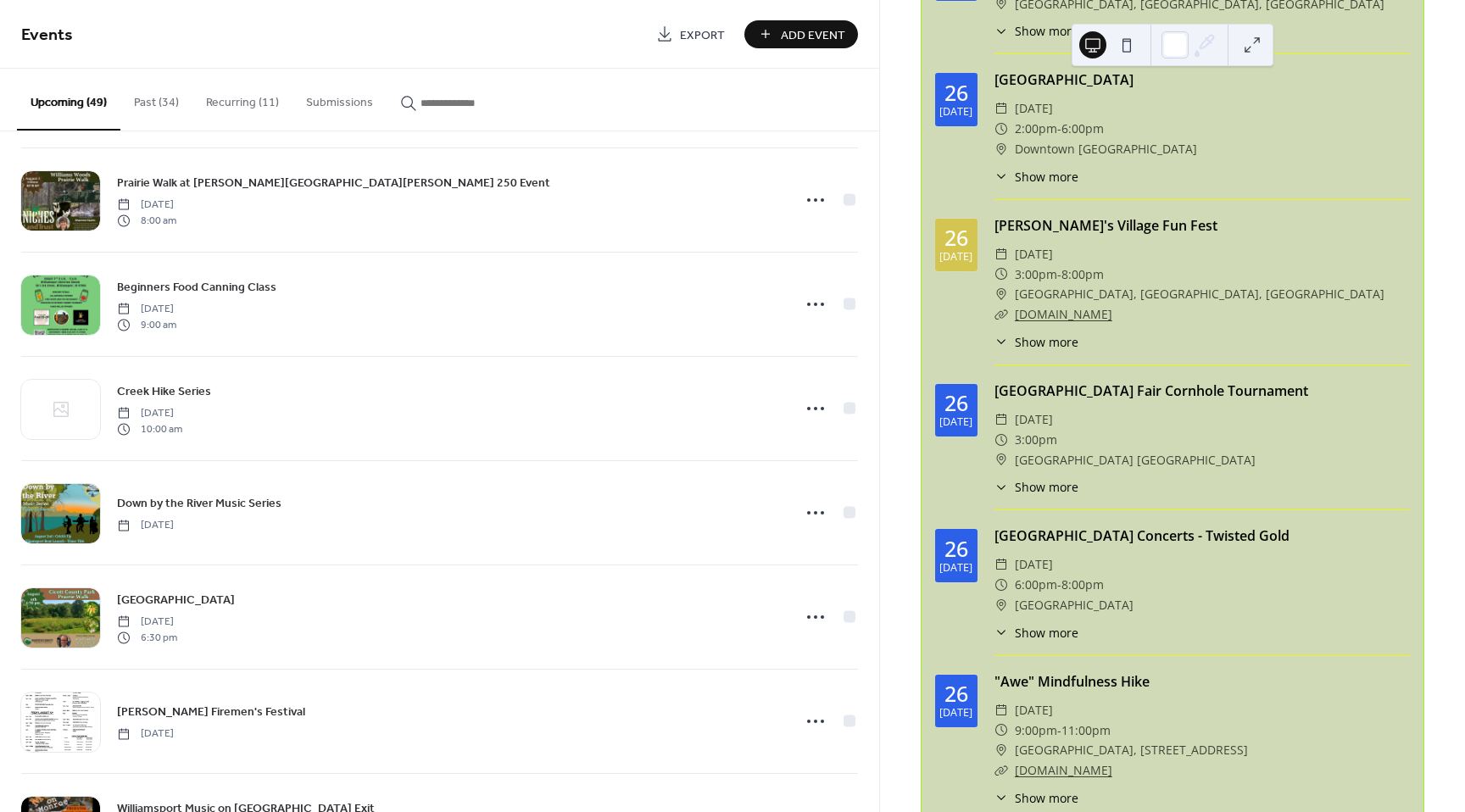 scroll, scrollTop: 1102, scrollLeft: 0, axis: vertical 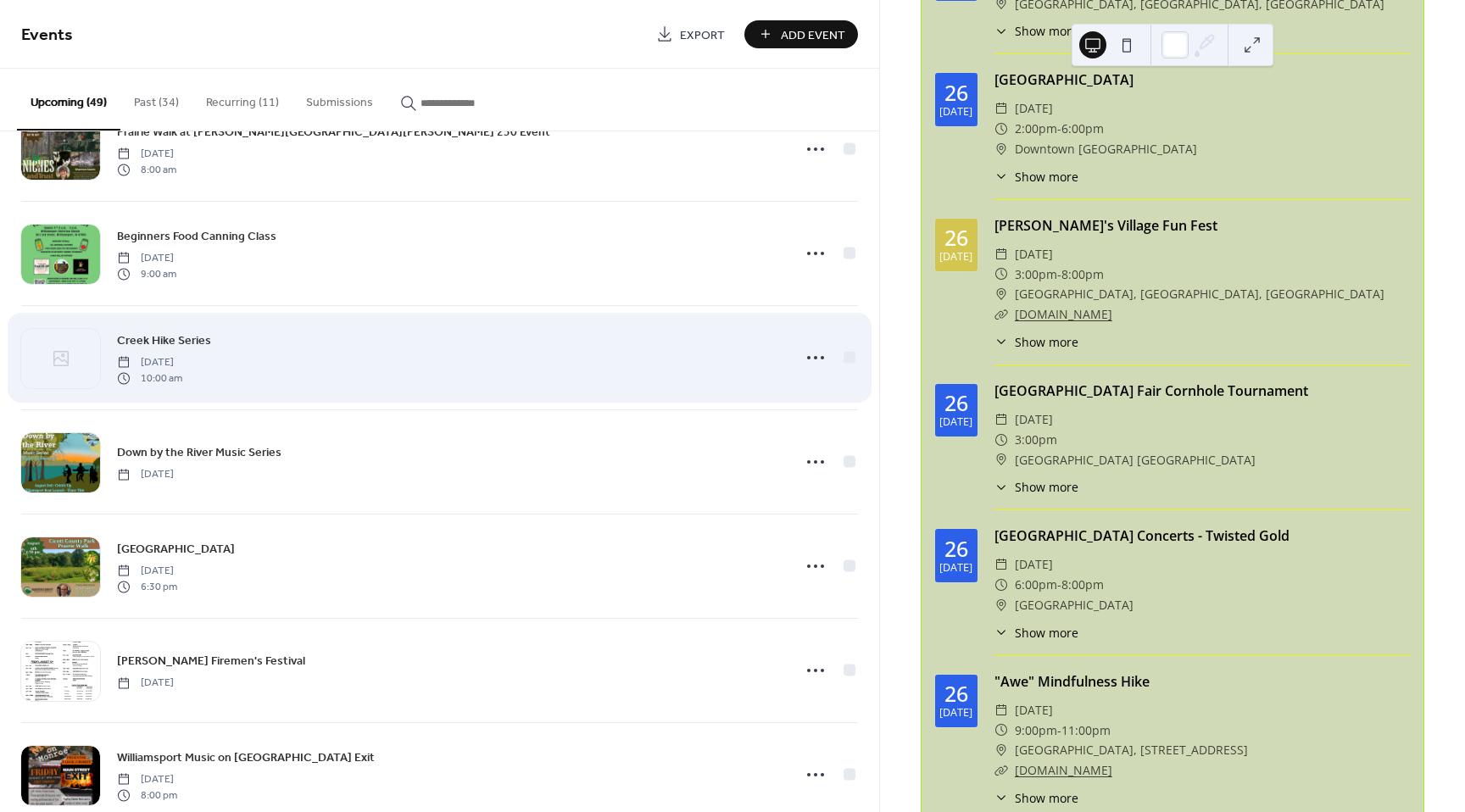 click on "Creek Hike Series Saturday, August 2, 2025 10:00 am" at bounding box center [448, 358] 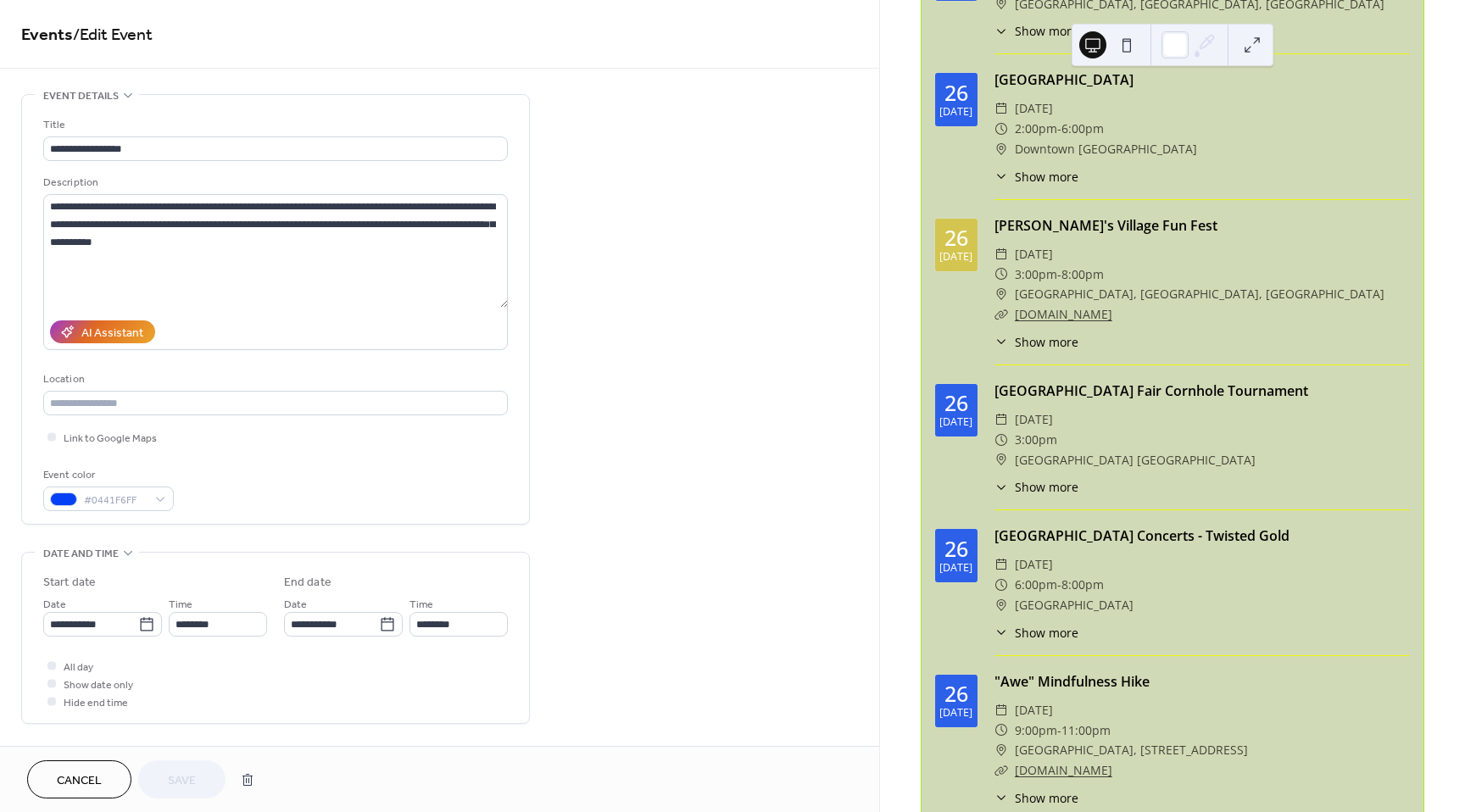 click on "**********" at bounding box center [276, 309] 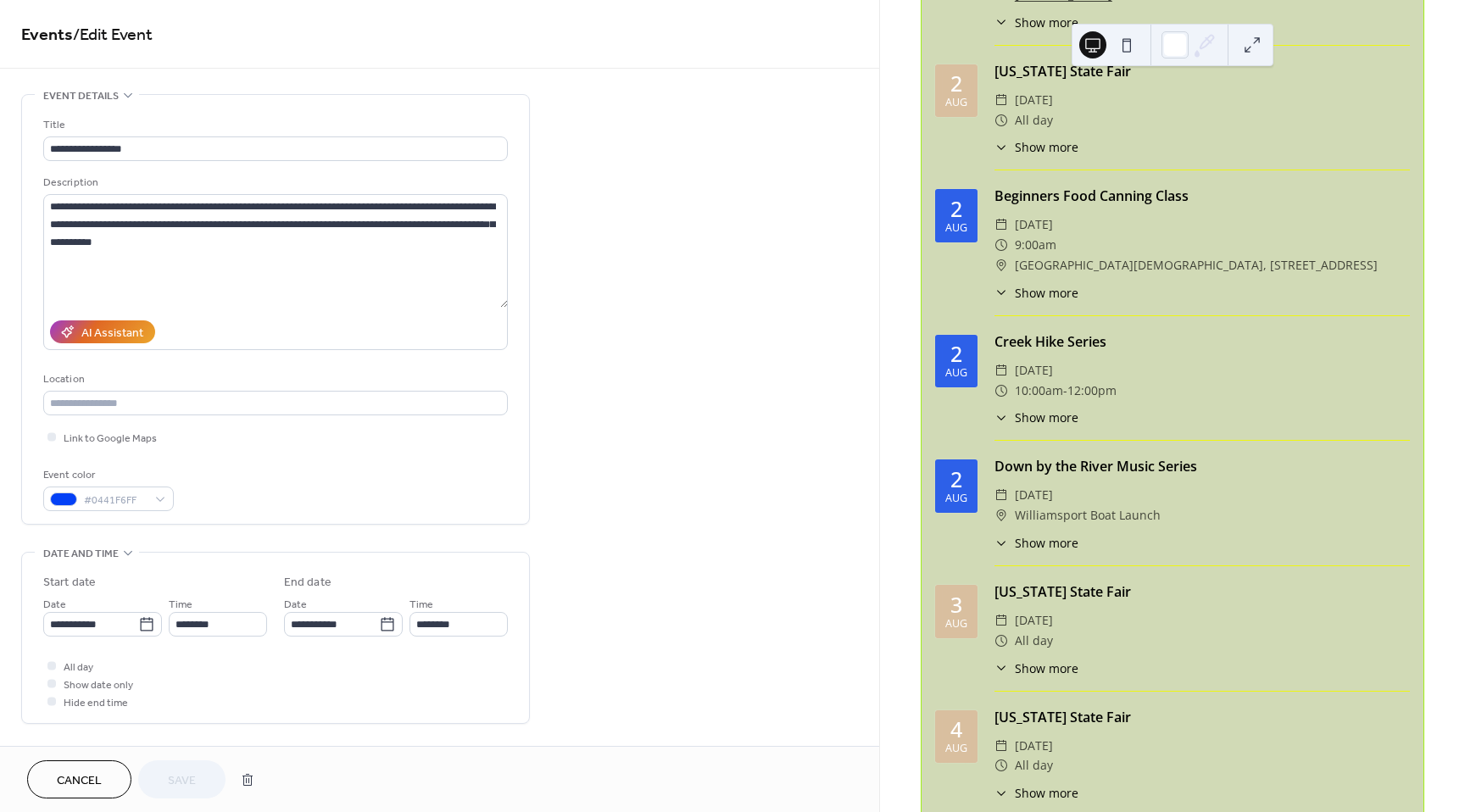 scroll, scrollTop: 2034, scrollLeft: 0, axis: vertical 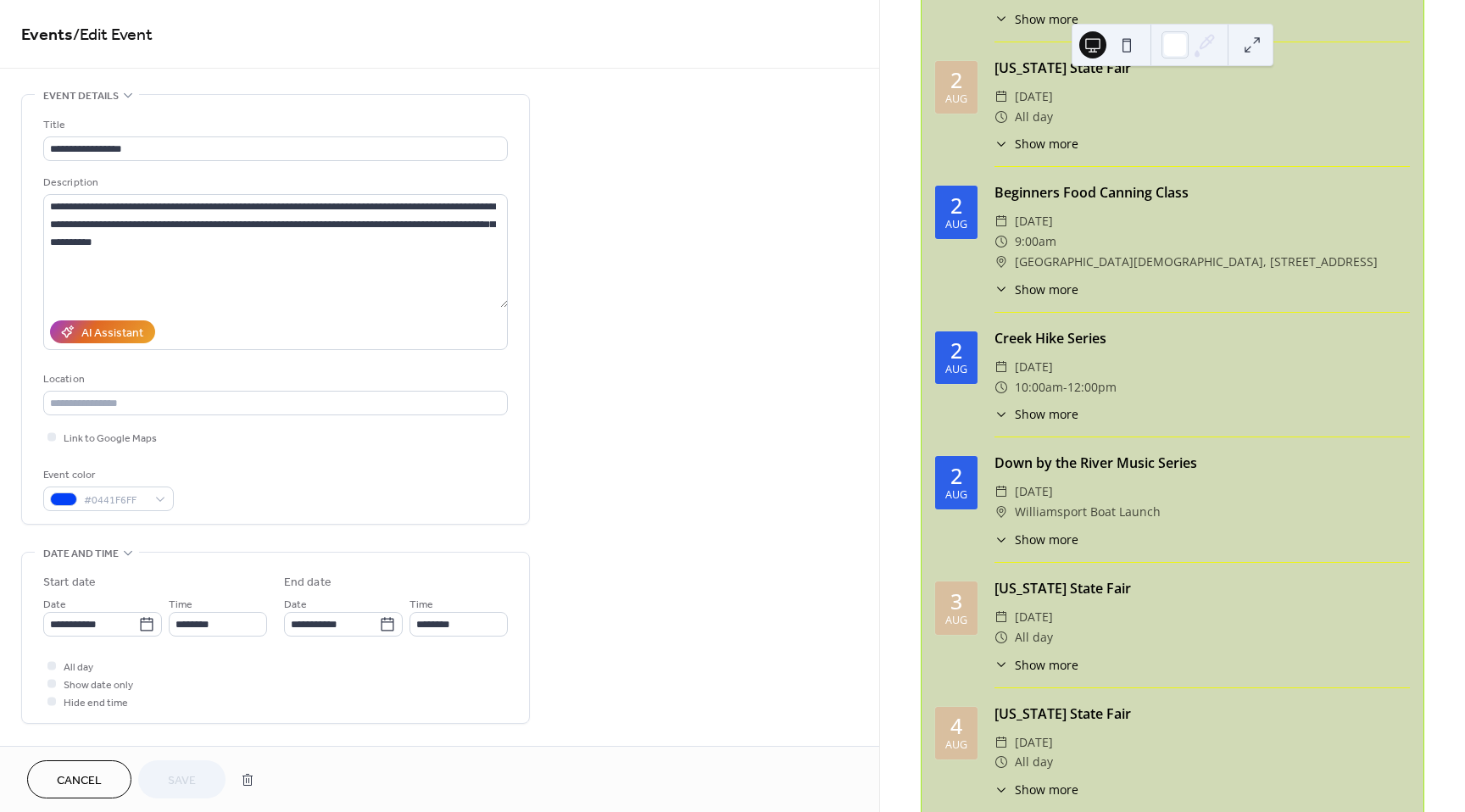 click on "Show more" at bounding box center [1046, 539] 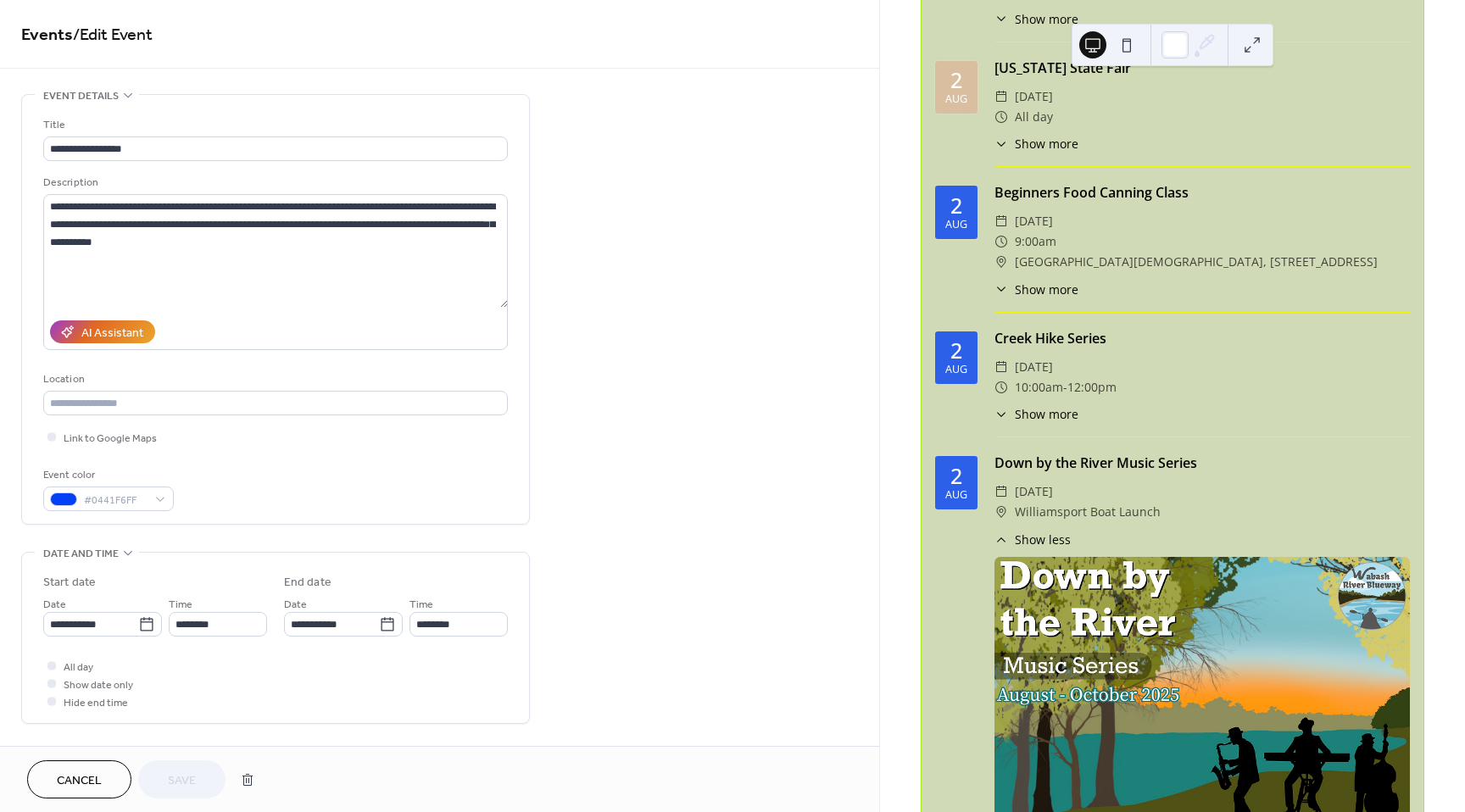 click on "Show less" at bounding box center [1043, 539] 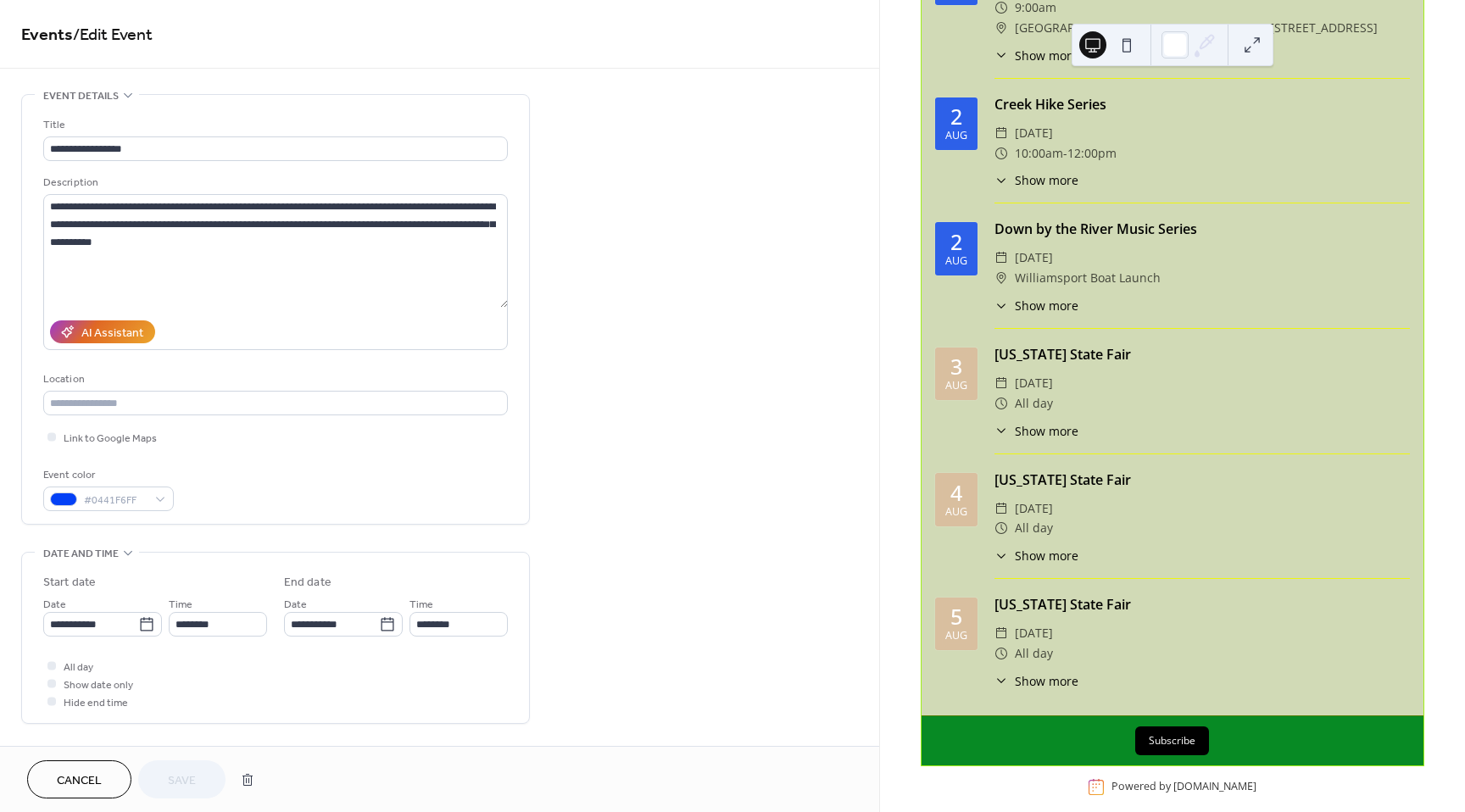 scroll, scrollTop: 2277, scrollLeft: 0, axis: vertical 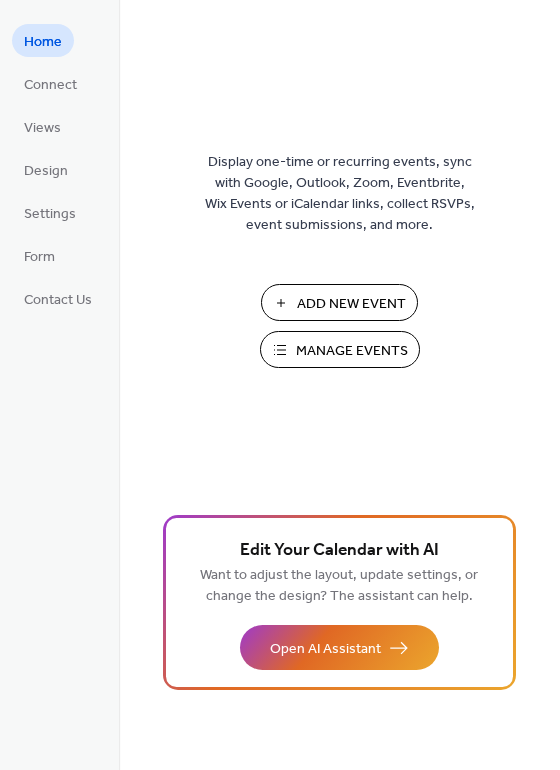 click on "Manage Events" at bounding box center (352, 351) 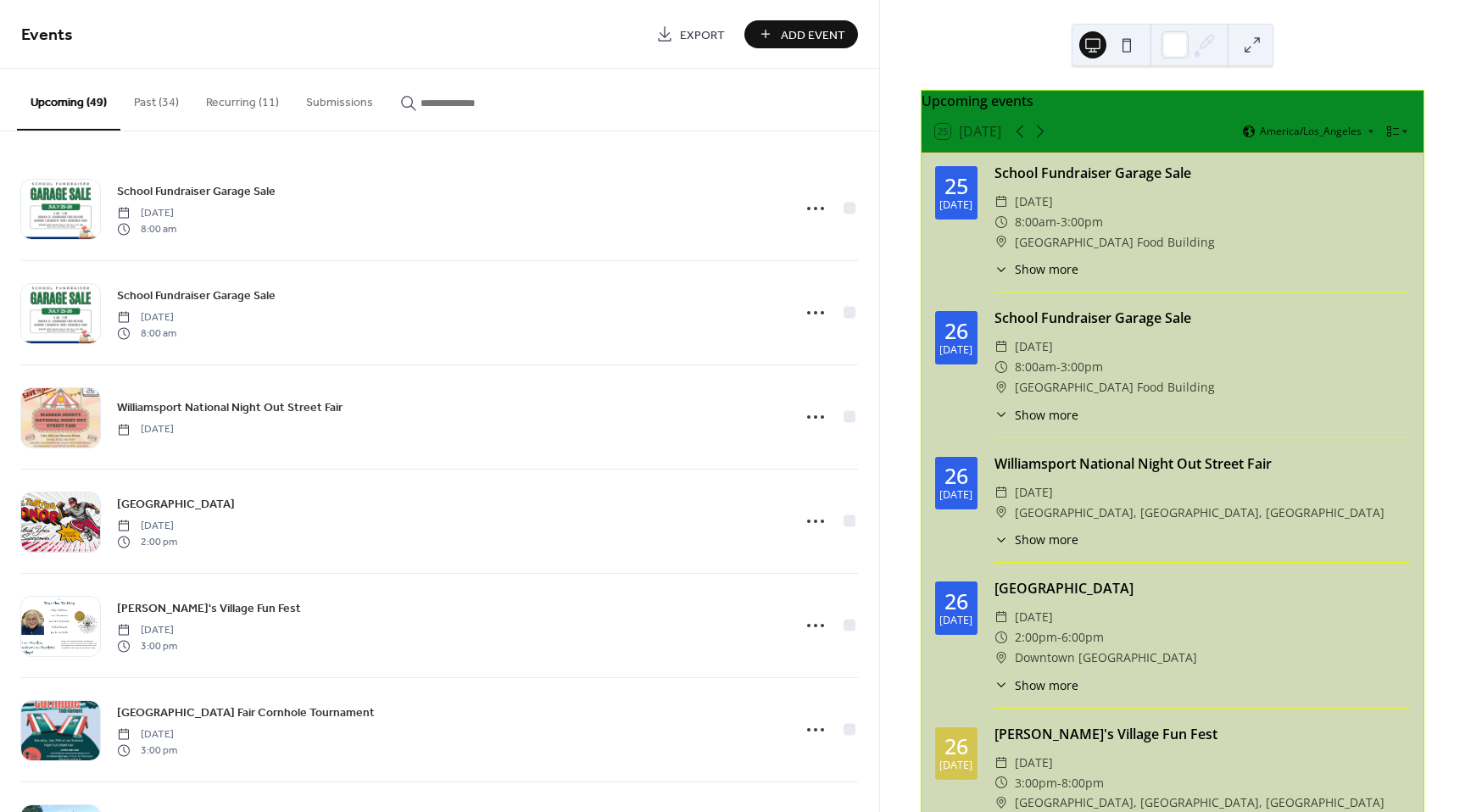 scroll, scrollTop: 0, scrollLeft: 0, axis: both 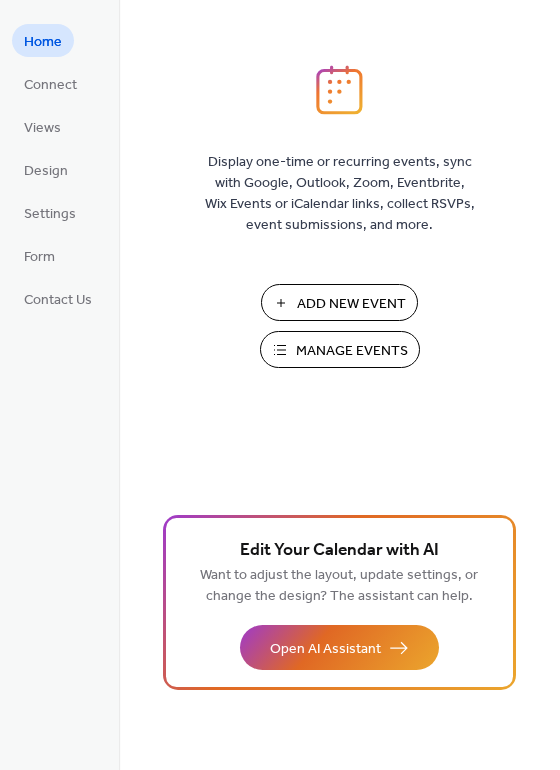 click on "Add New Event" at bounding box center [351, 304] 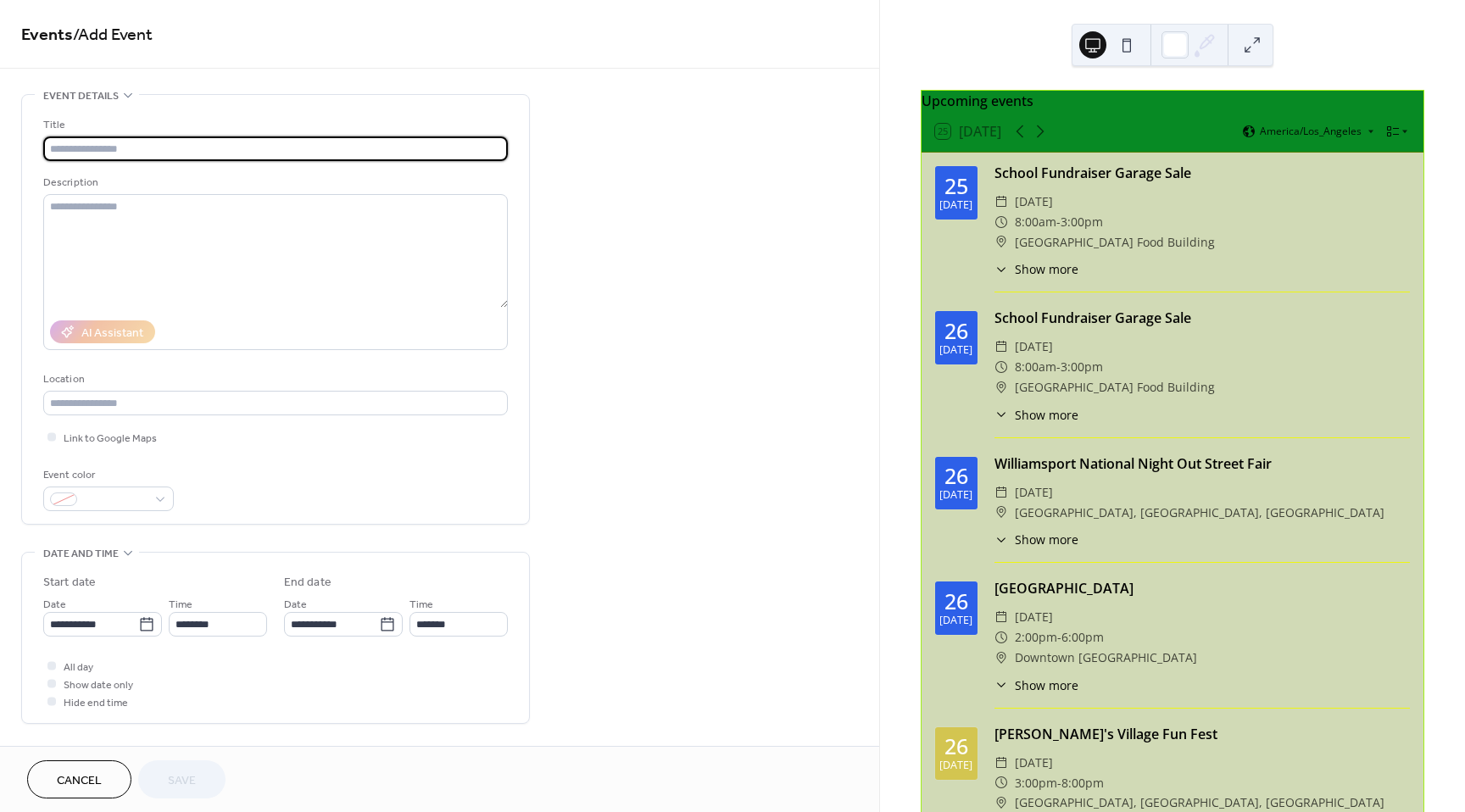 scroll, scrollTop: 0, scrollLeft: 0, axis: both 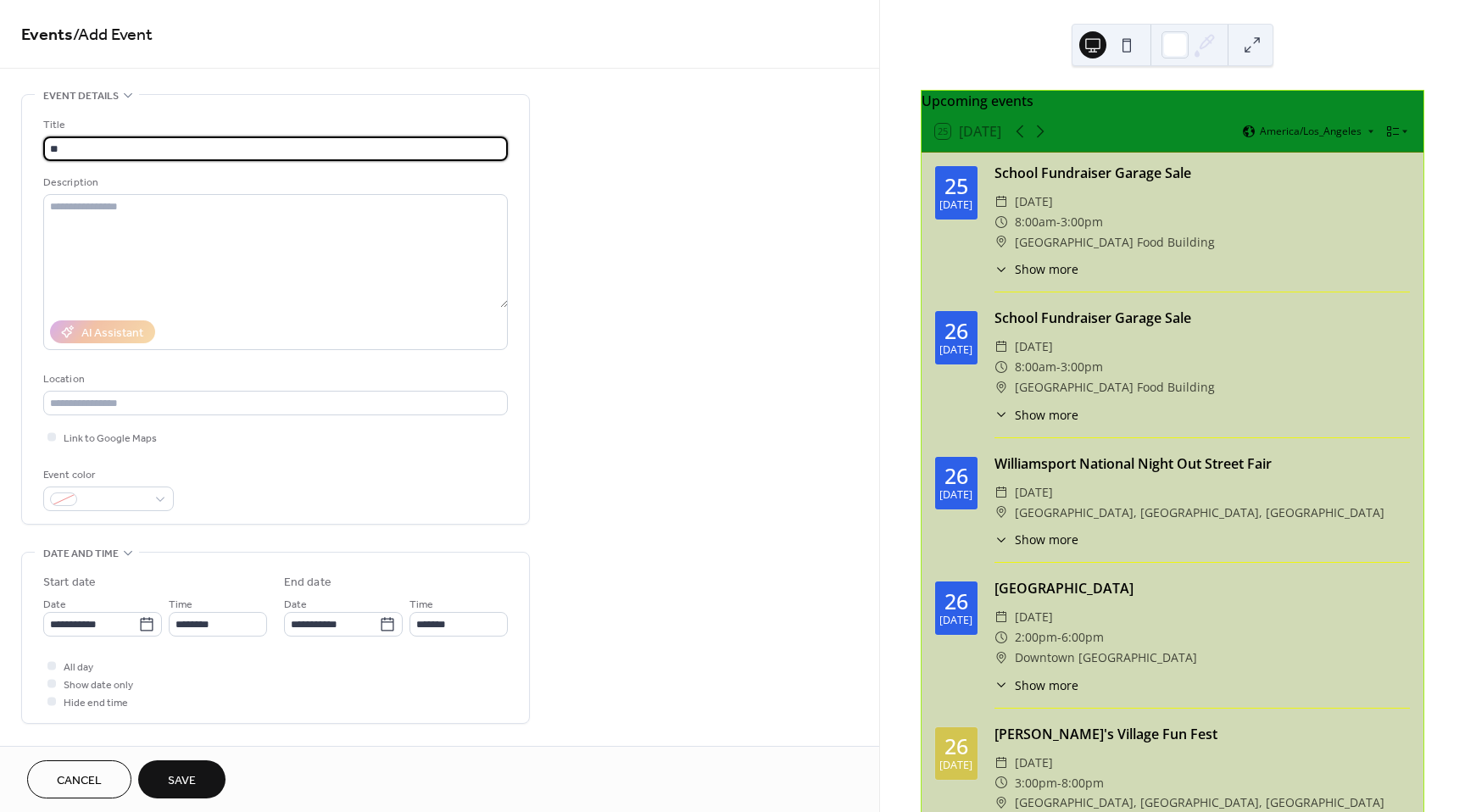 type on "*" 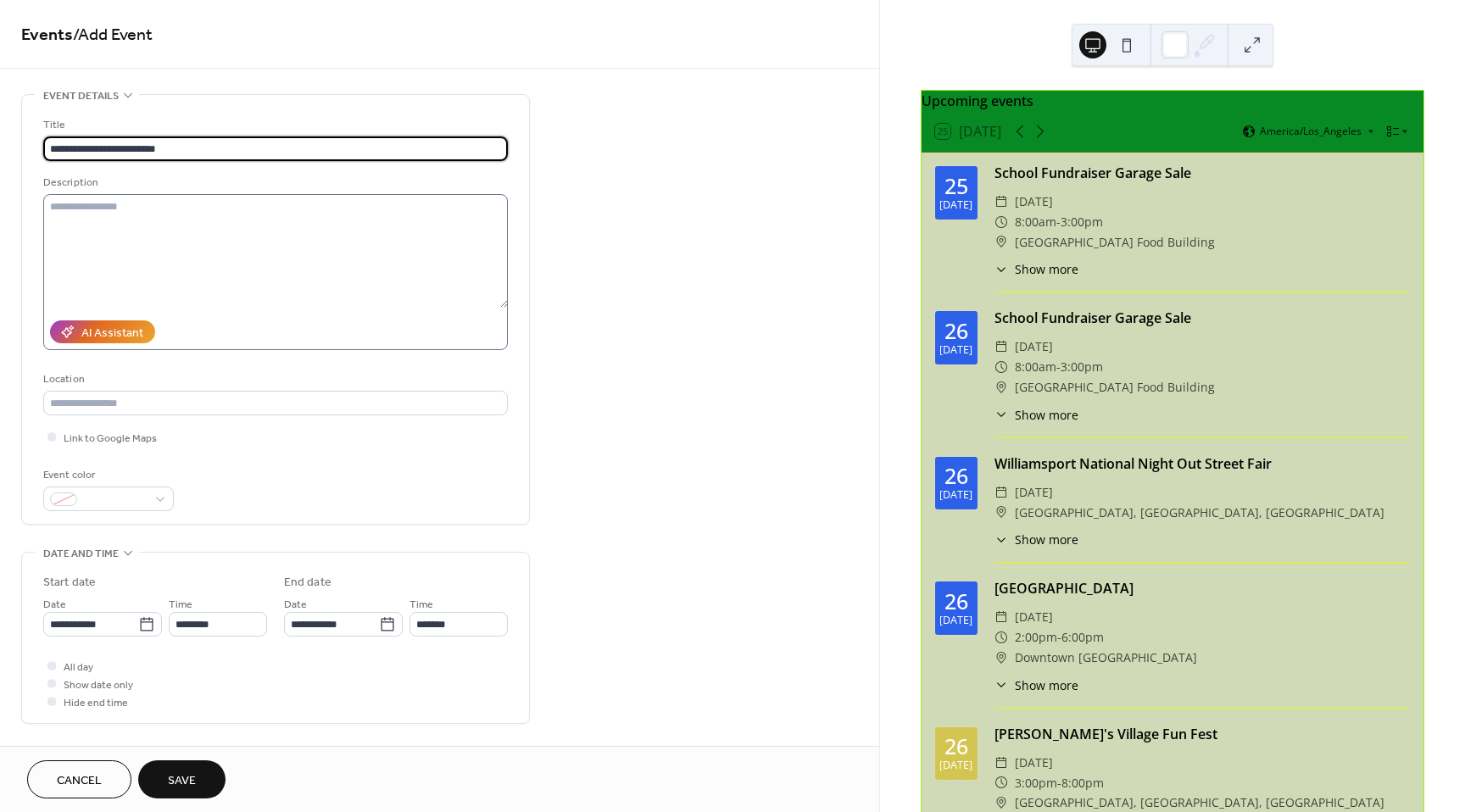 type on "**********" 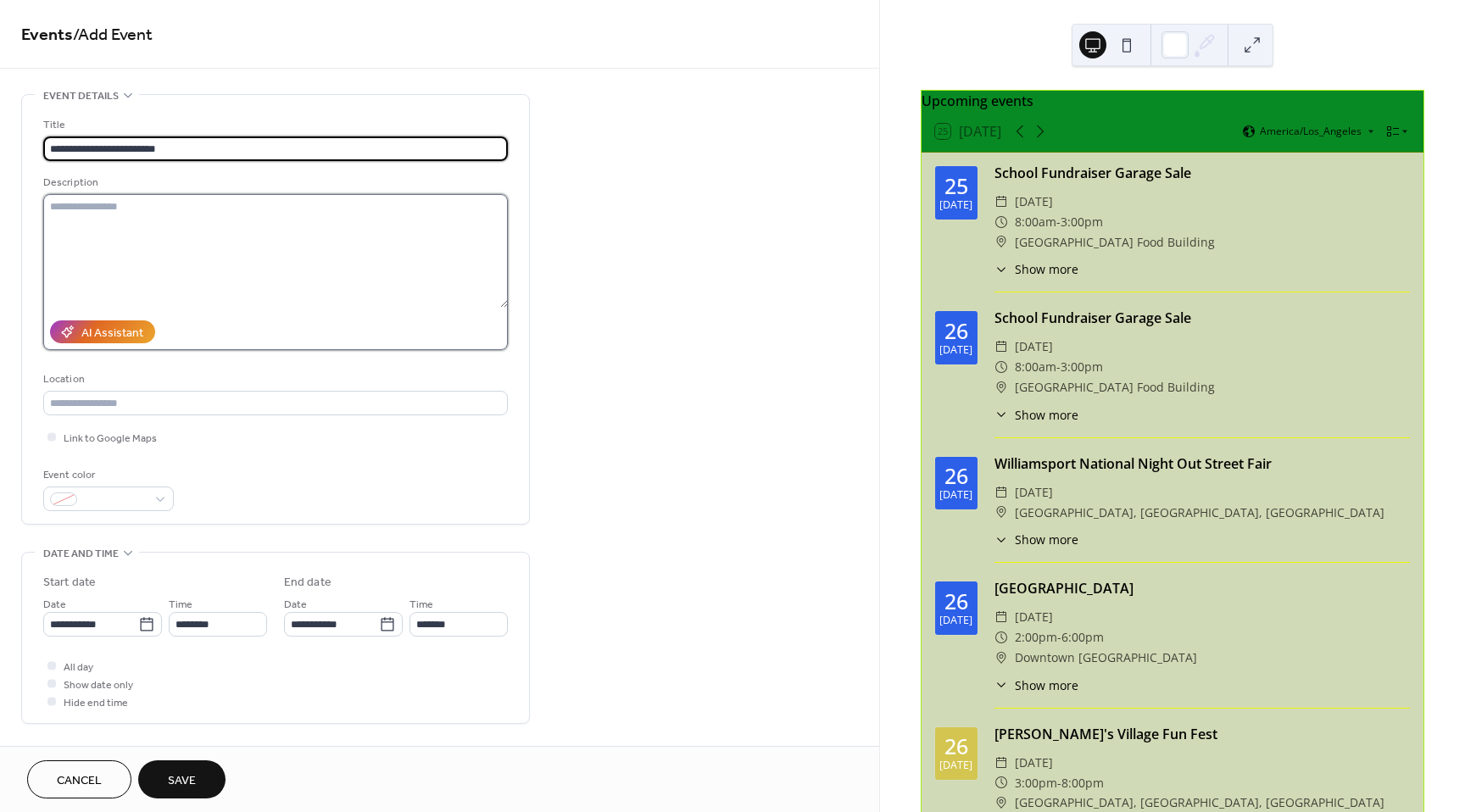 click at bounding box center [276, 251] 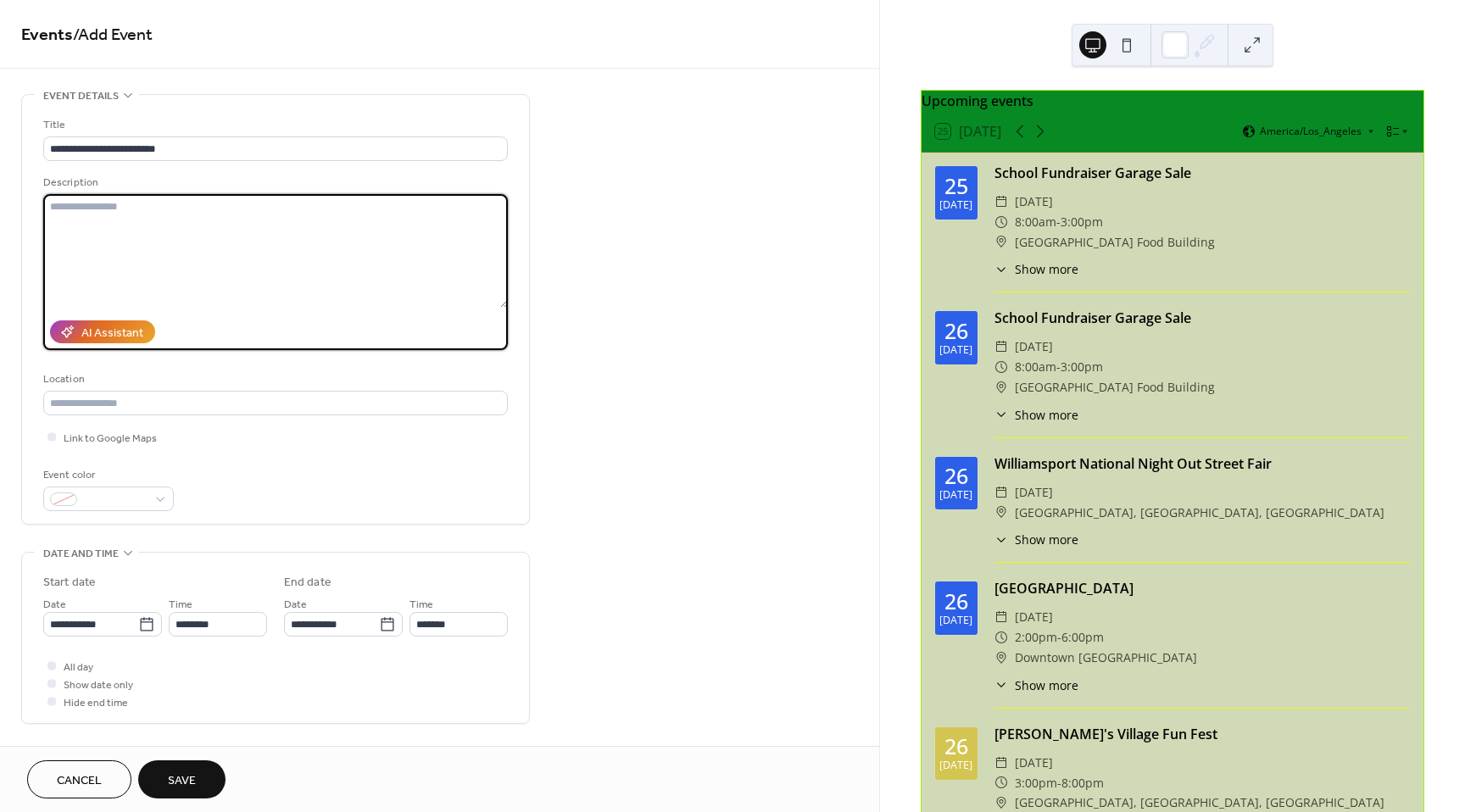 click at bounding box center [276, 251] 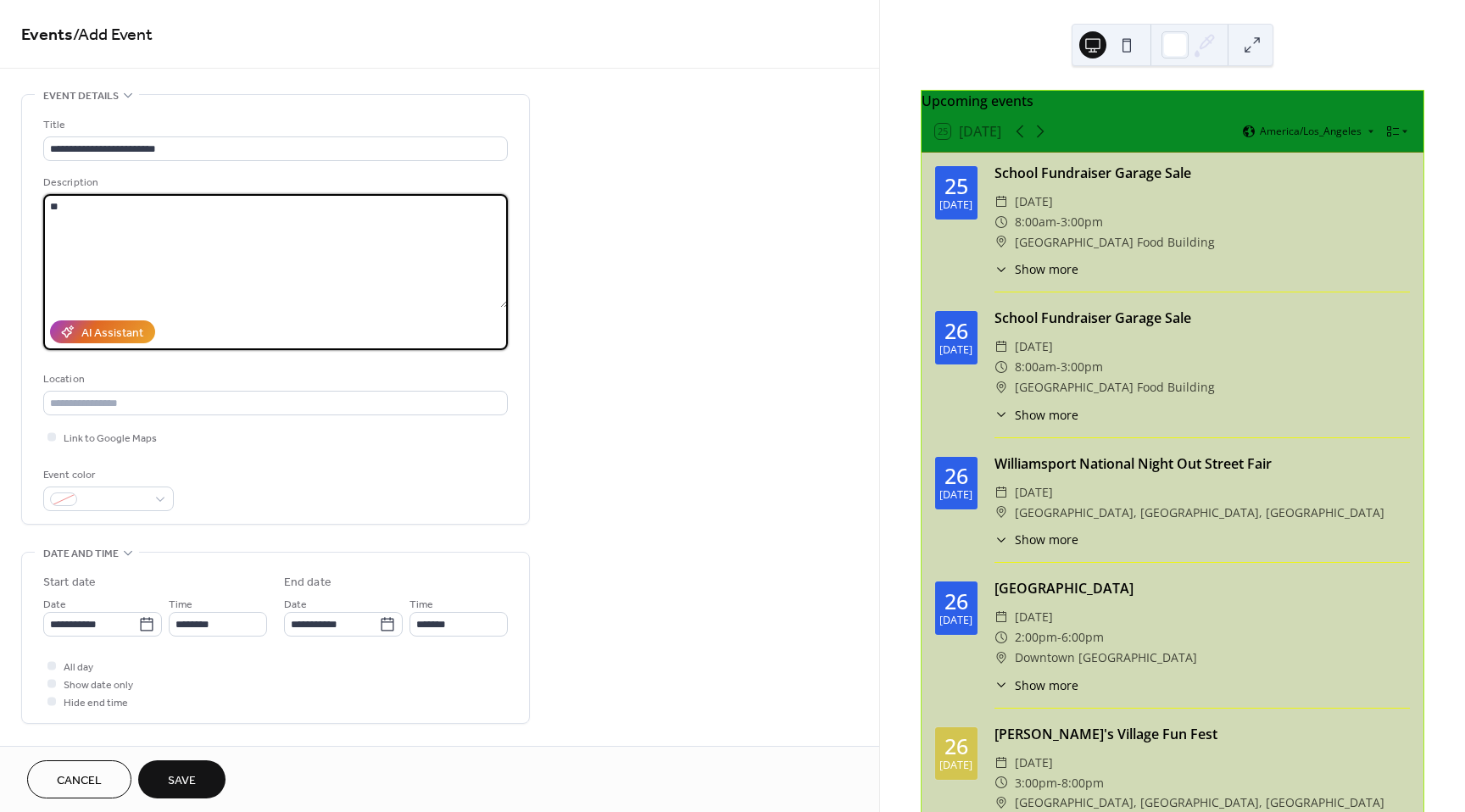 type on "*" 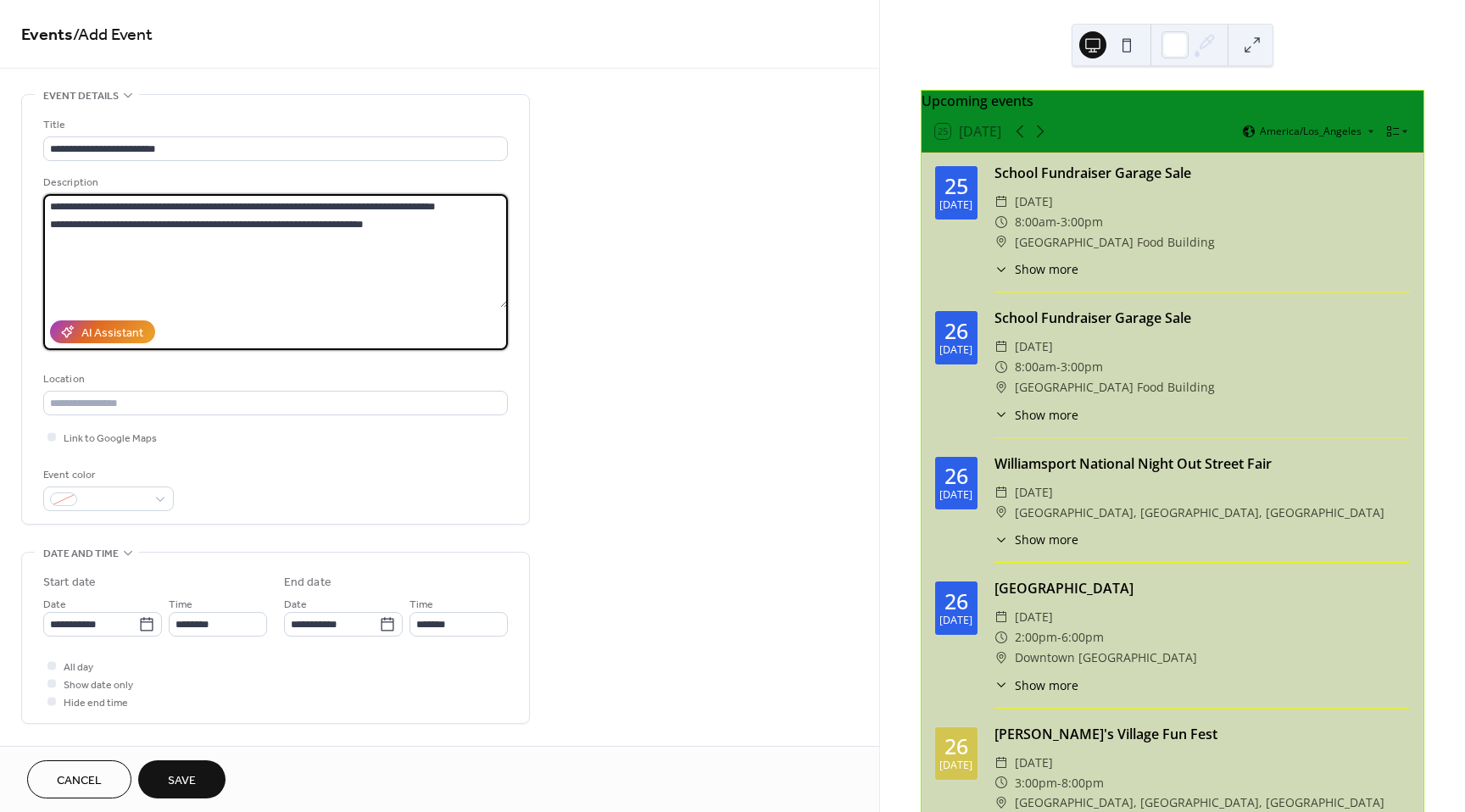 type on "**********" 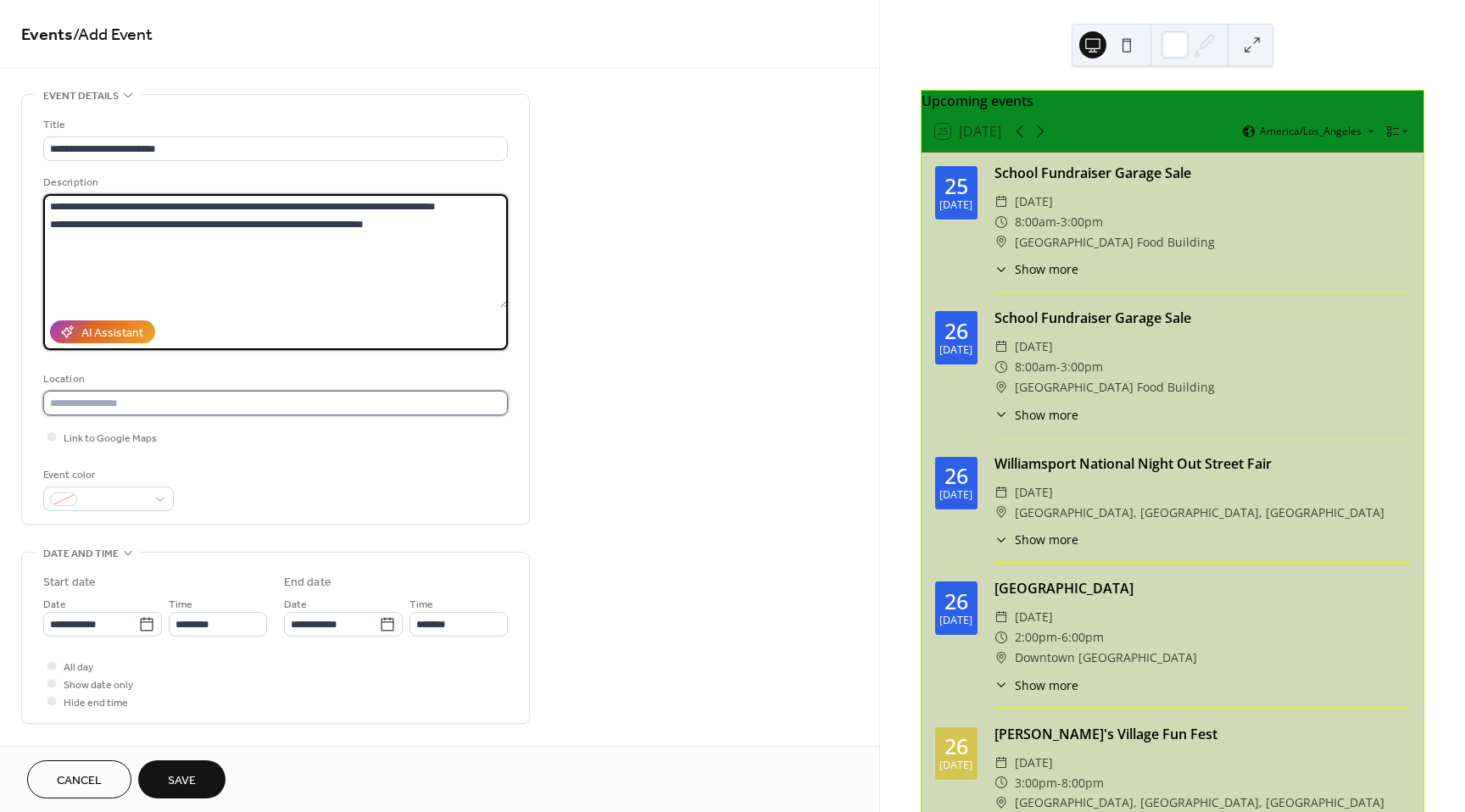 click at bounding box center (276, 403) 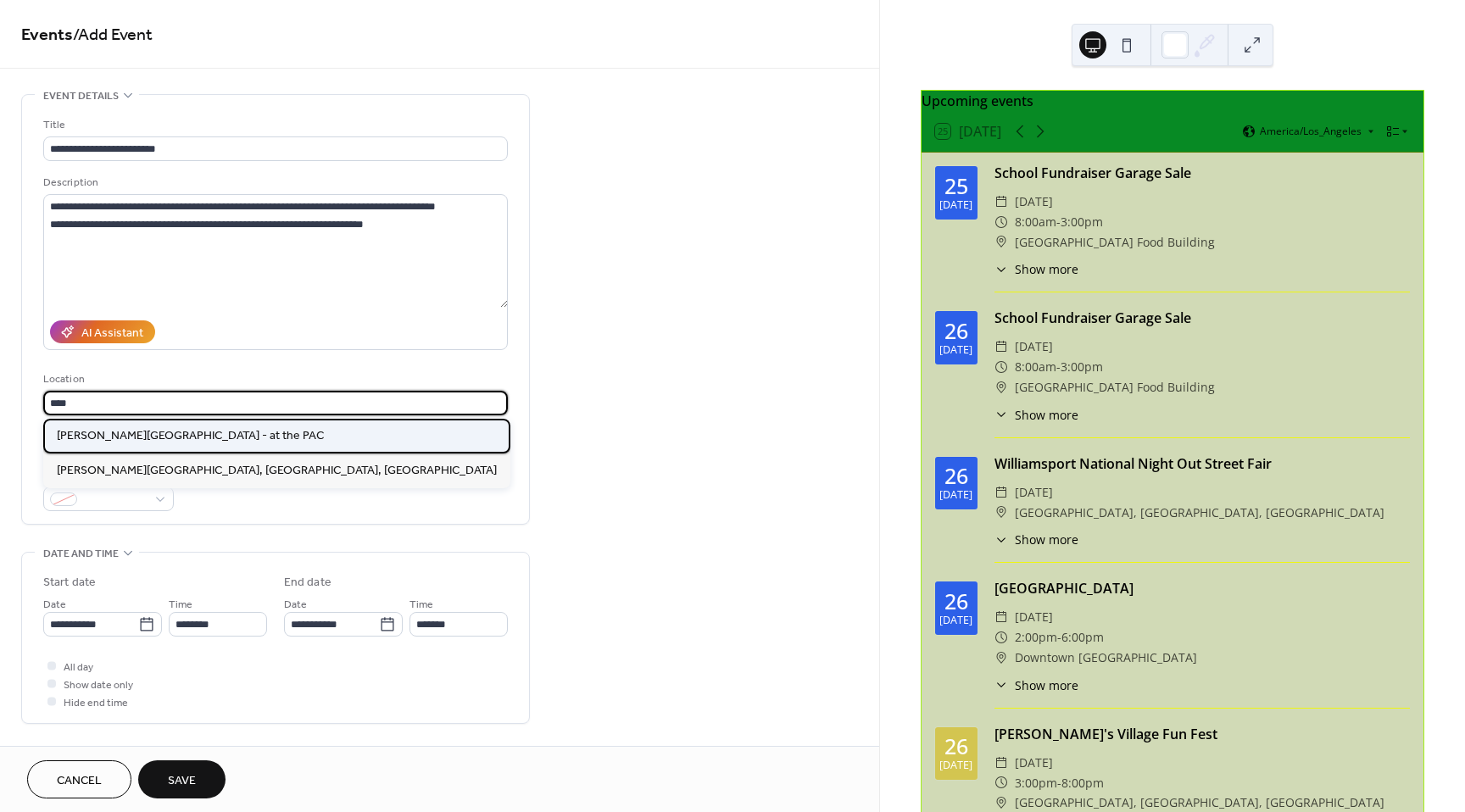 click on "[PERSON_NAME][GEOGRAPHIC_DATA] - at the PAC" at bounding box center [190, 436] 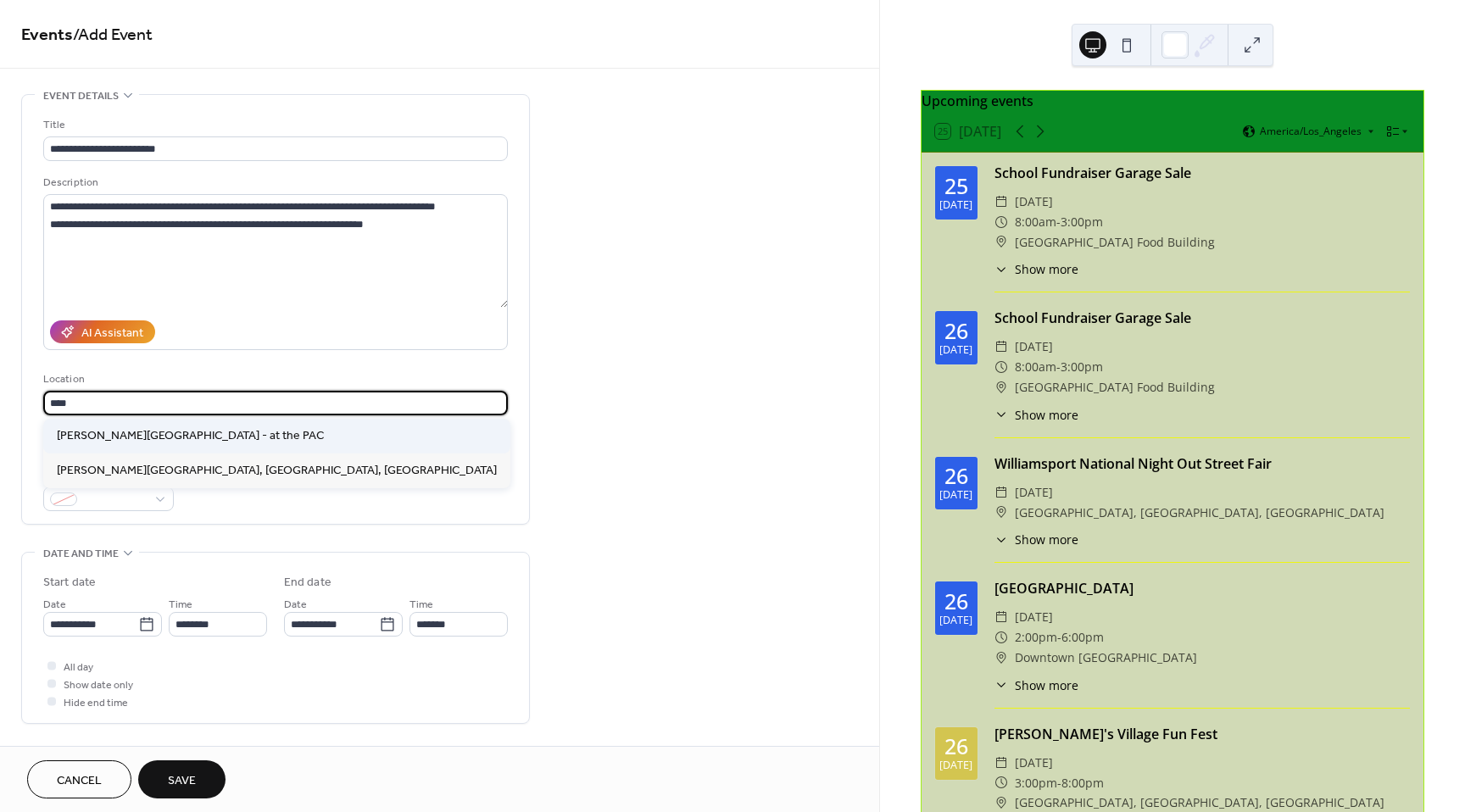 type on "**********" 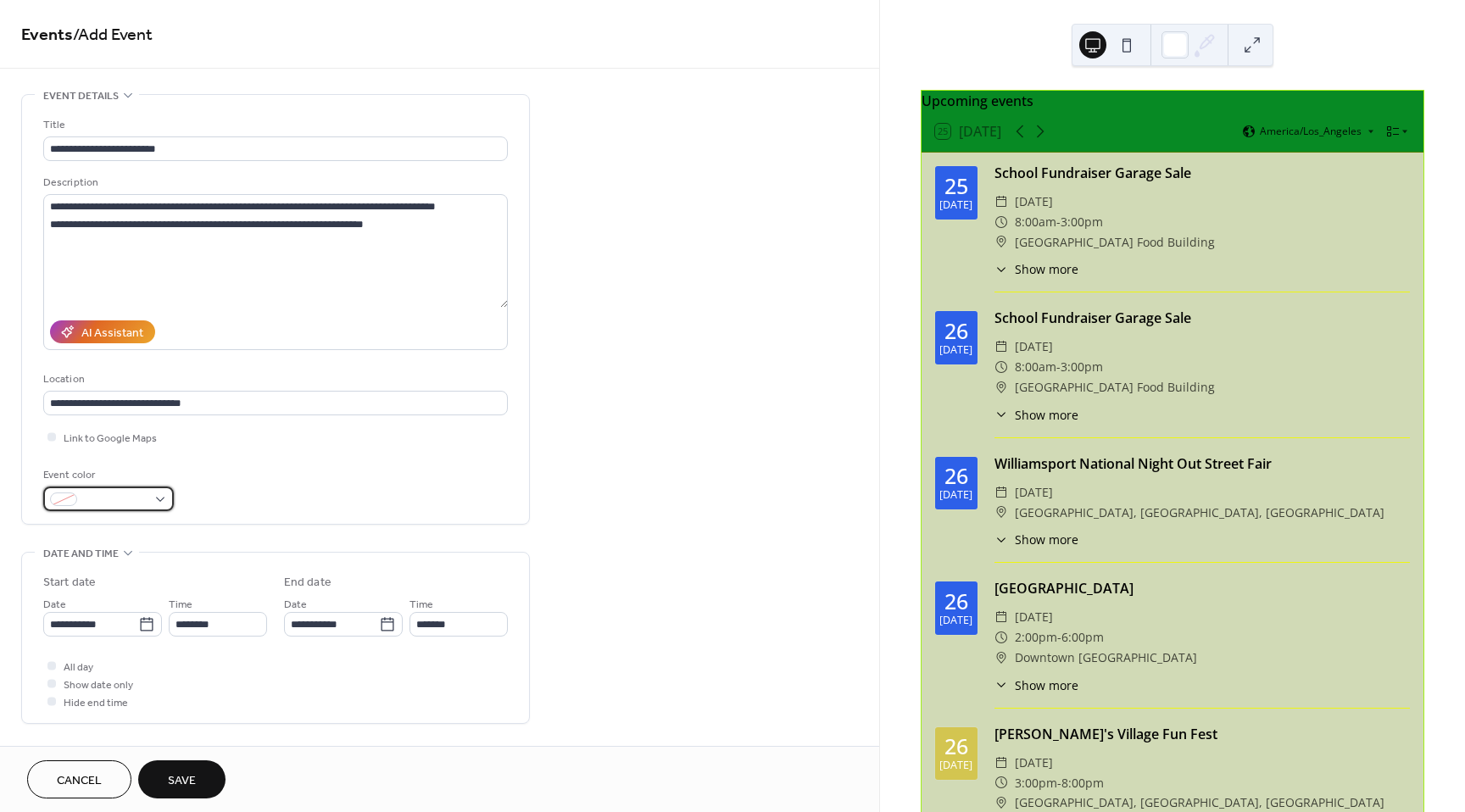 click at bounding box center (109, 498) 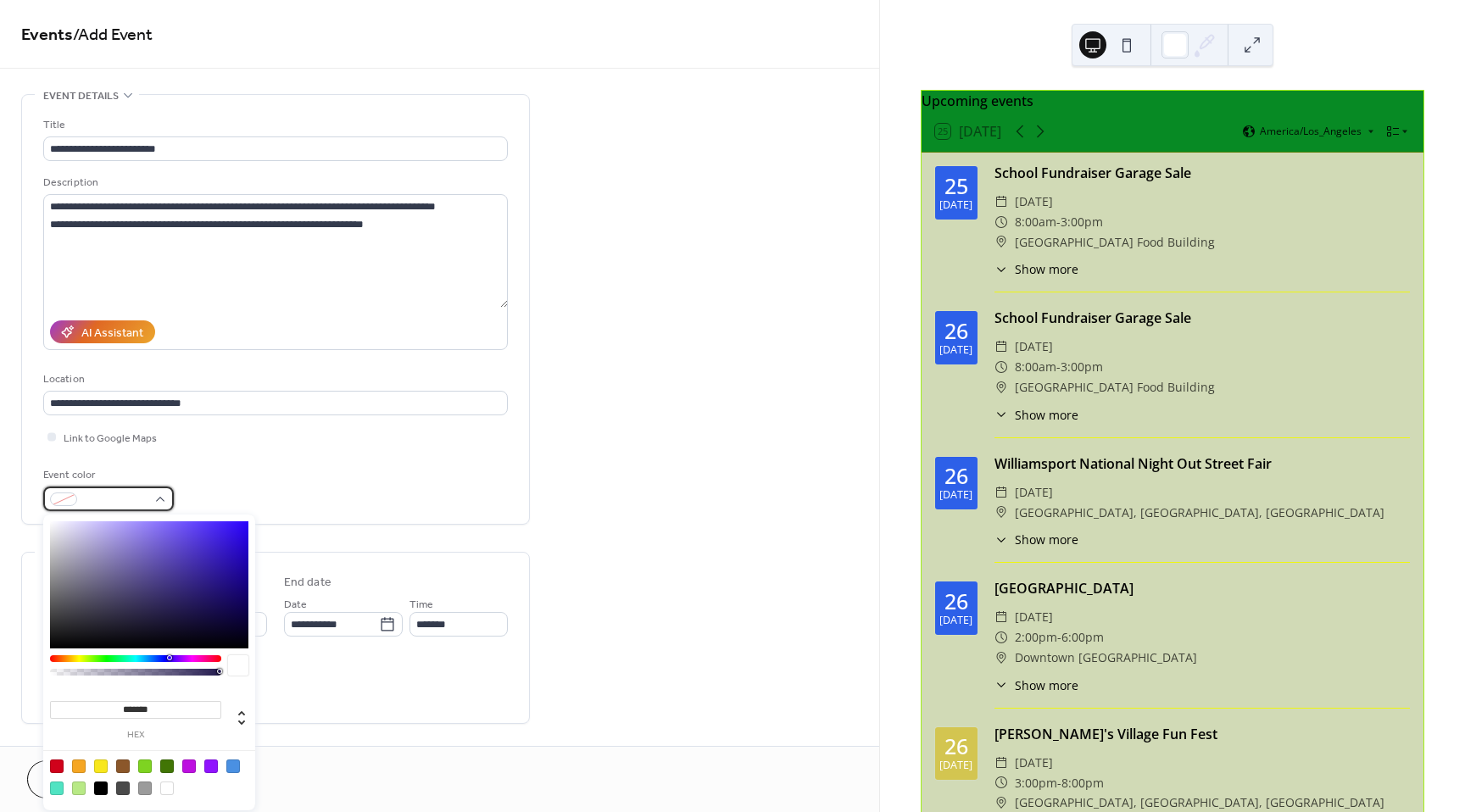 click at bounding box center (109, 498) 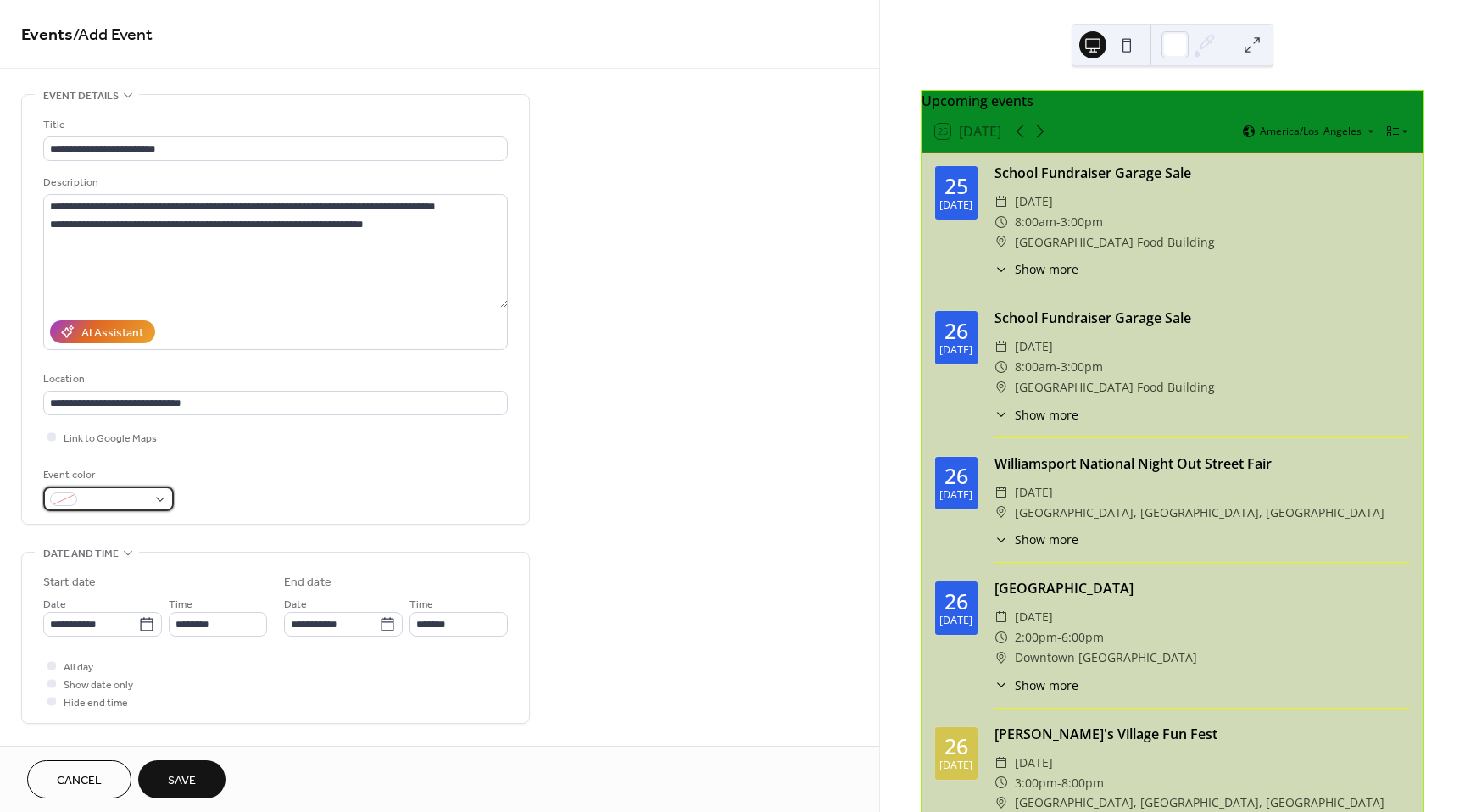 click at bounding box center [109, 498] 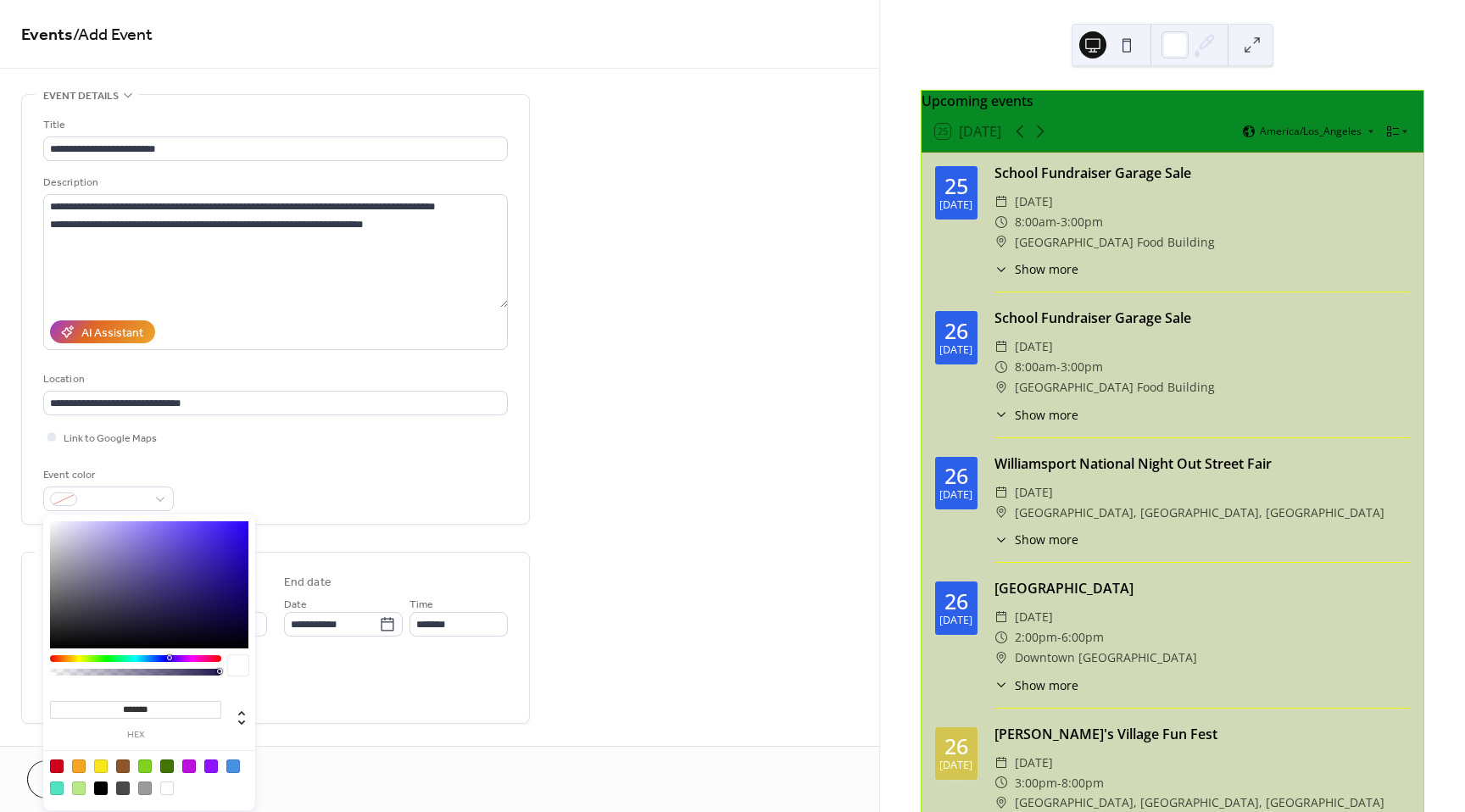 click on "*******" at bounding box center [136, 709] 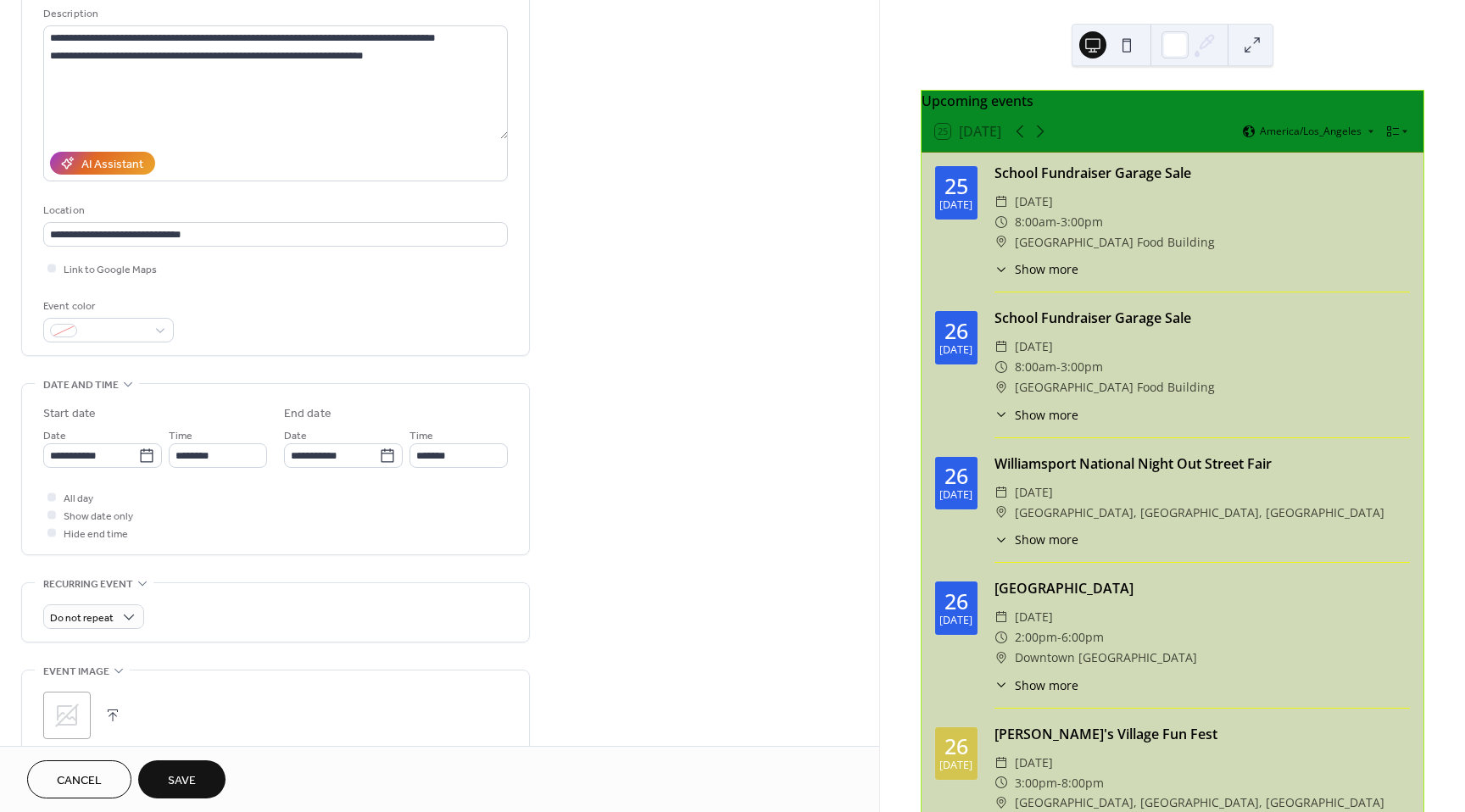 scroll, scrollTop: 170, scrollLeft: 0, axis: vertical 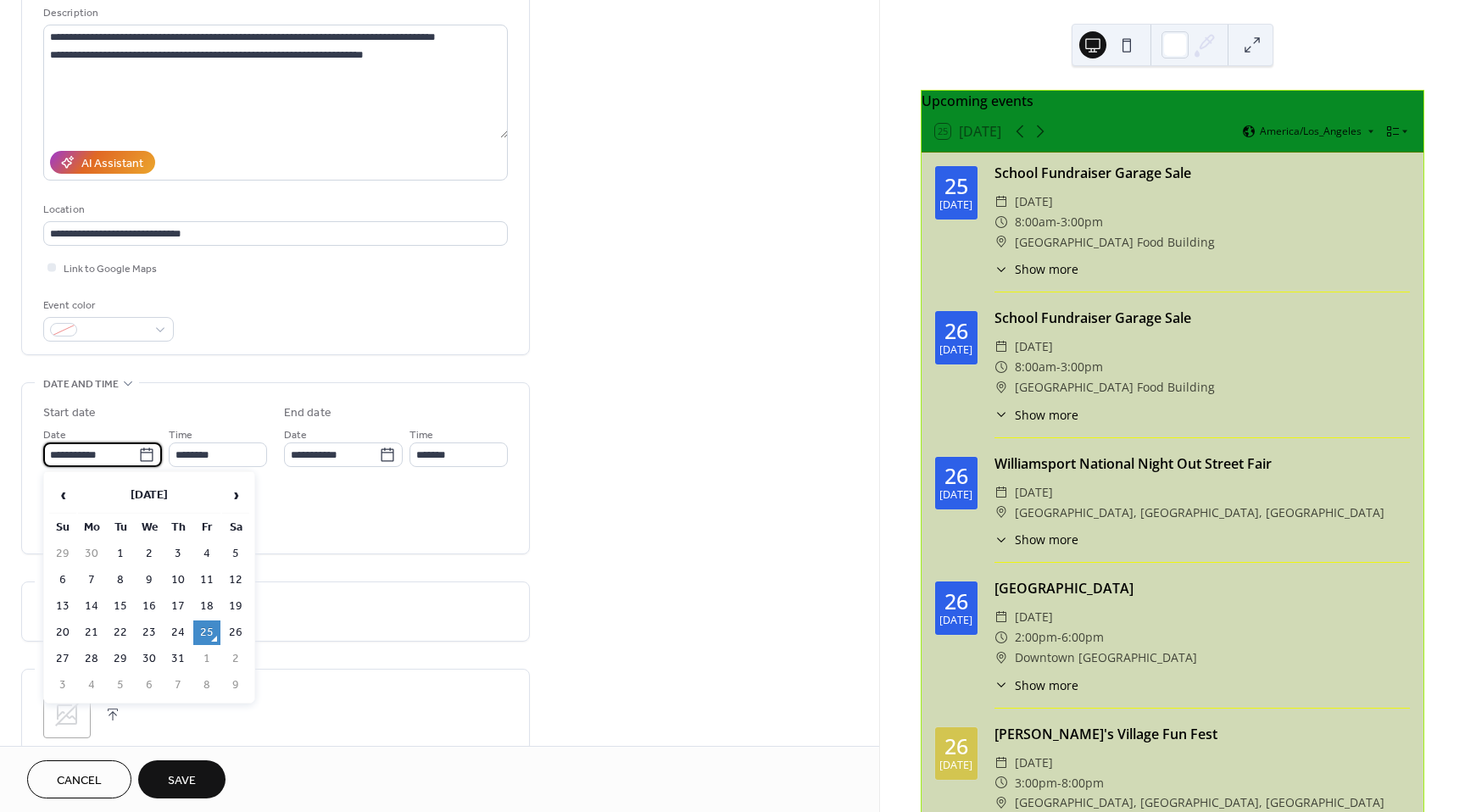 click on "**********" at bounding box center [91, 454] 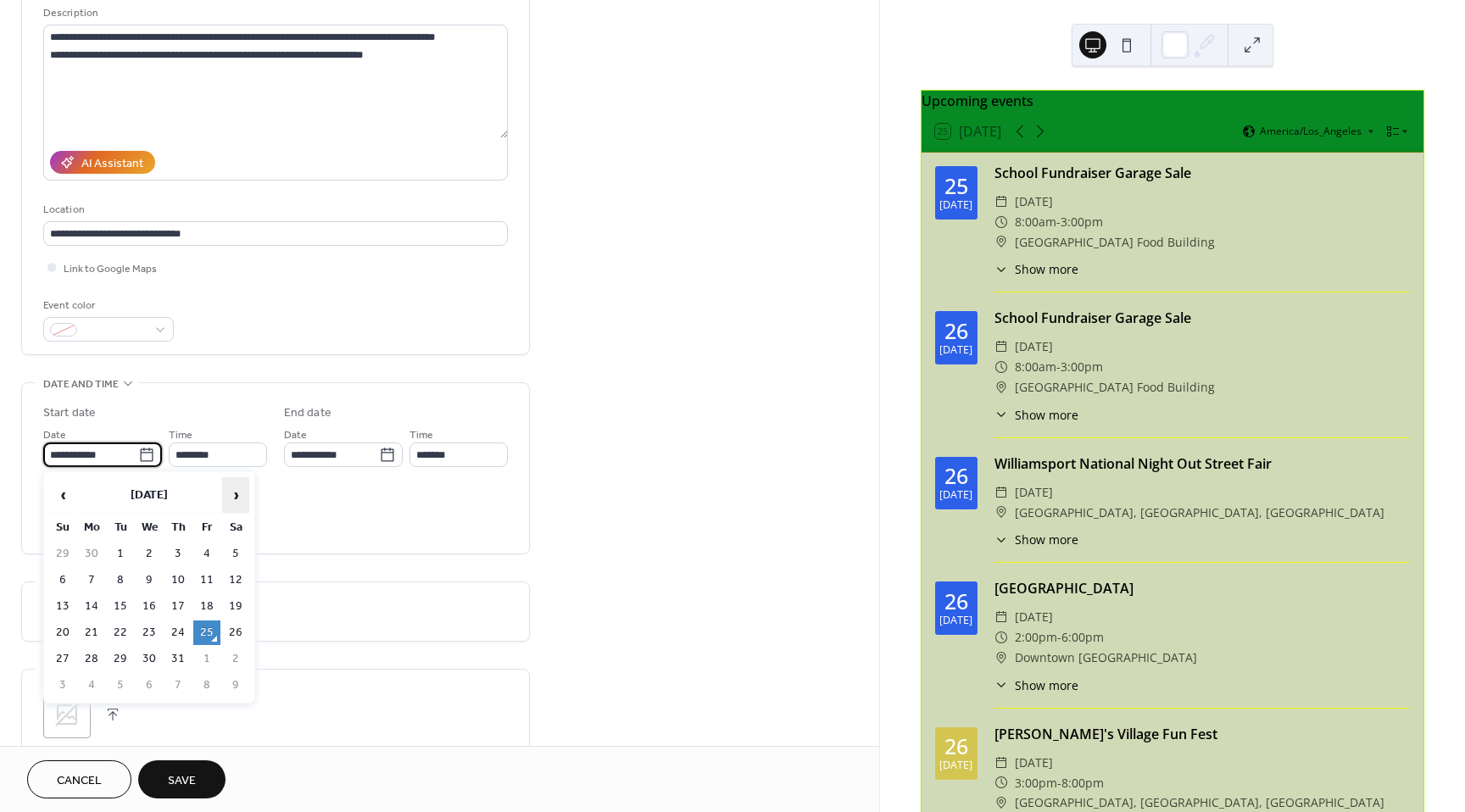 click on "›" at bounding box center [236, 495] 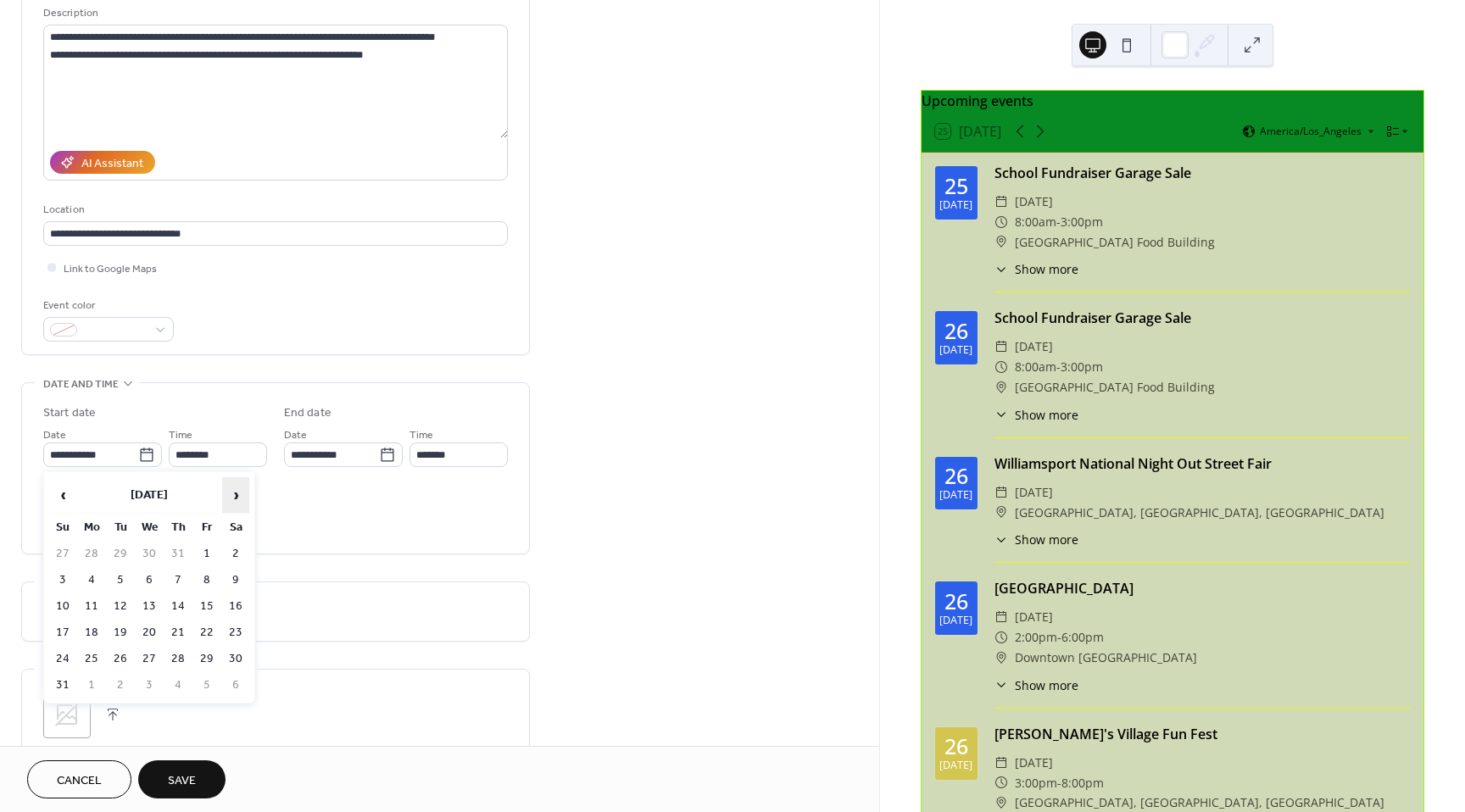 click on "›" at bounding box center (236, 495) 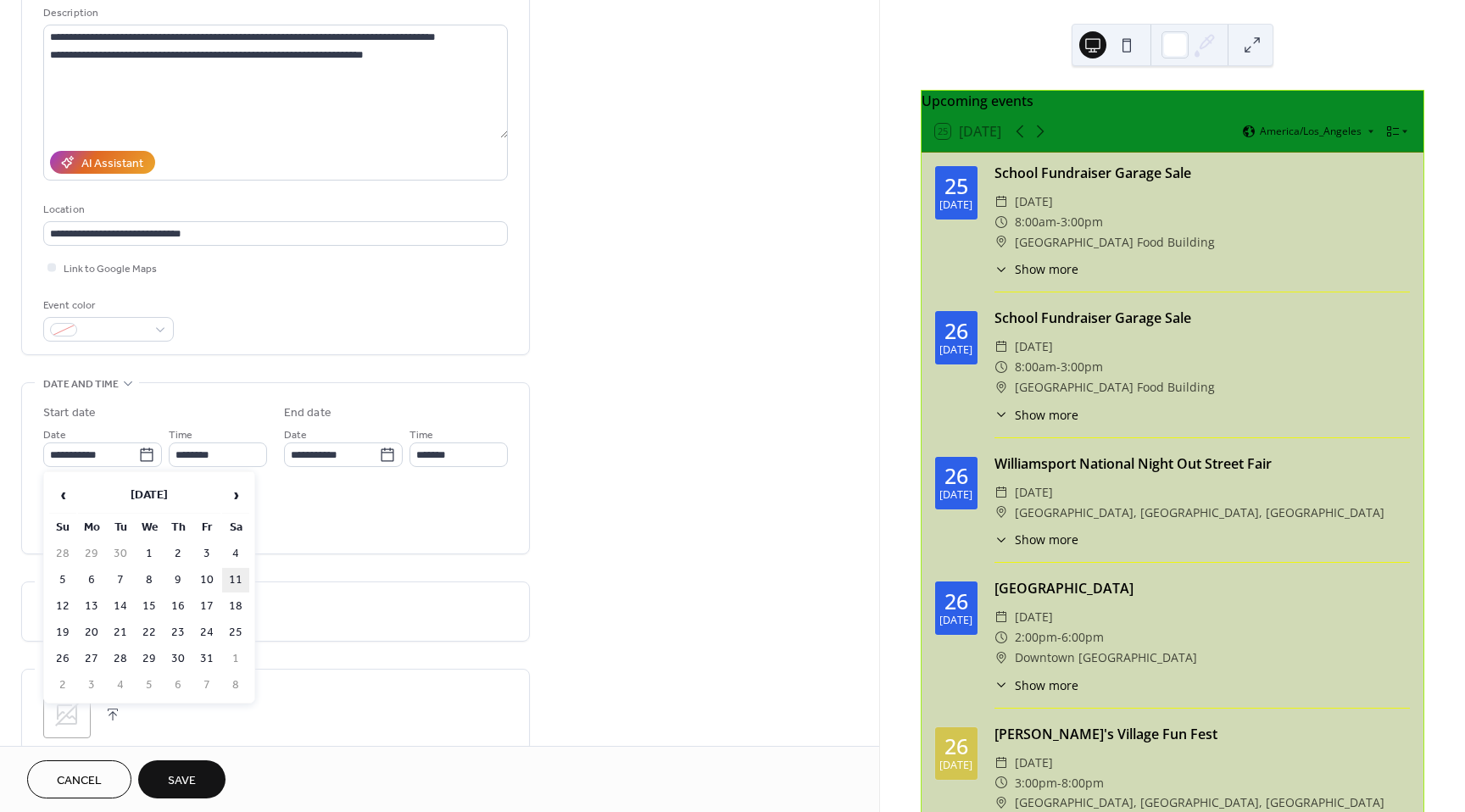 click on "11" at bounding box center (236, 580) 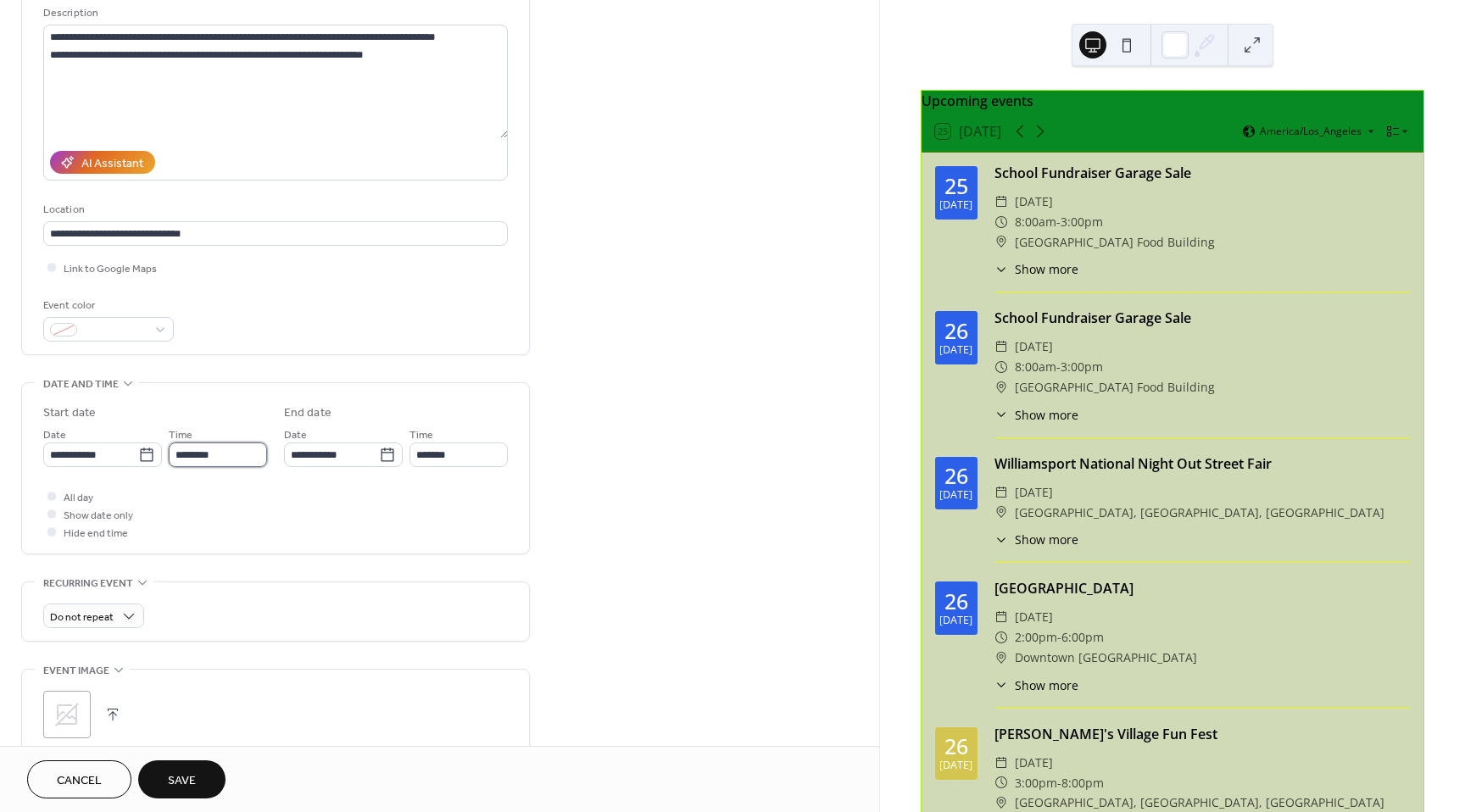 click on "********" at bounding box center [218, 454] 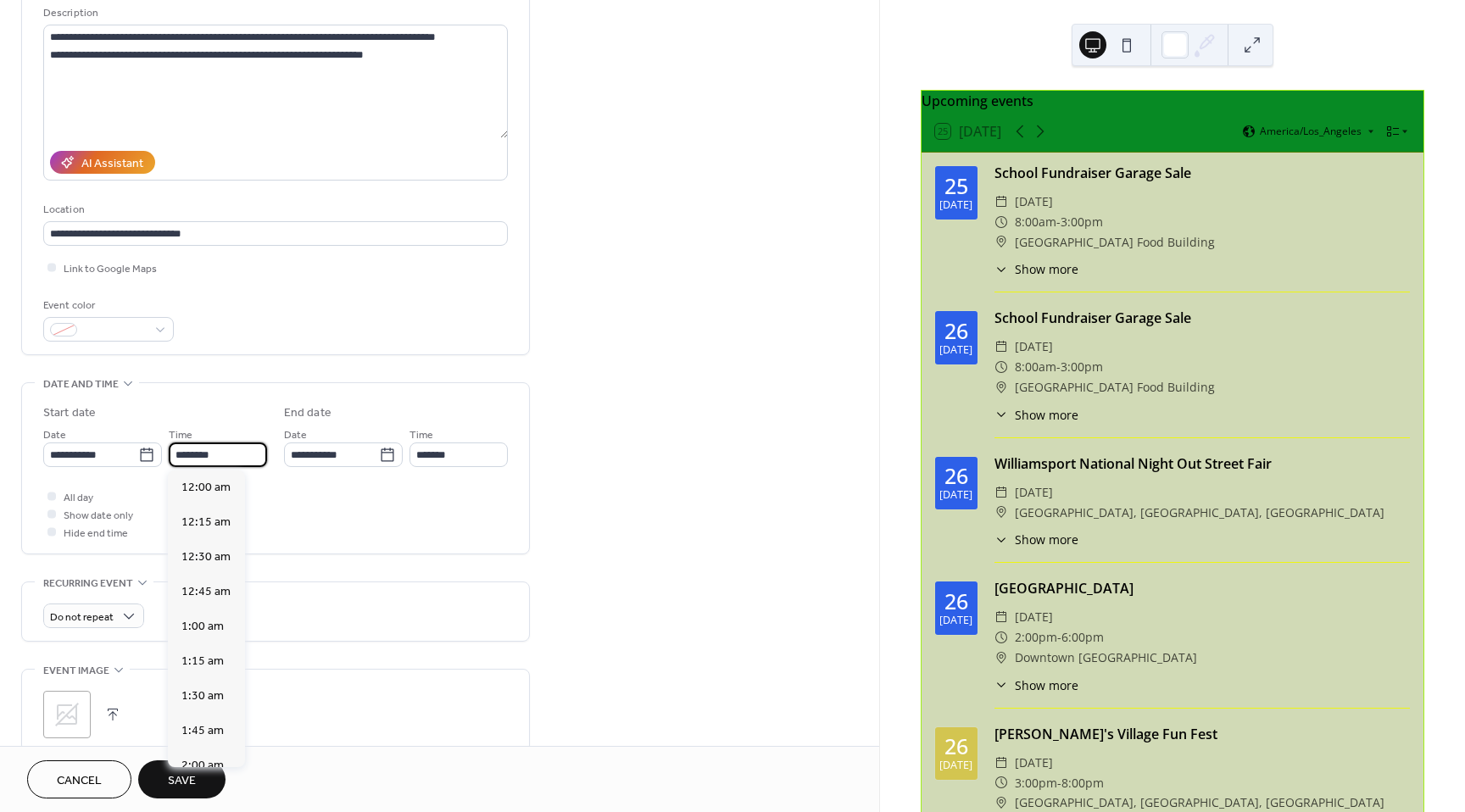 scroll, scrollTop: 1668, scrollLeft: 0, axis: vertical 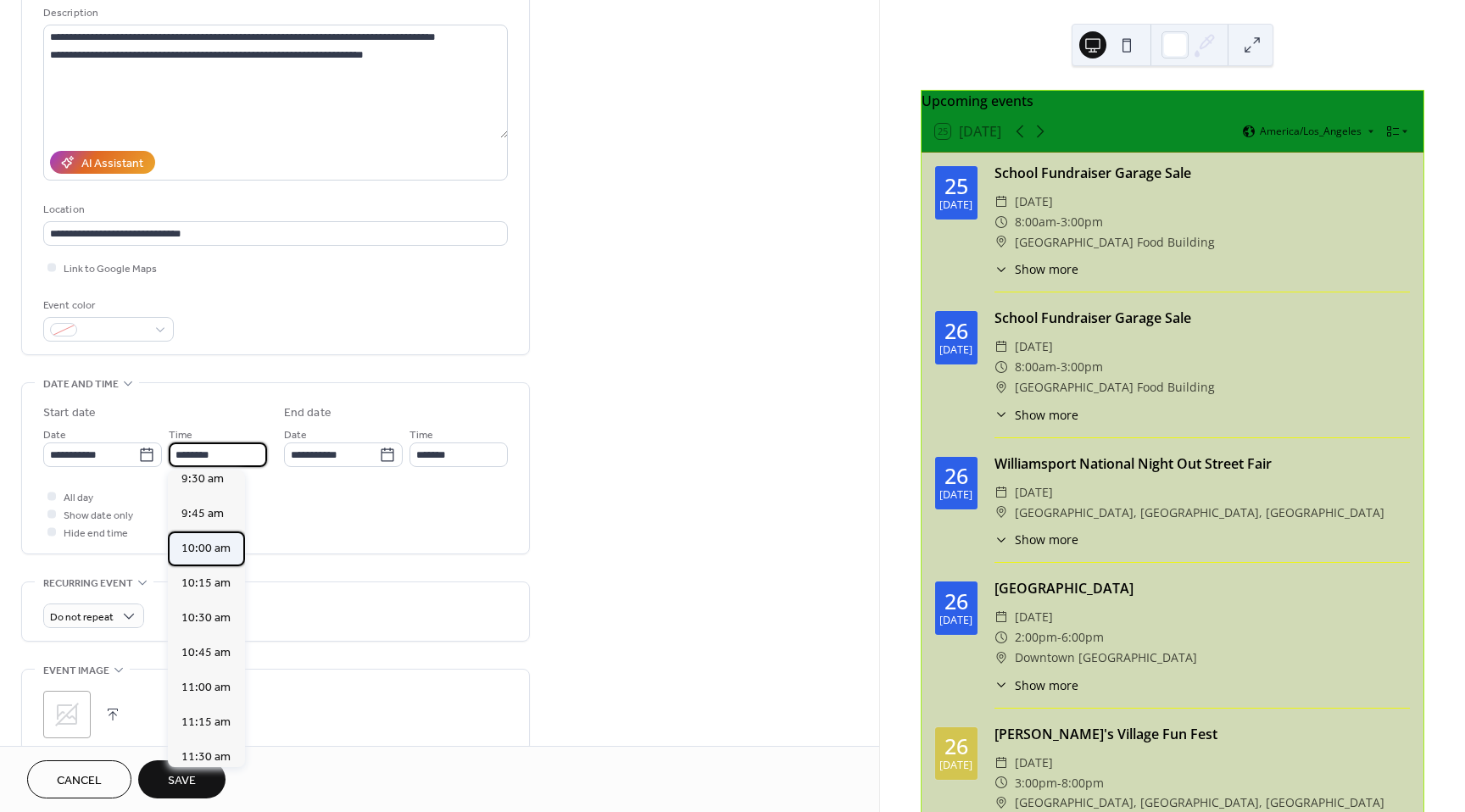 click on "10:00 am" at bounding box center [206, 548] 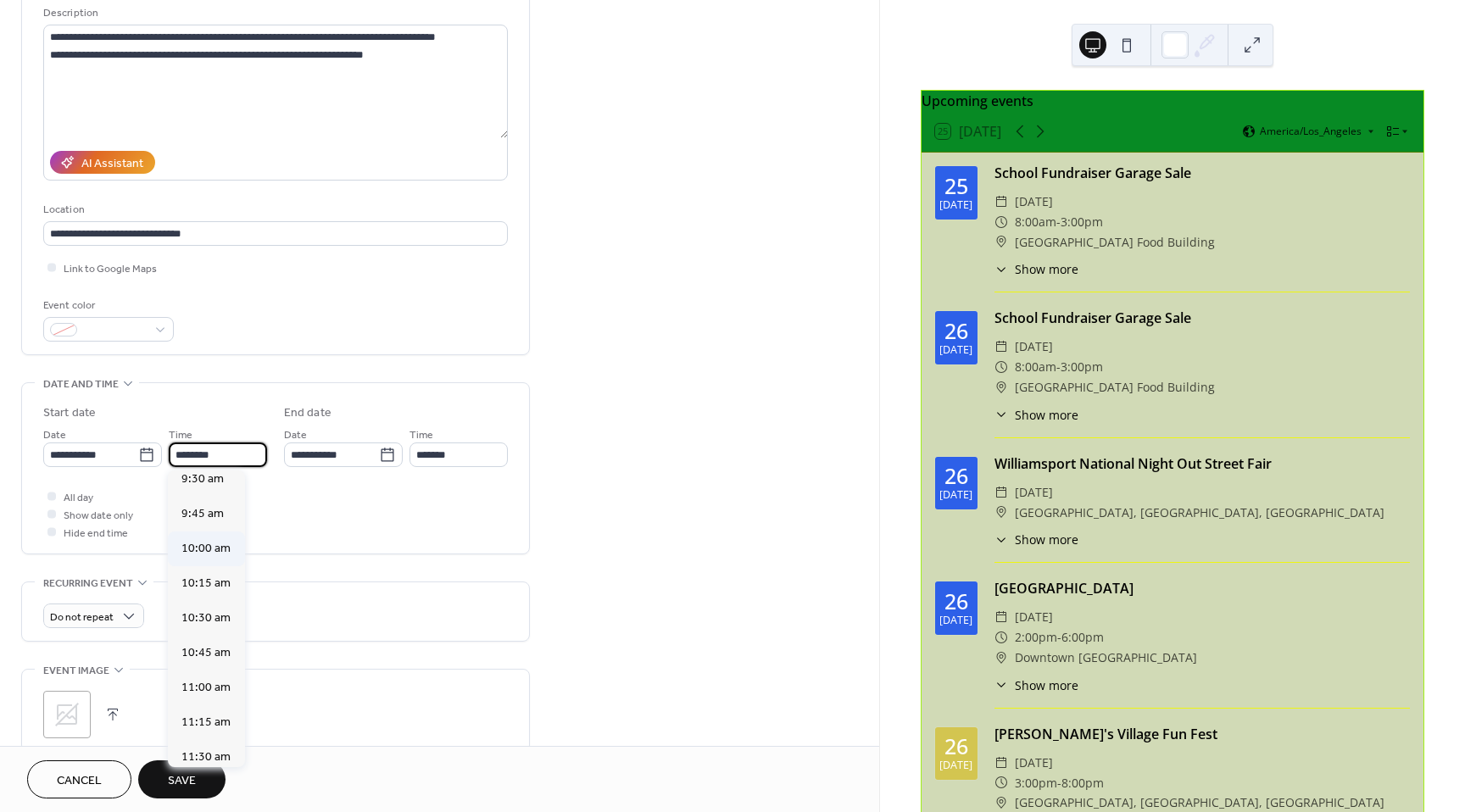 type on "********" 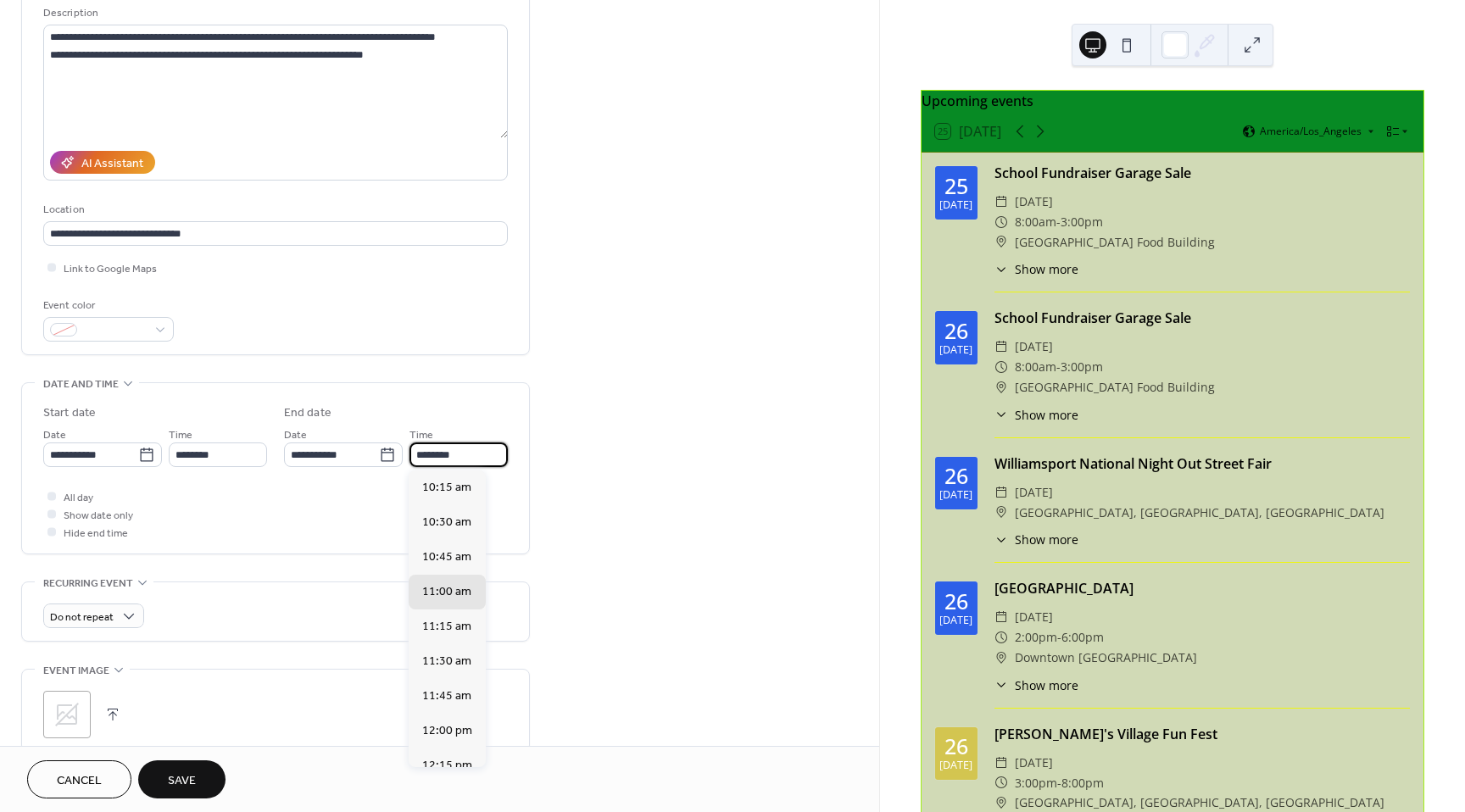 click on "********" at bounding box center [459, 454] 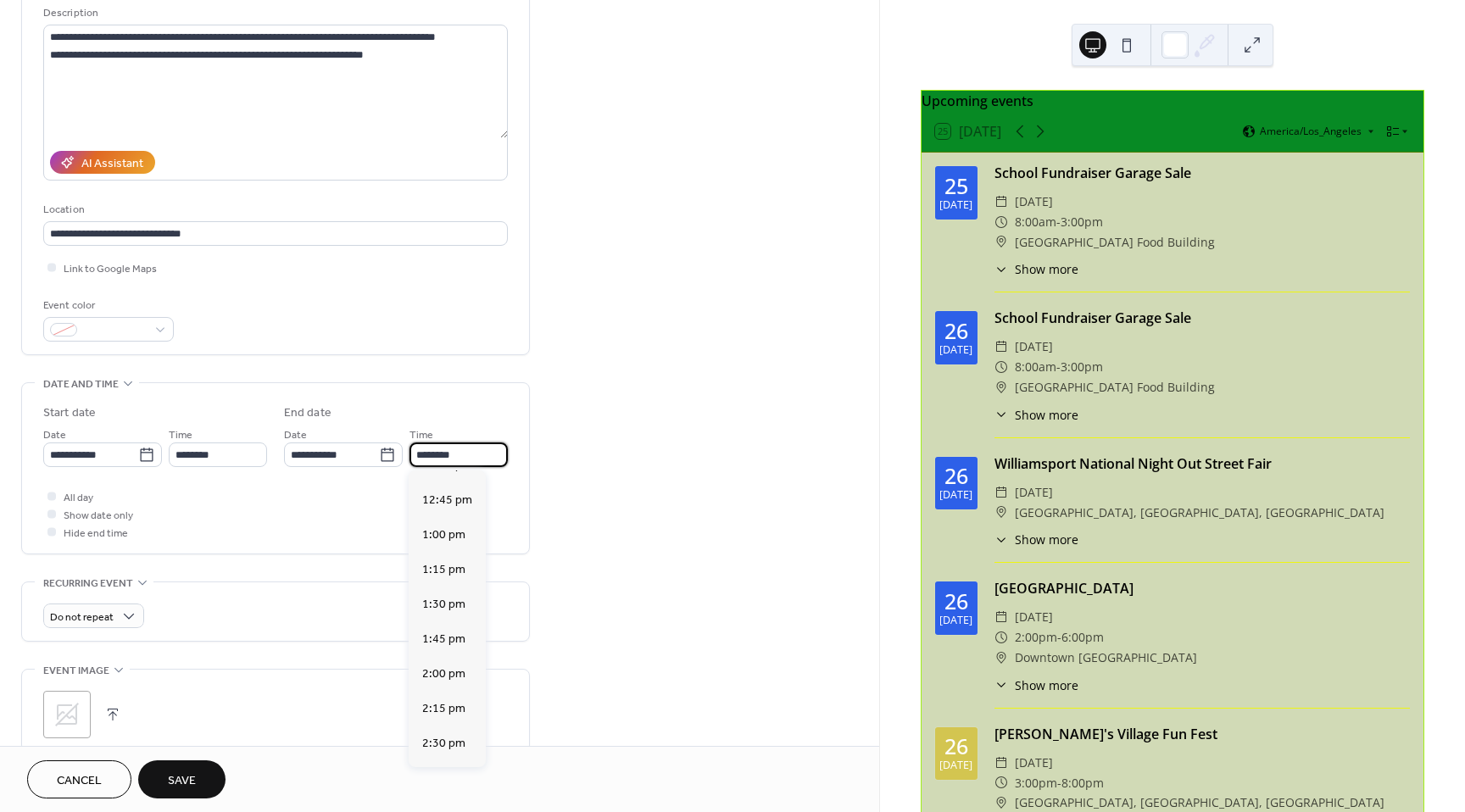 scroll, scrollTop: 339, scrollLeft: 0, axis: vertical 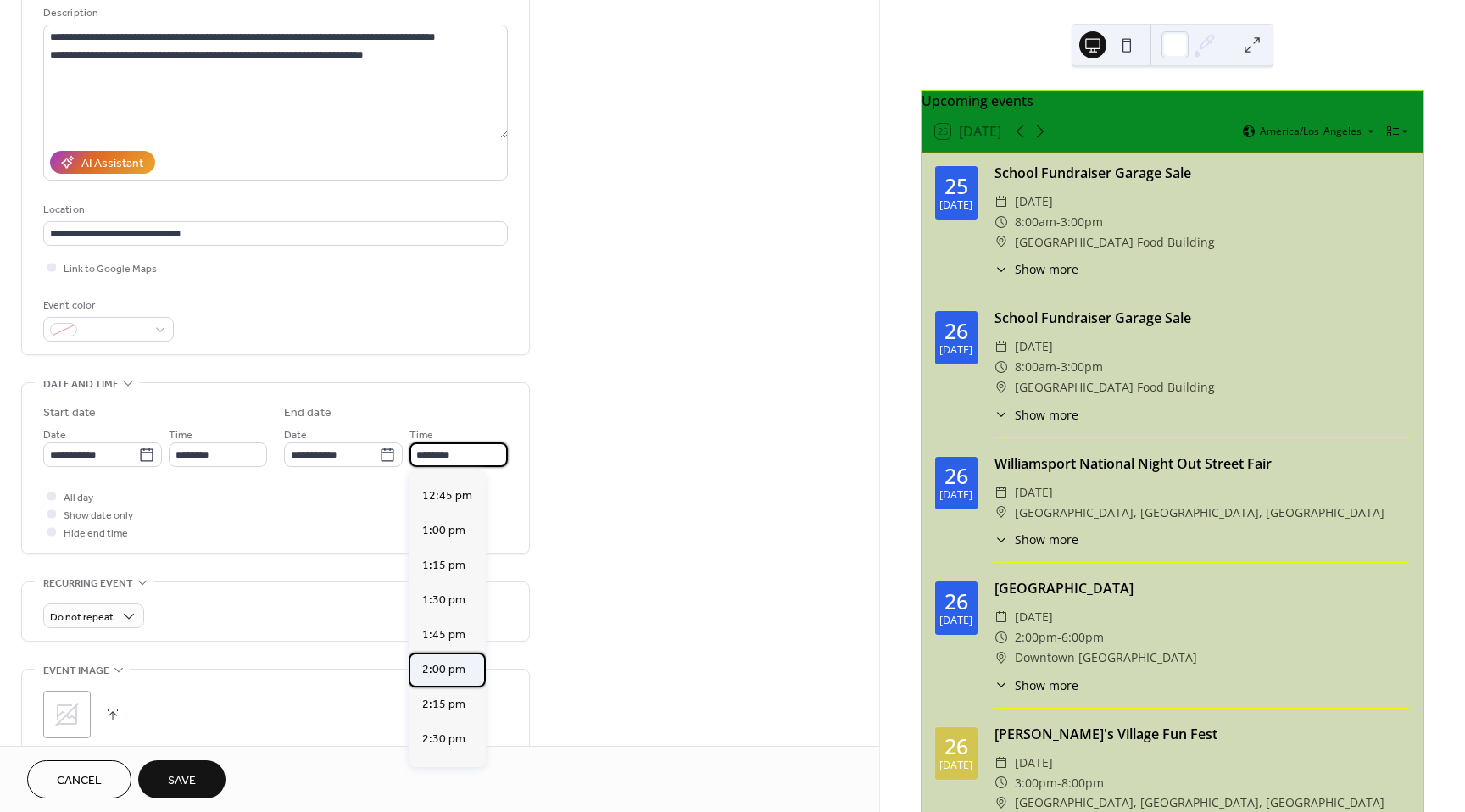 click on "2:00 pm" at bounding box center (443, 670) 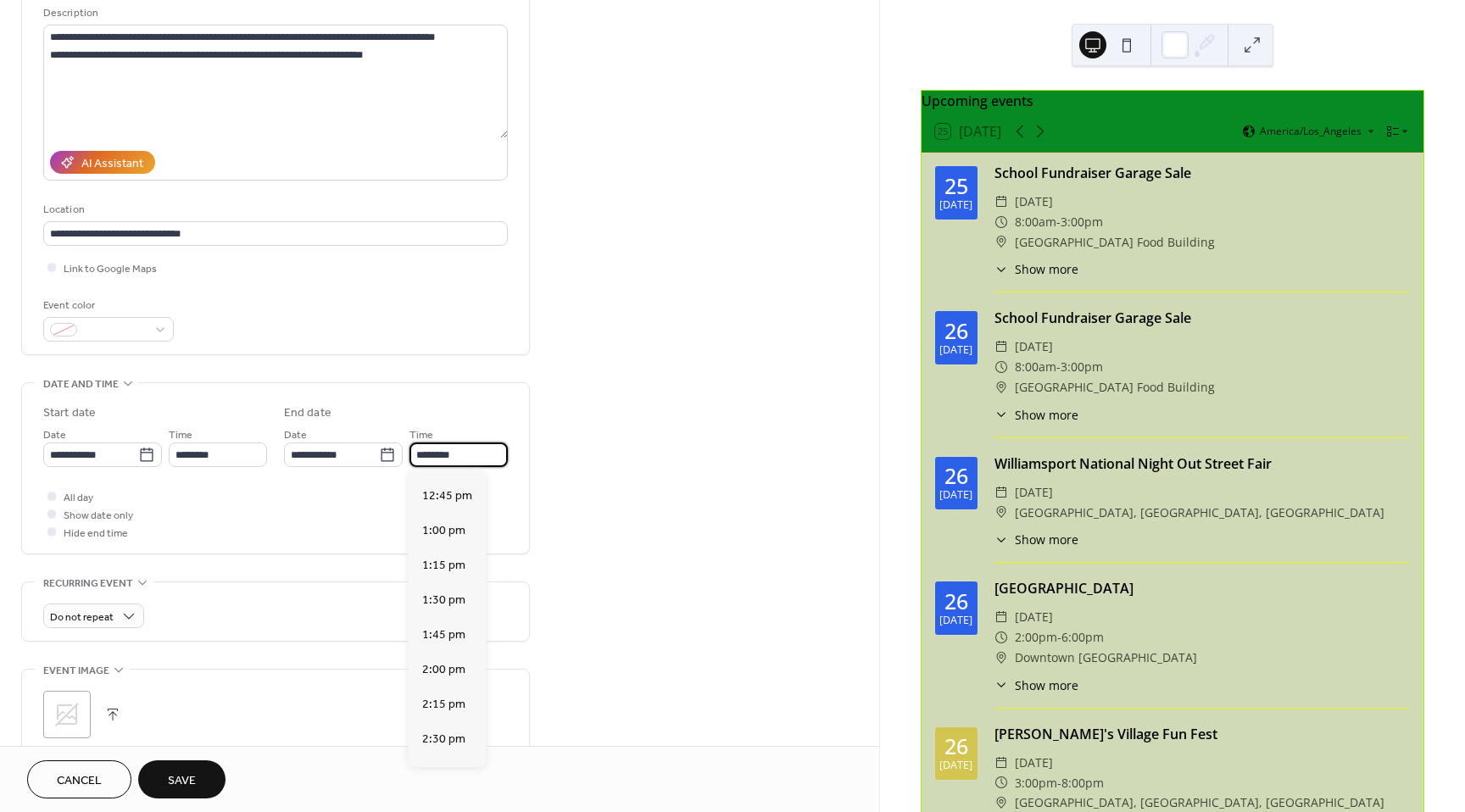 type on "*******" 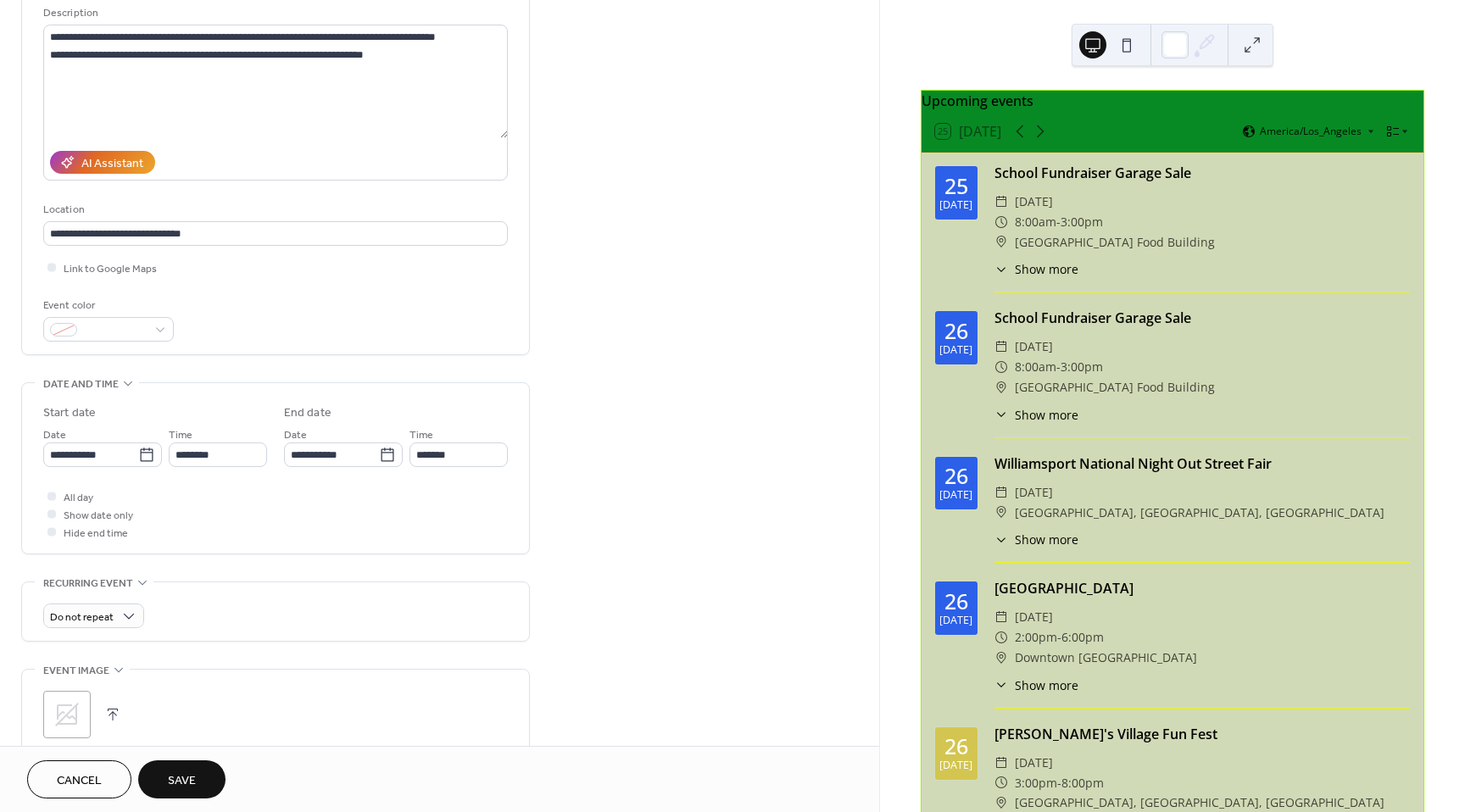 click 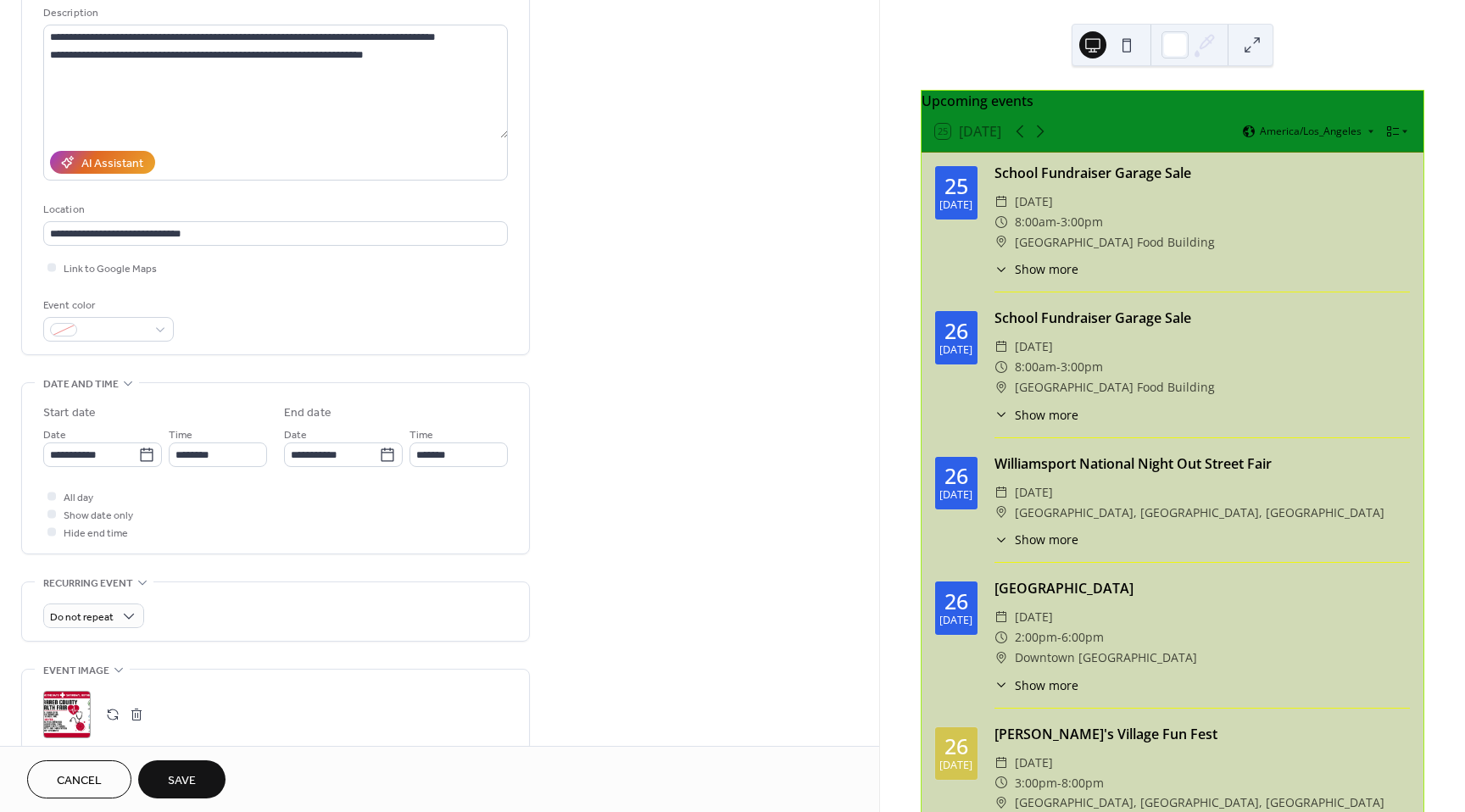 click on "Save" at bounding box center (181, 779) 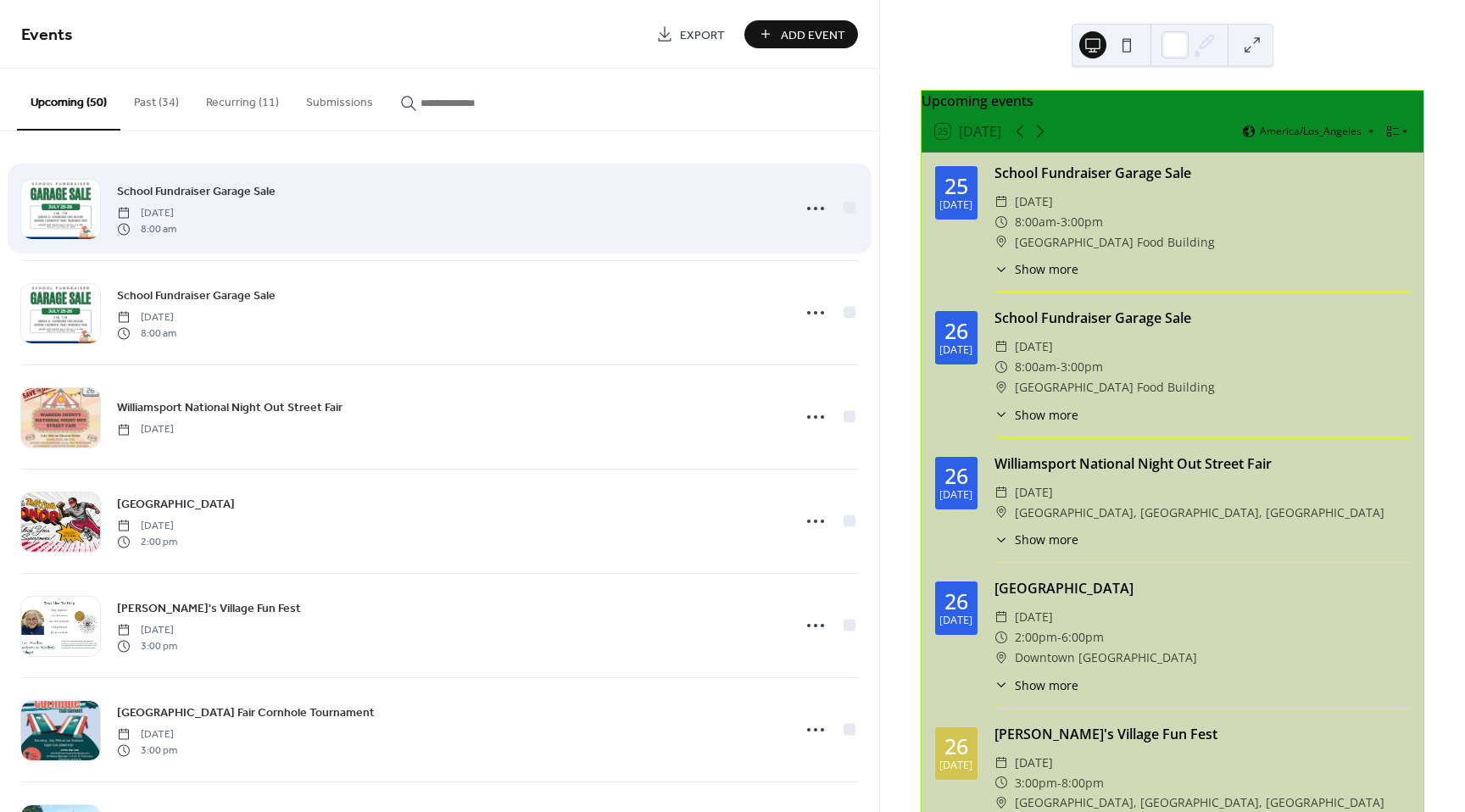 click on "School Fundraiser Garage Sale Friday, July 25, 2025 8:00 am" at bounding box center (448, 209) 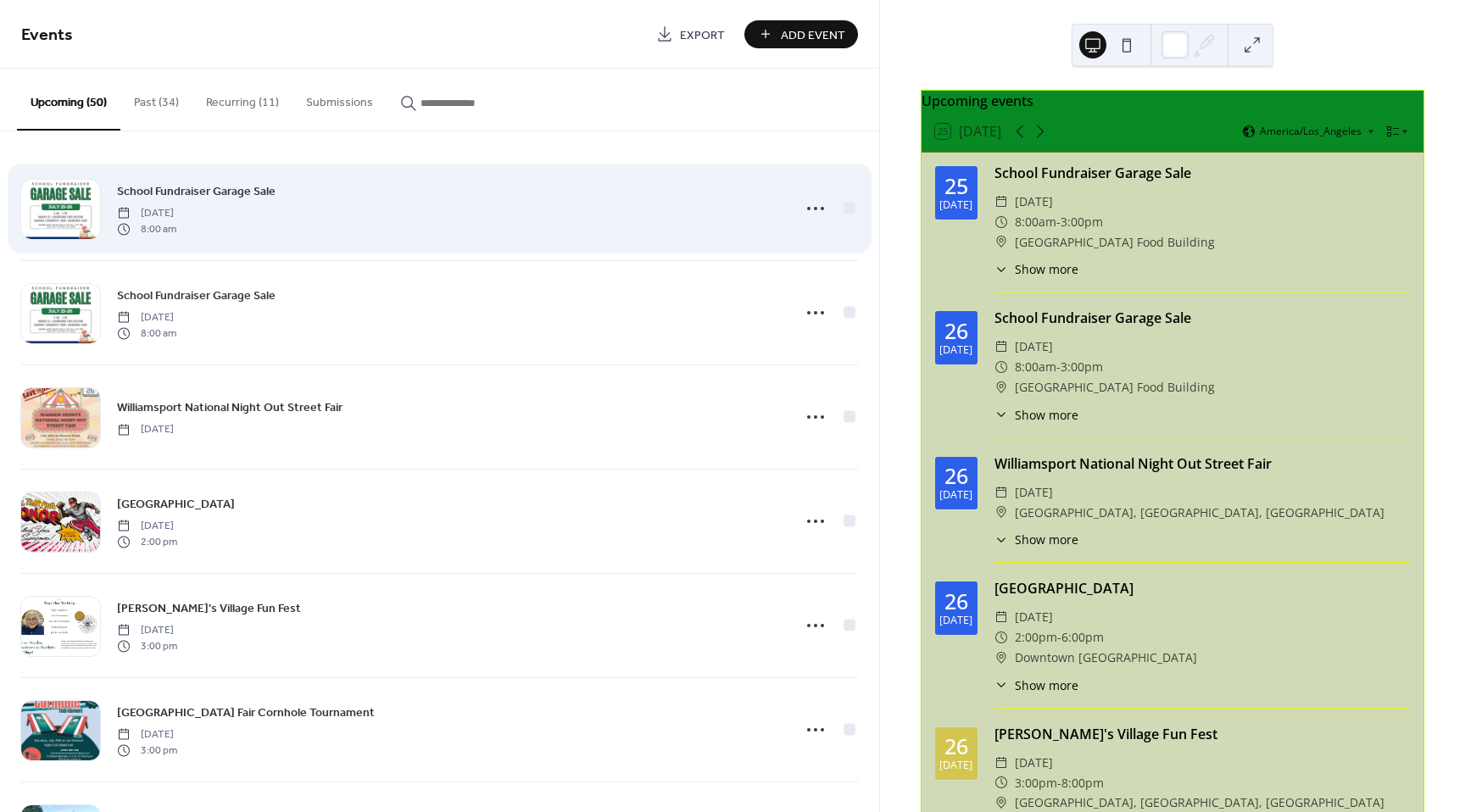 click on "School Fundraiser Garage Sale" at bounding box center (196, 192) 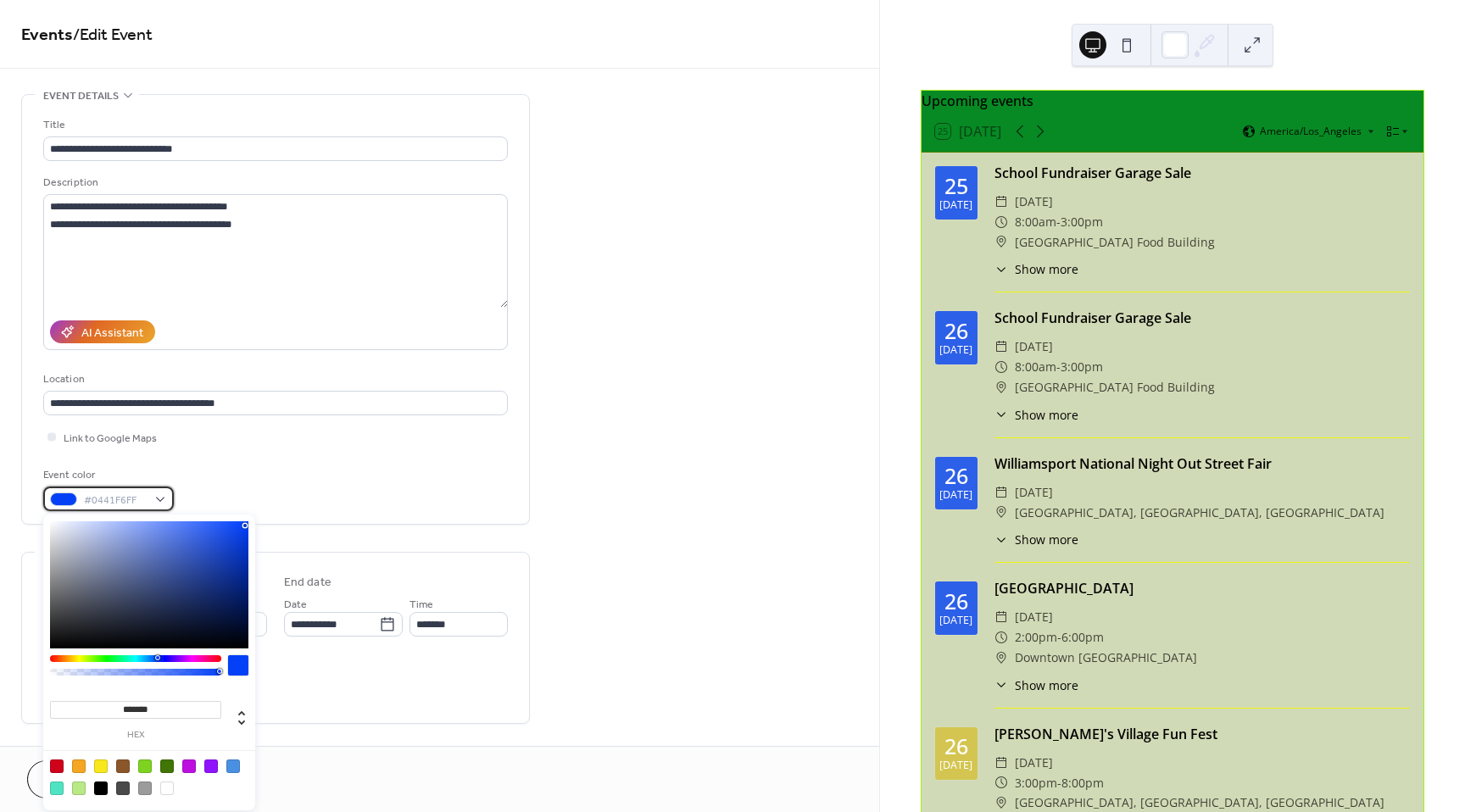click on "#0441F6FF" at bounding box center (115, 500) 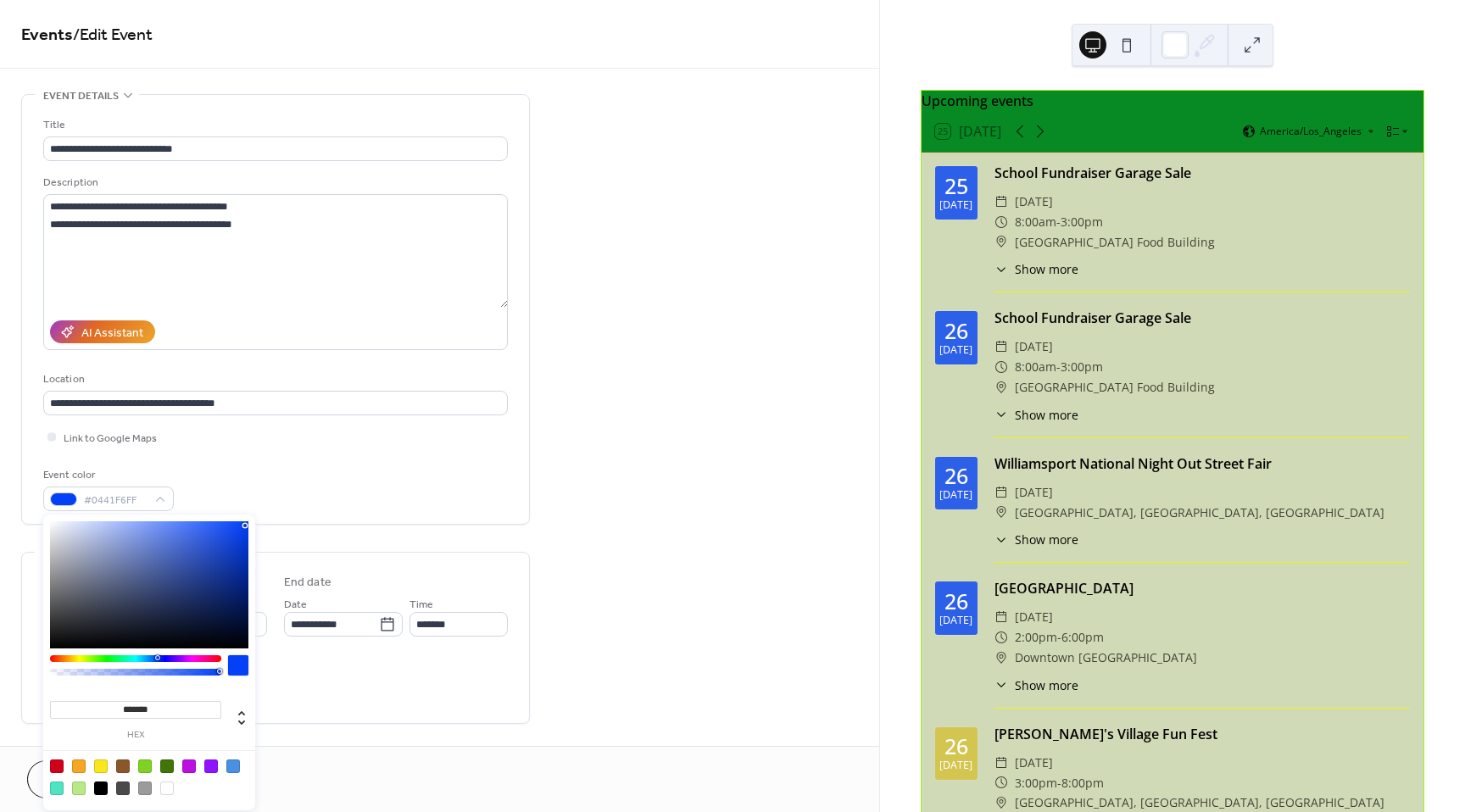 click on "*******" at bounding box center [136, 709] 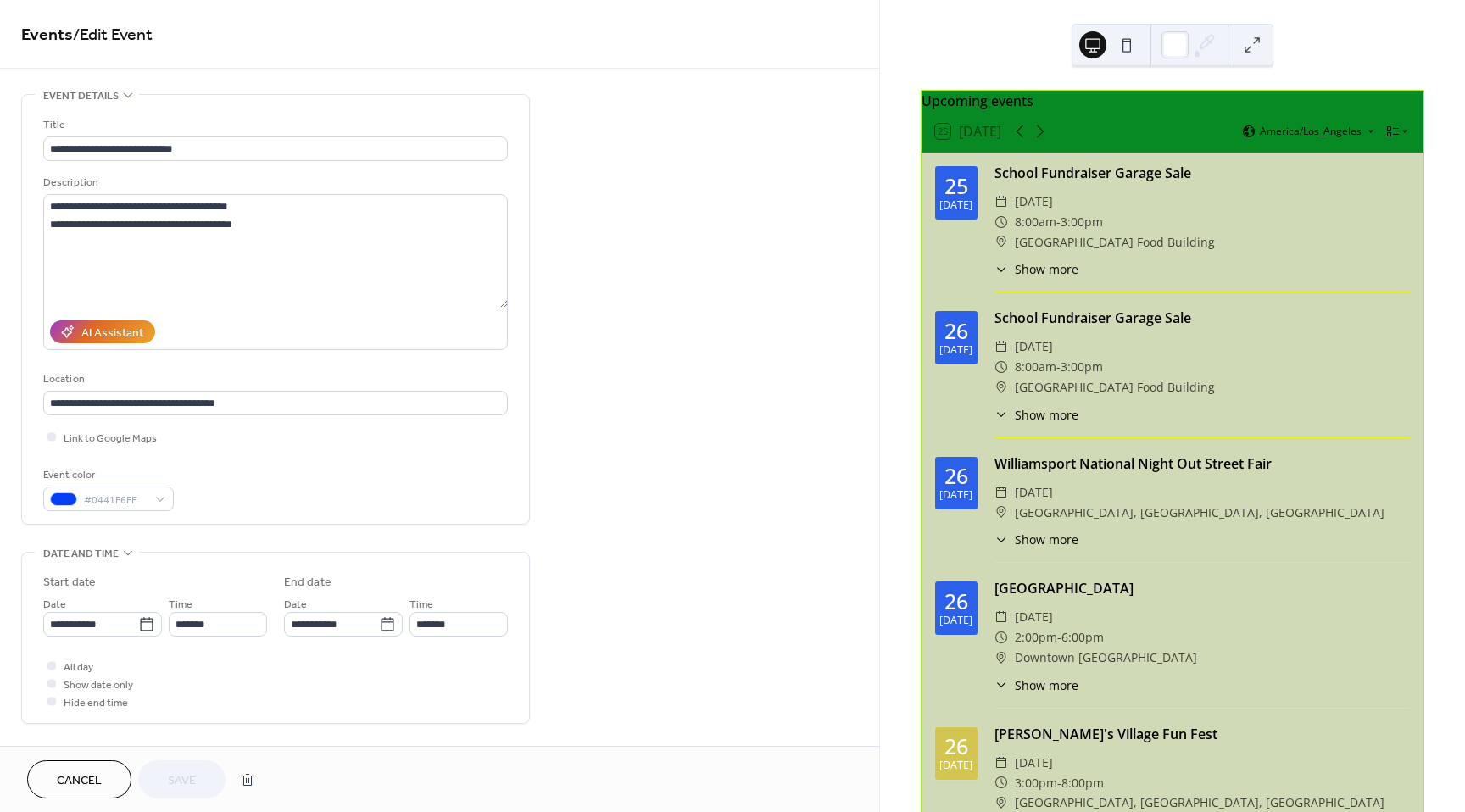 click on "**********" at bounding box center [439, 610] 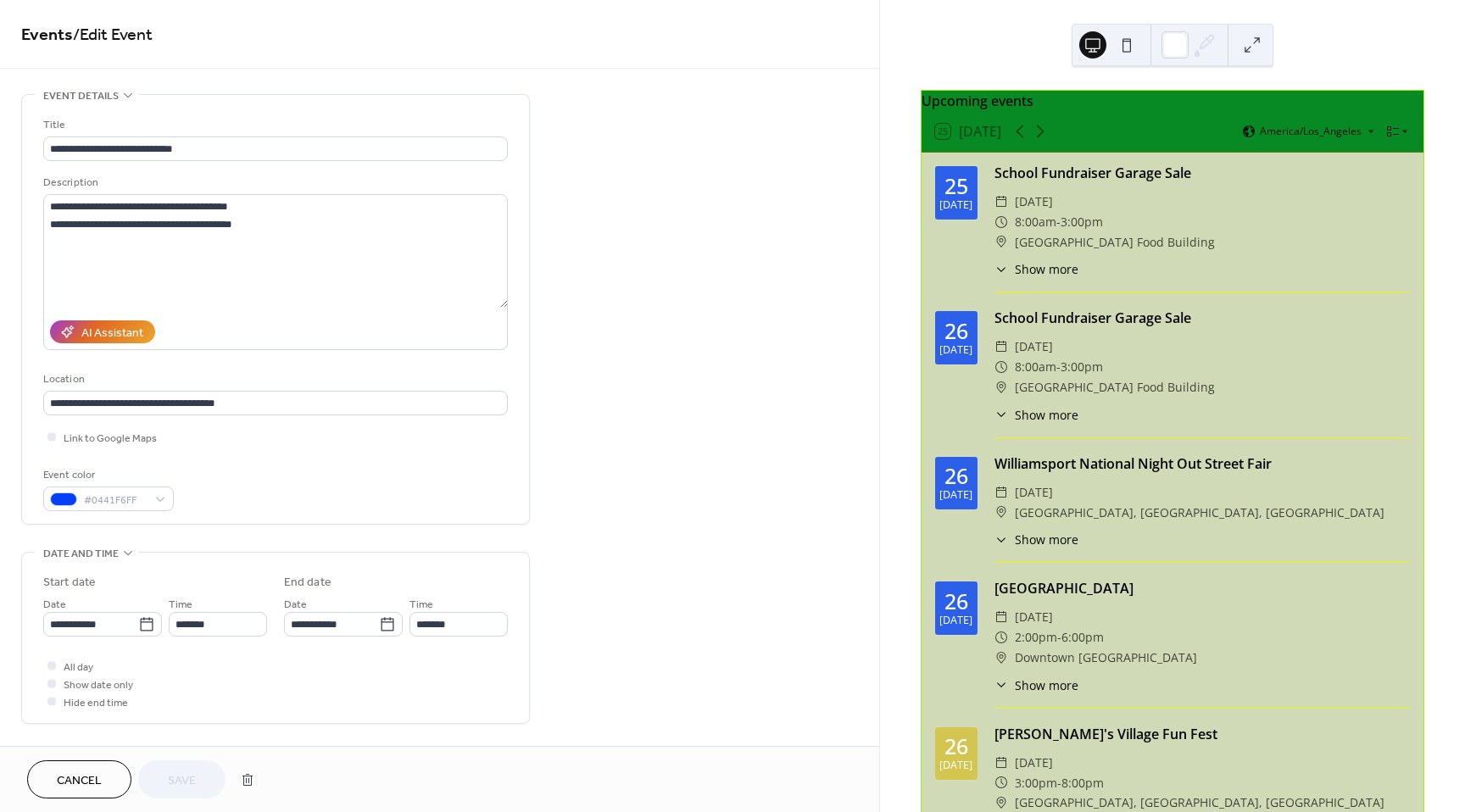 click on "Cancel" at bounding box center [79, 779] 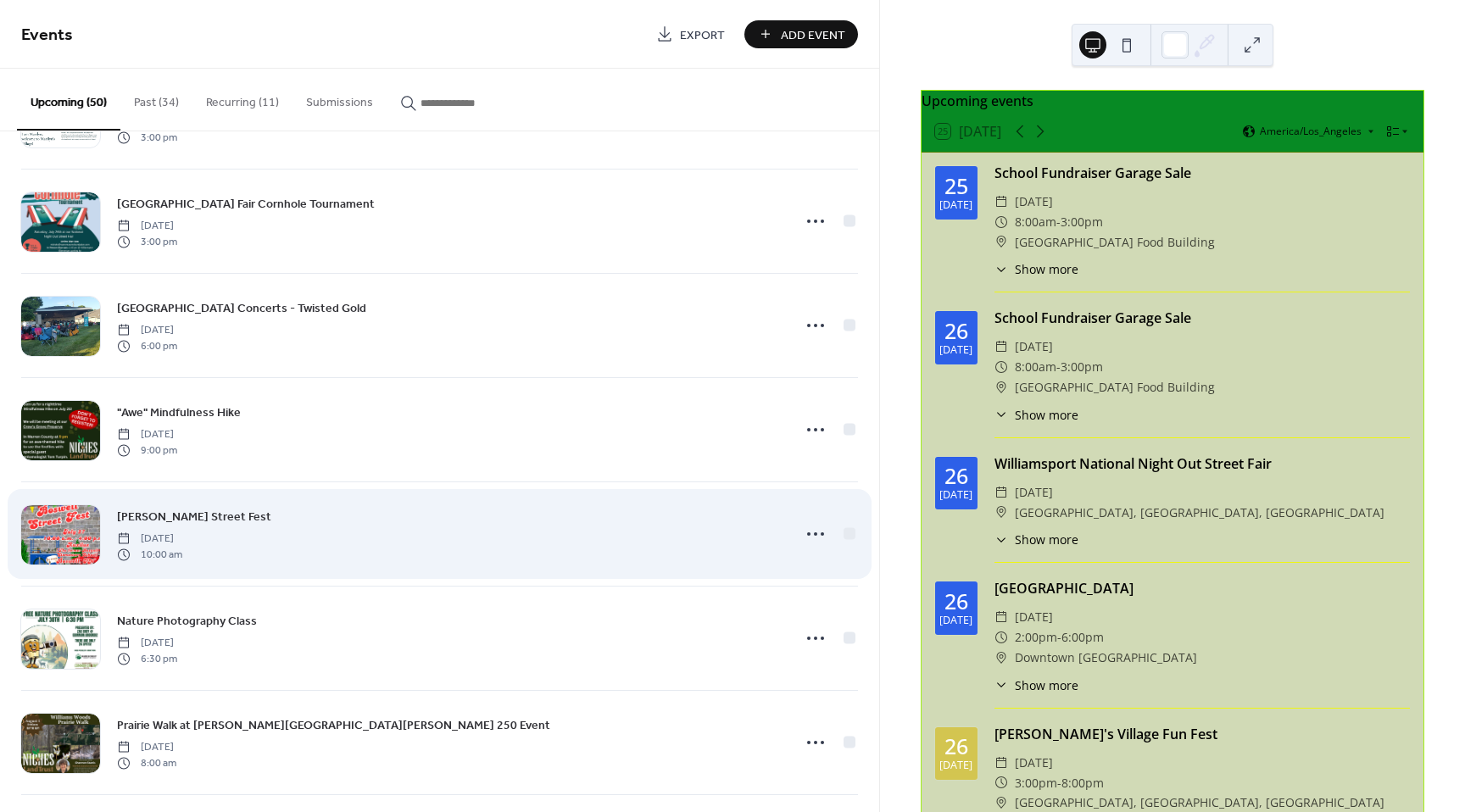 scroll, scrollTop: 0, scrollLeft: 0, axis: both 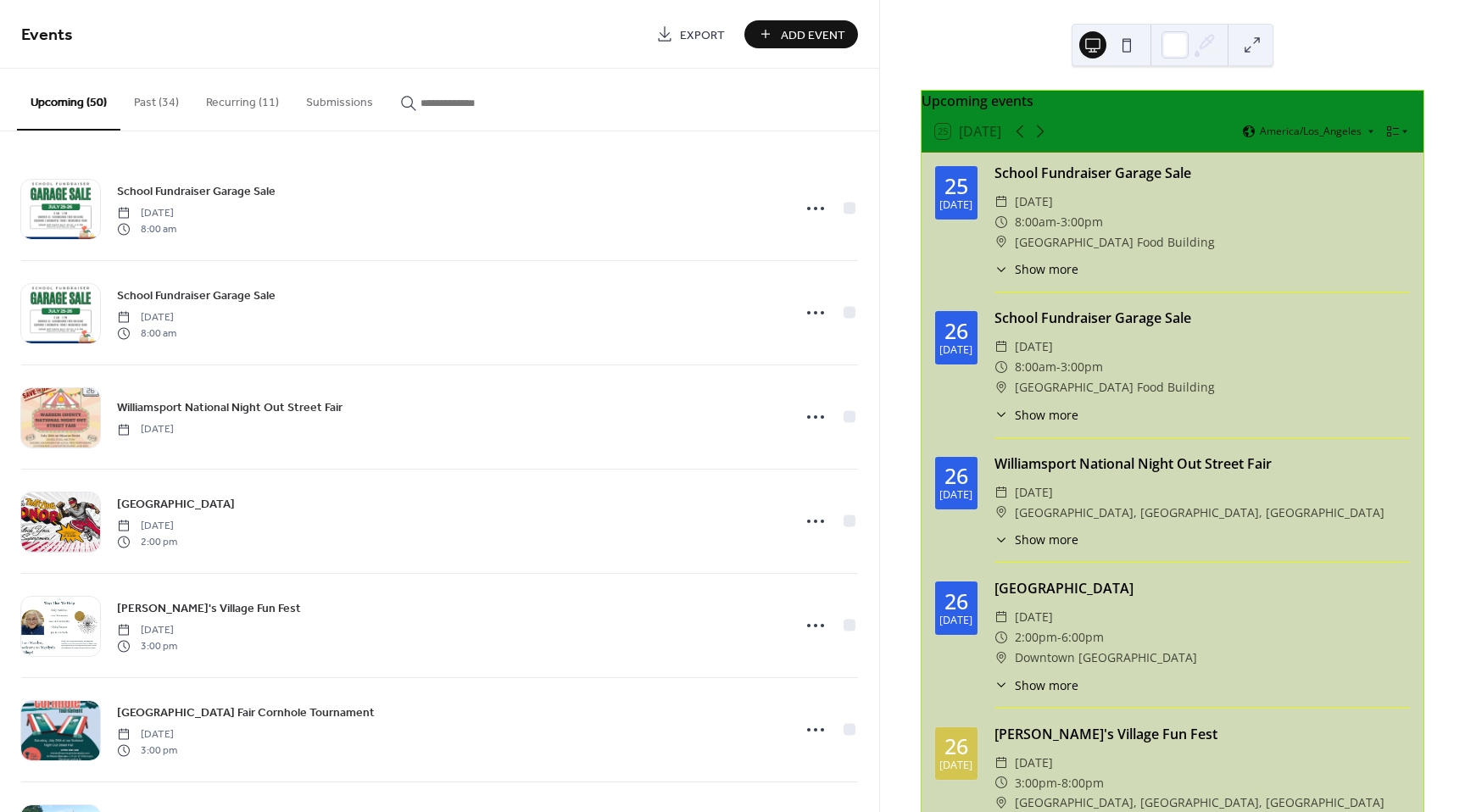 click on "Recurring (11)" at bounding box center [242, 98] 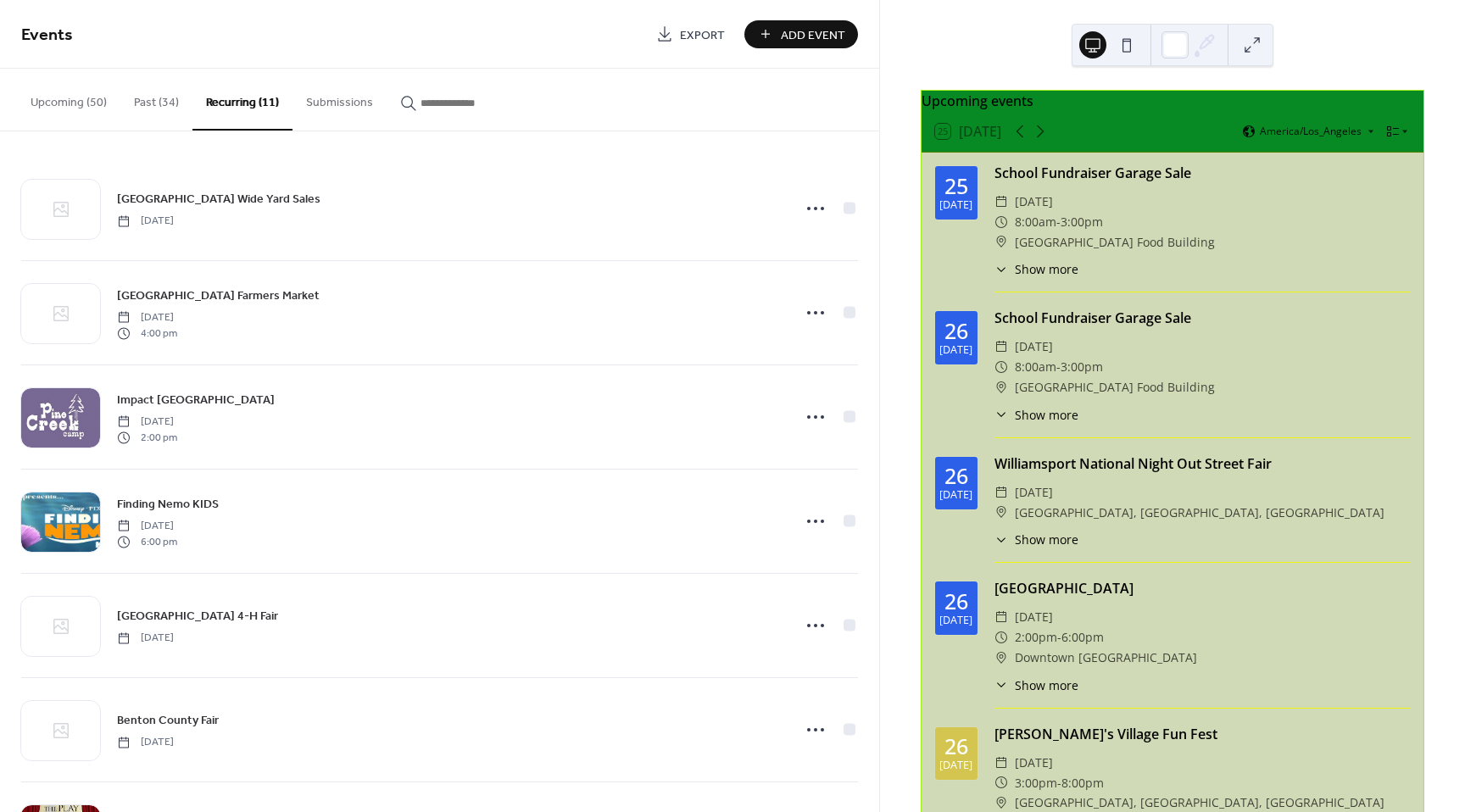 click on "Past (34)" at bounding box center (156, 98) 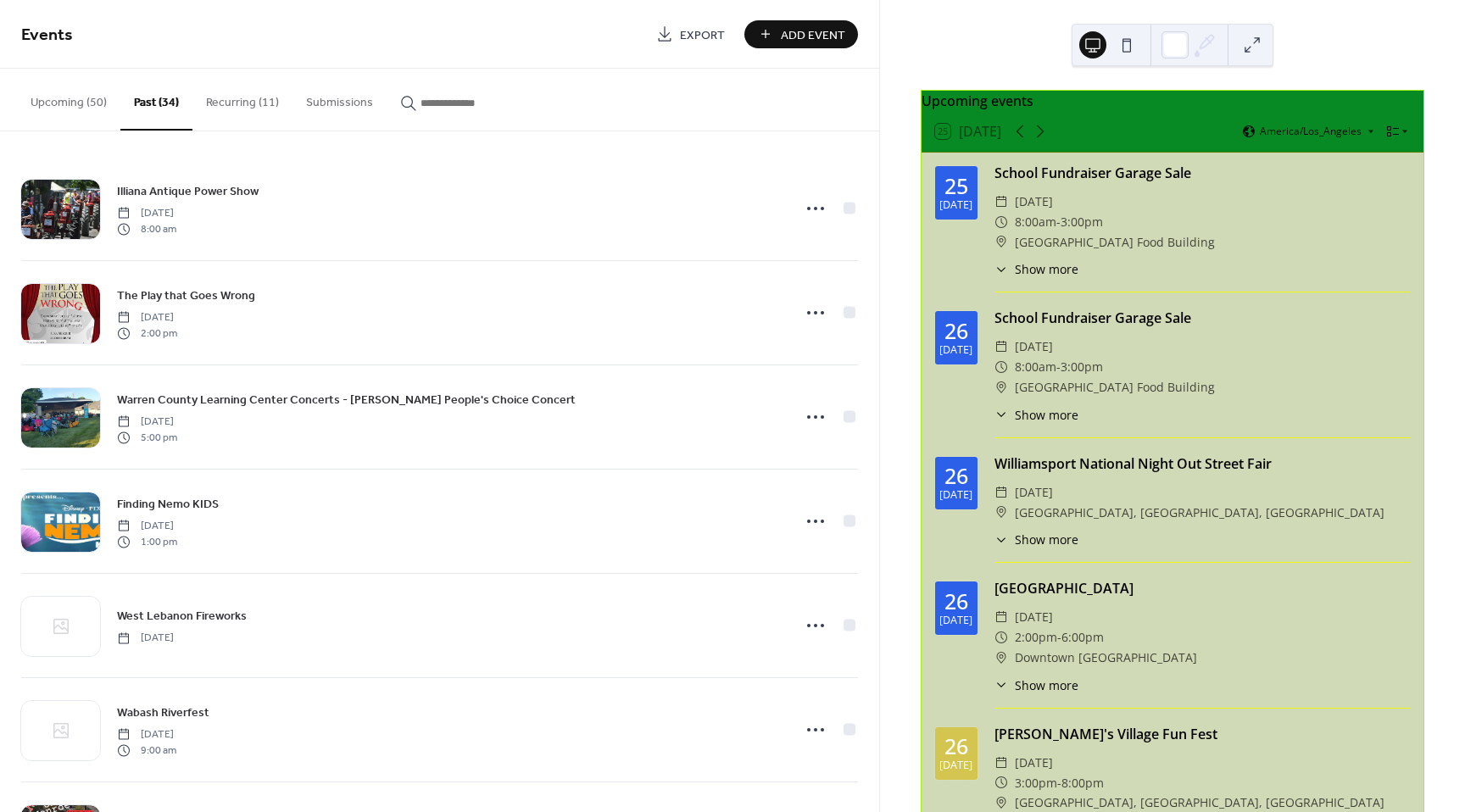 click on "Submissions" at bounding box center [339, 98] 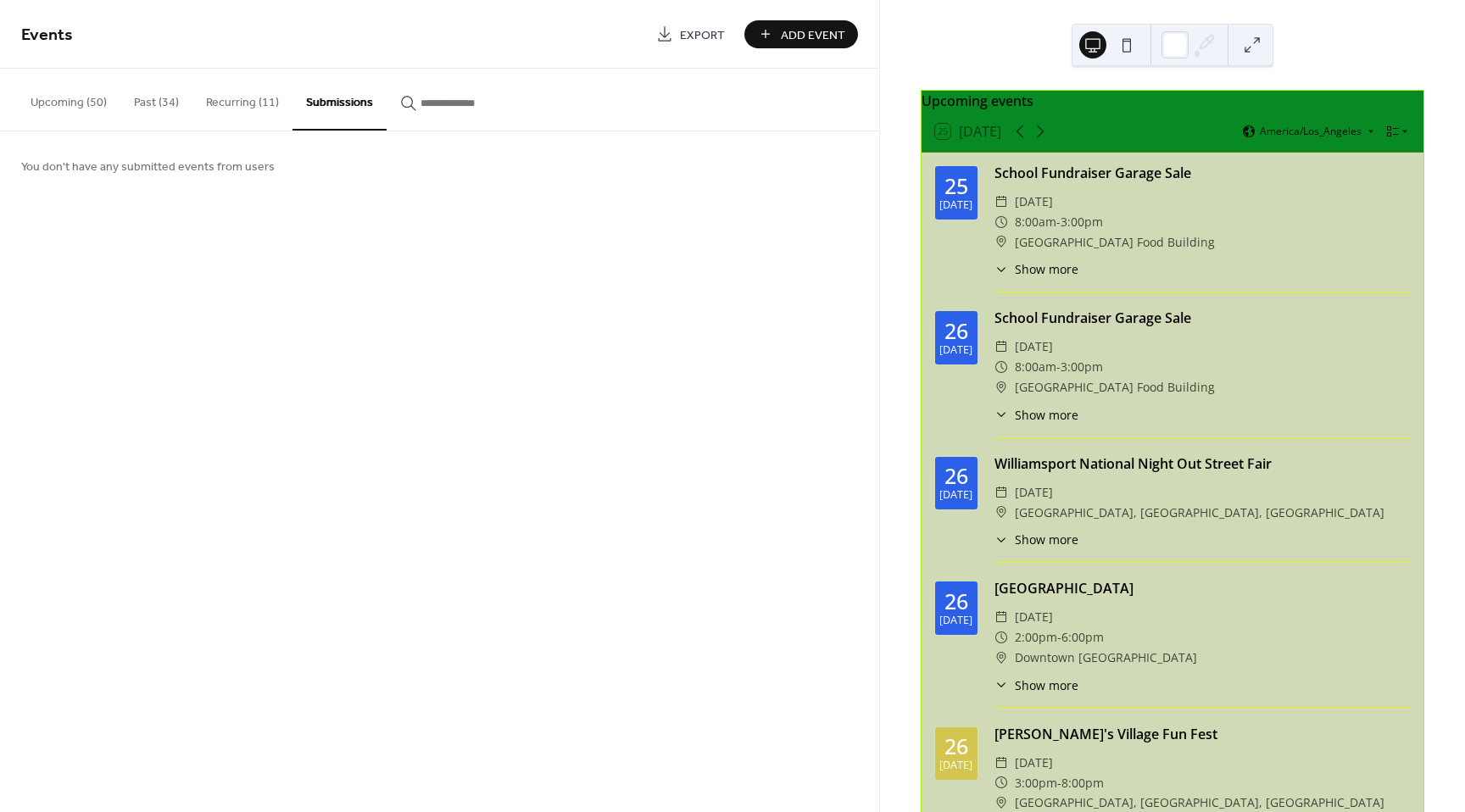click on "Past (34)" at bounding box center [156, 98] 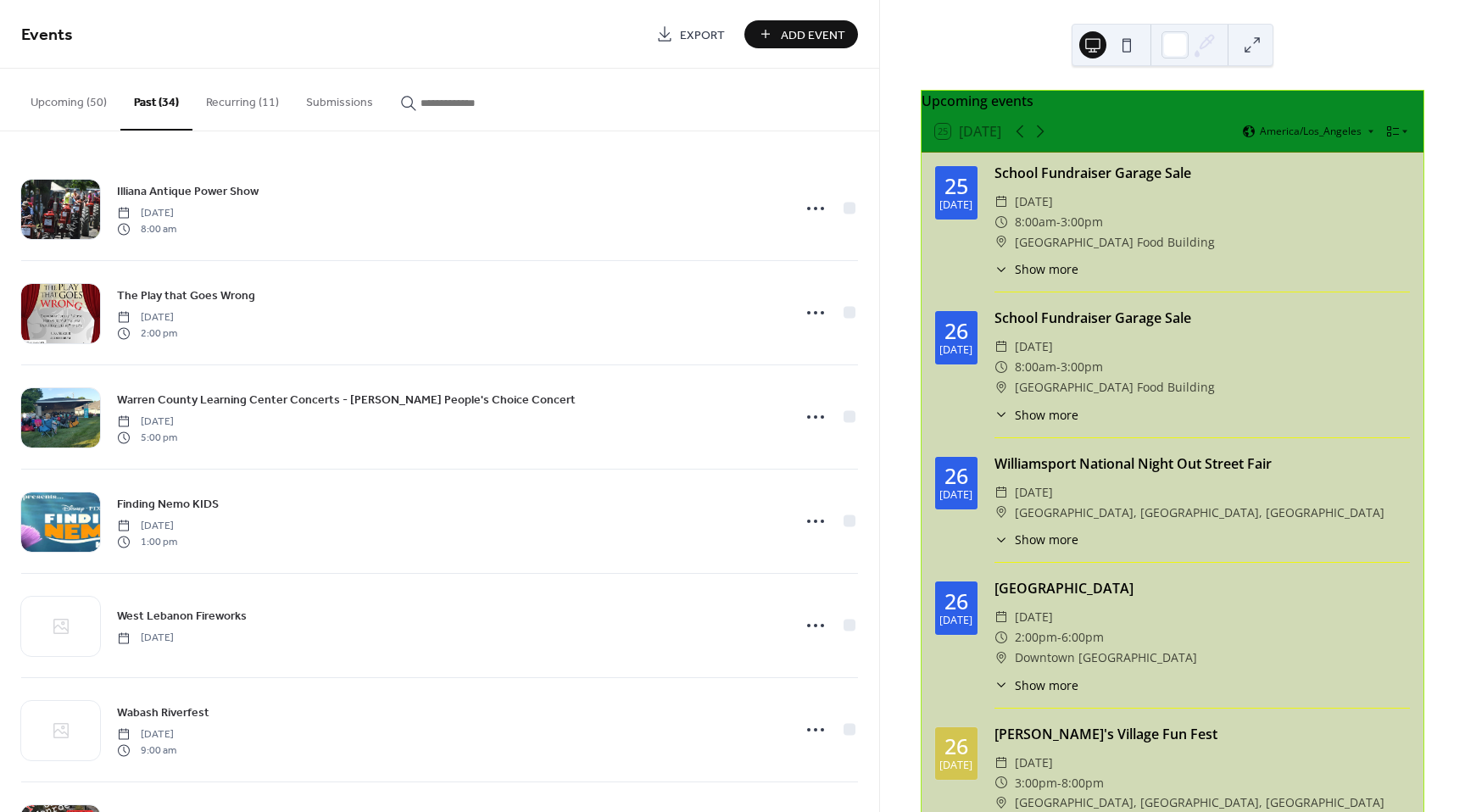 click on "Upcoming (50)" at bounding box center [69, 98] 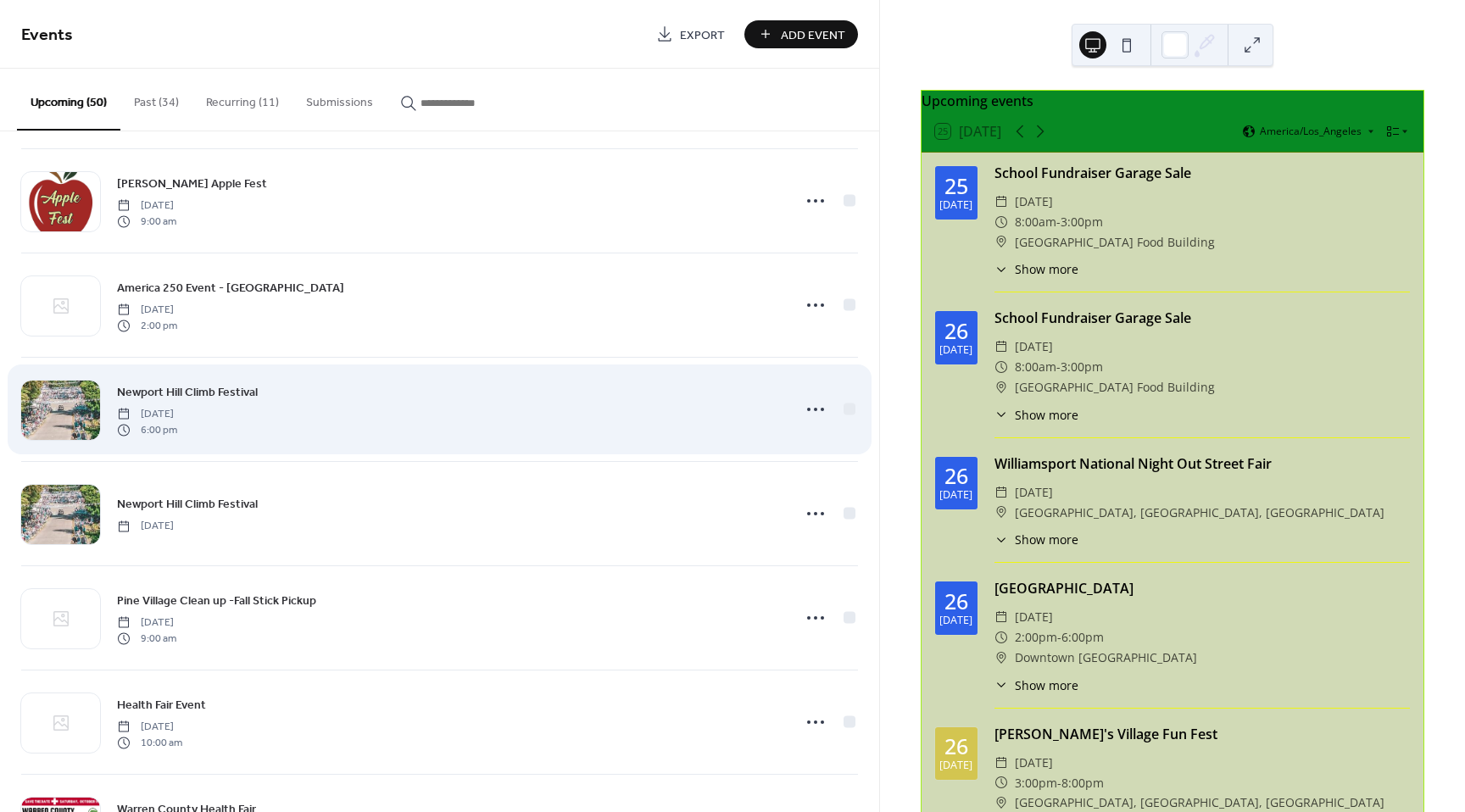 scroll, scrollTop: 3540, scrollLeft: 0, axis: vertical 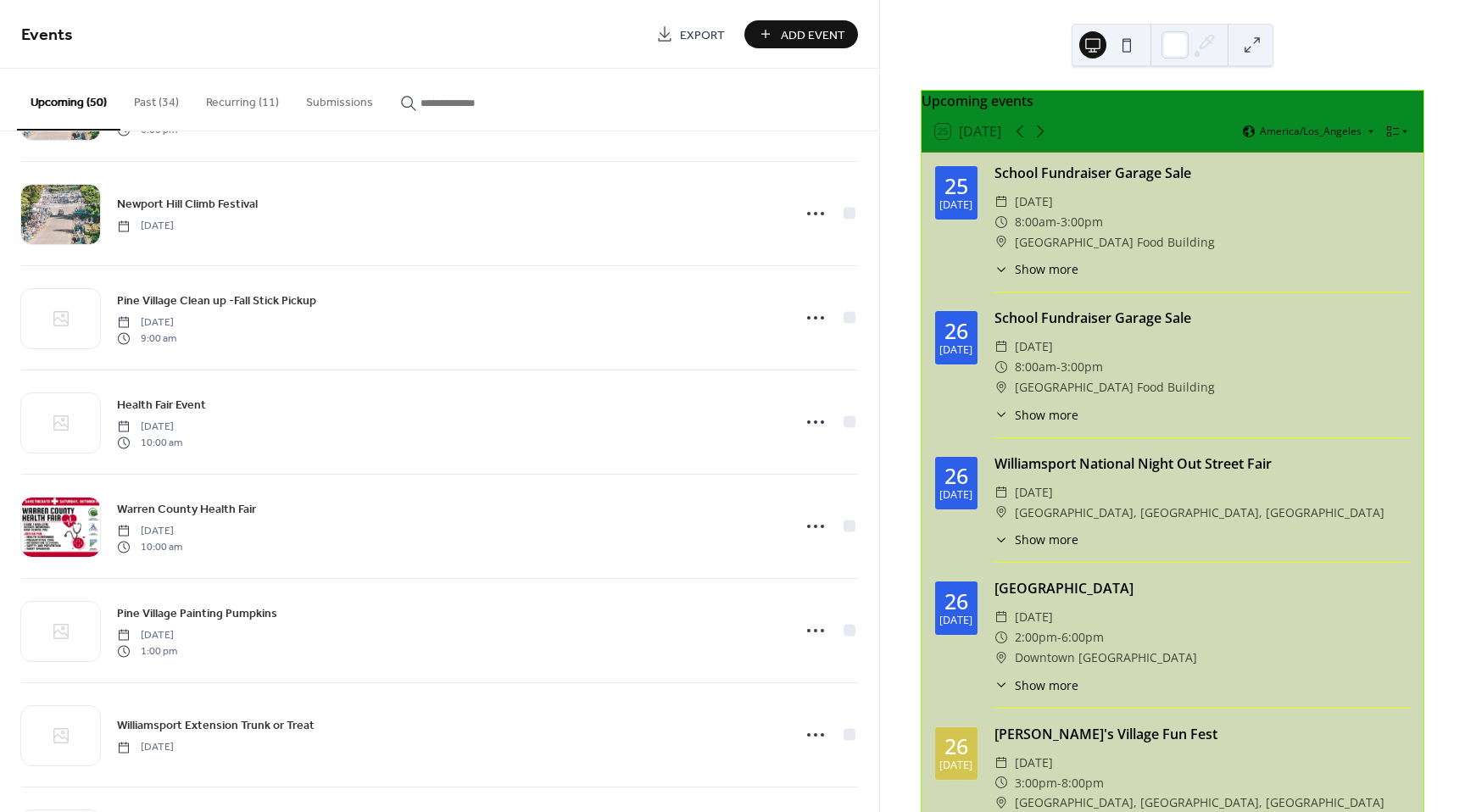 click on "Warren County Health Fair" at bounding box center [187, 509] 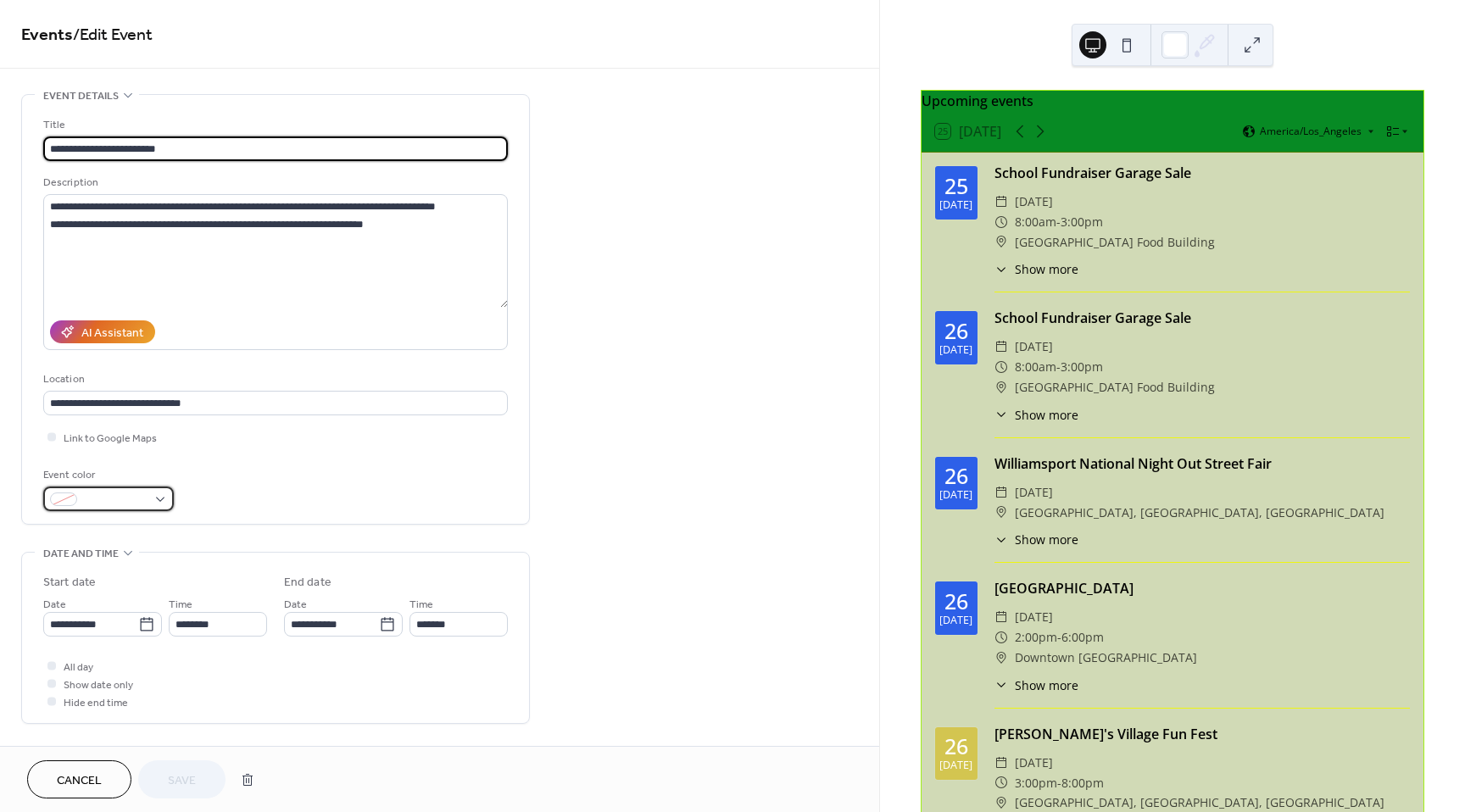 click at bounding box center [109, 498] 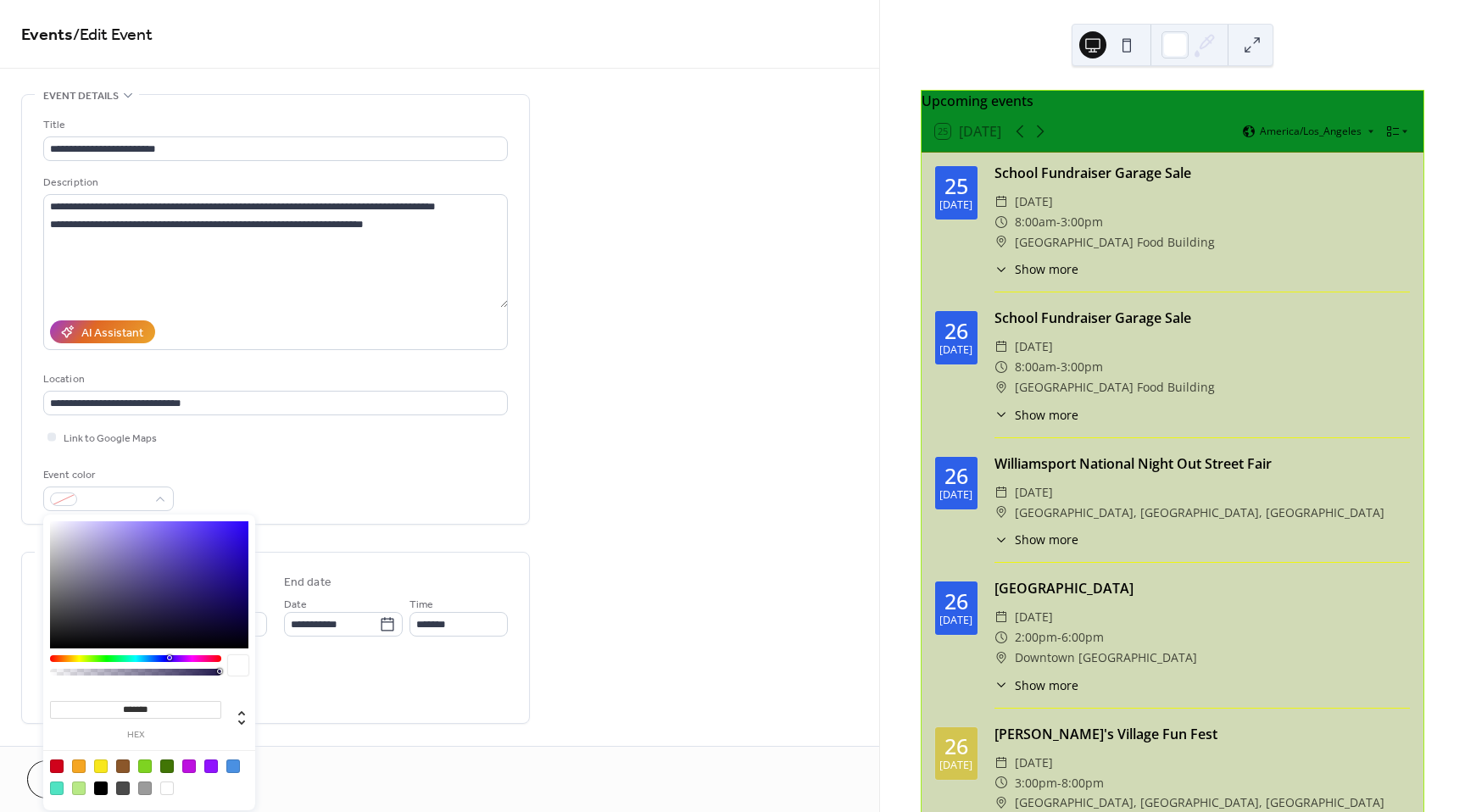 drag, startPoint x: 153, startPoint y: 714, endPoint x: 142, endPoint y: 712, distance: 11.18034 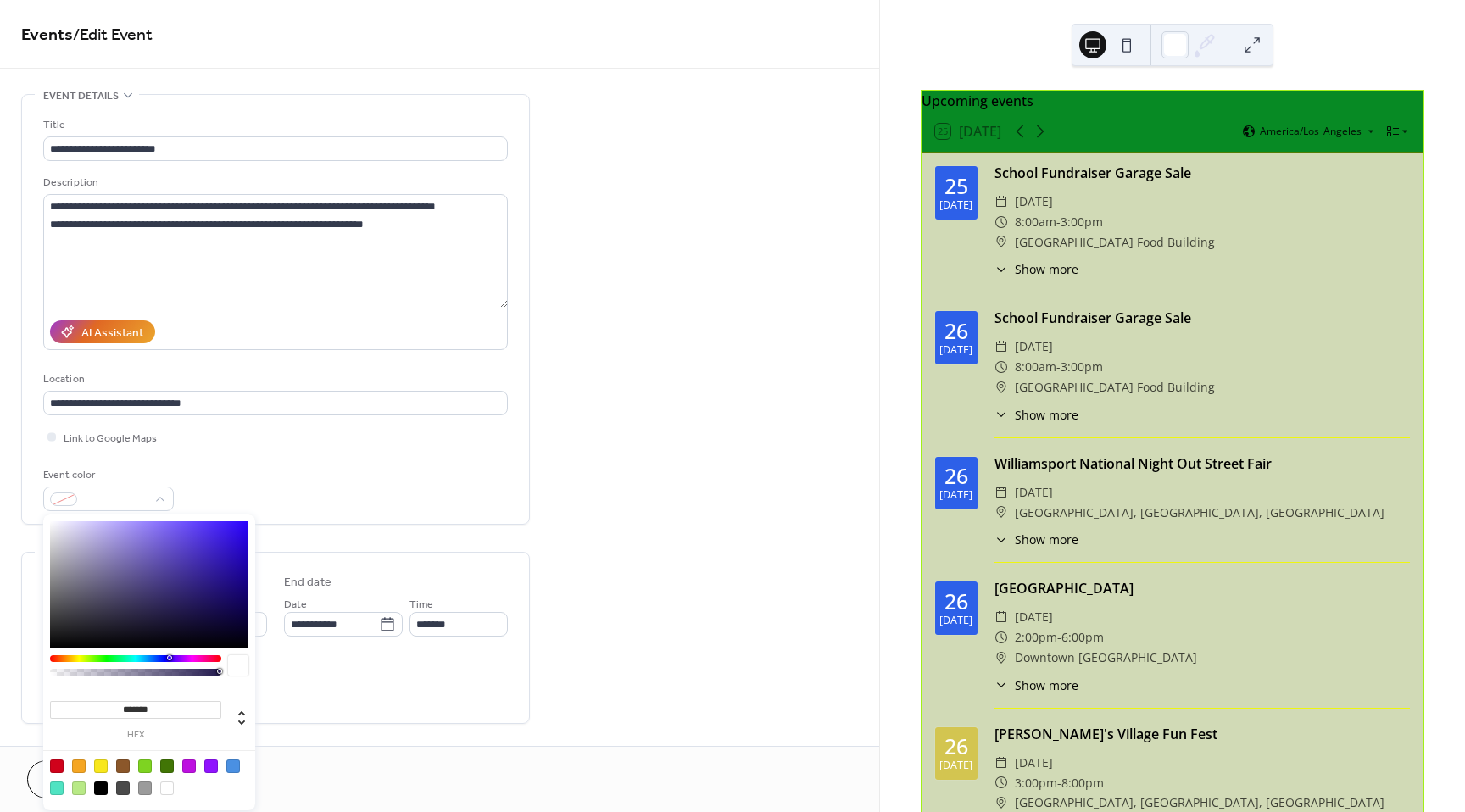 paste 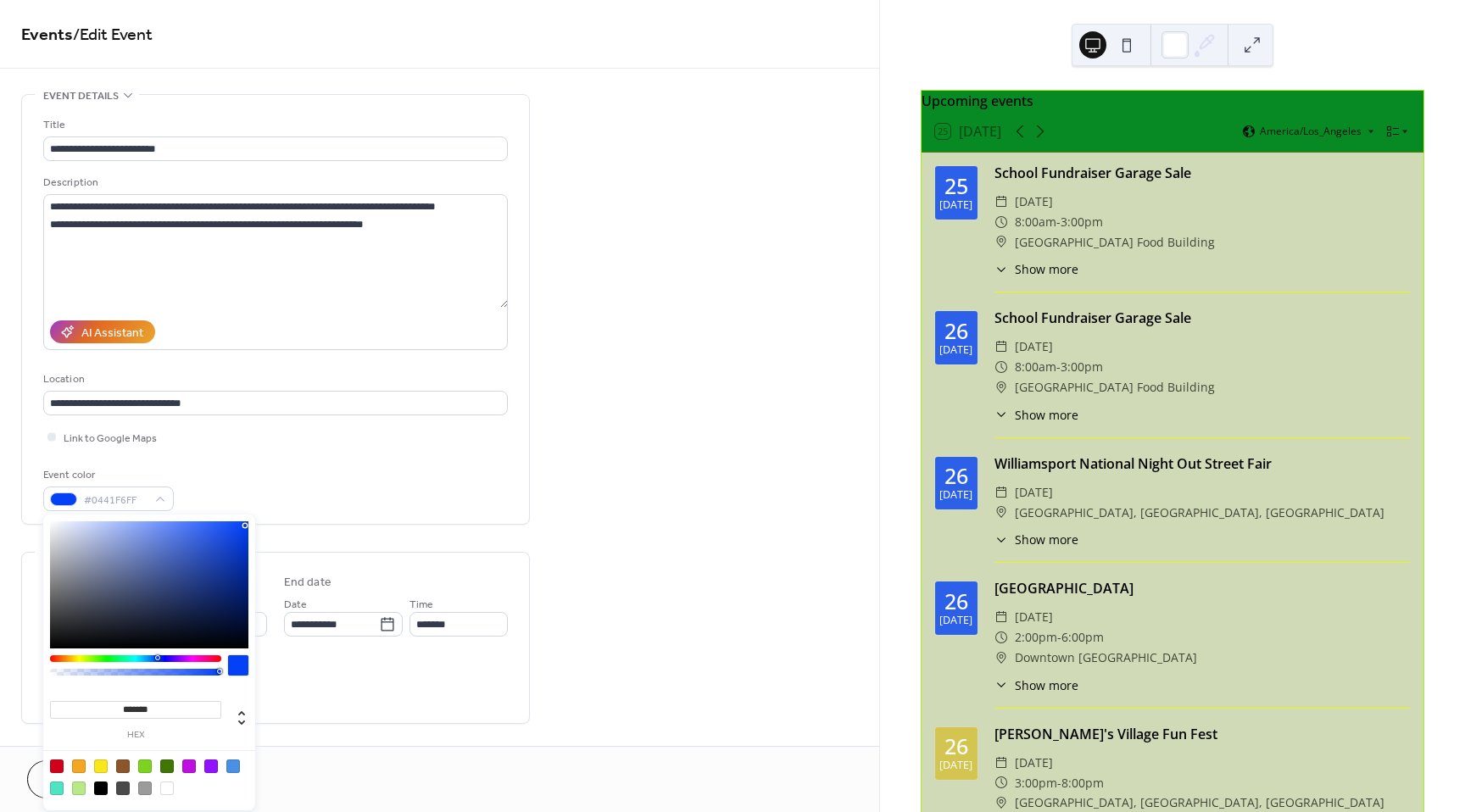 type on "*******" 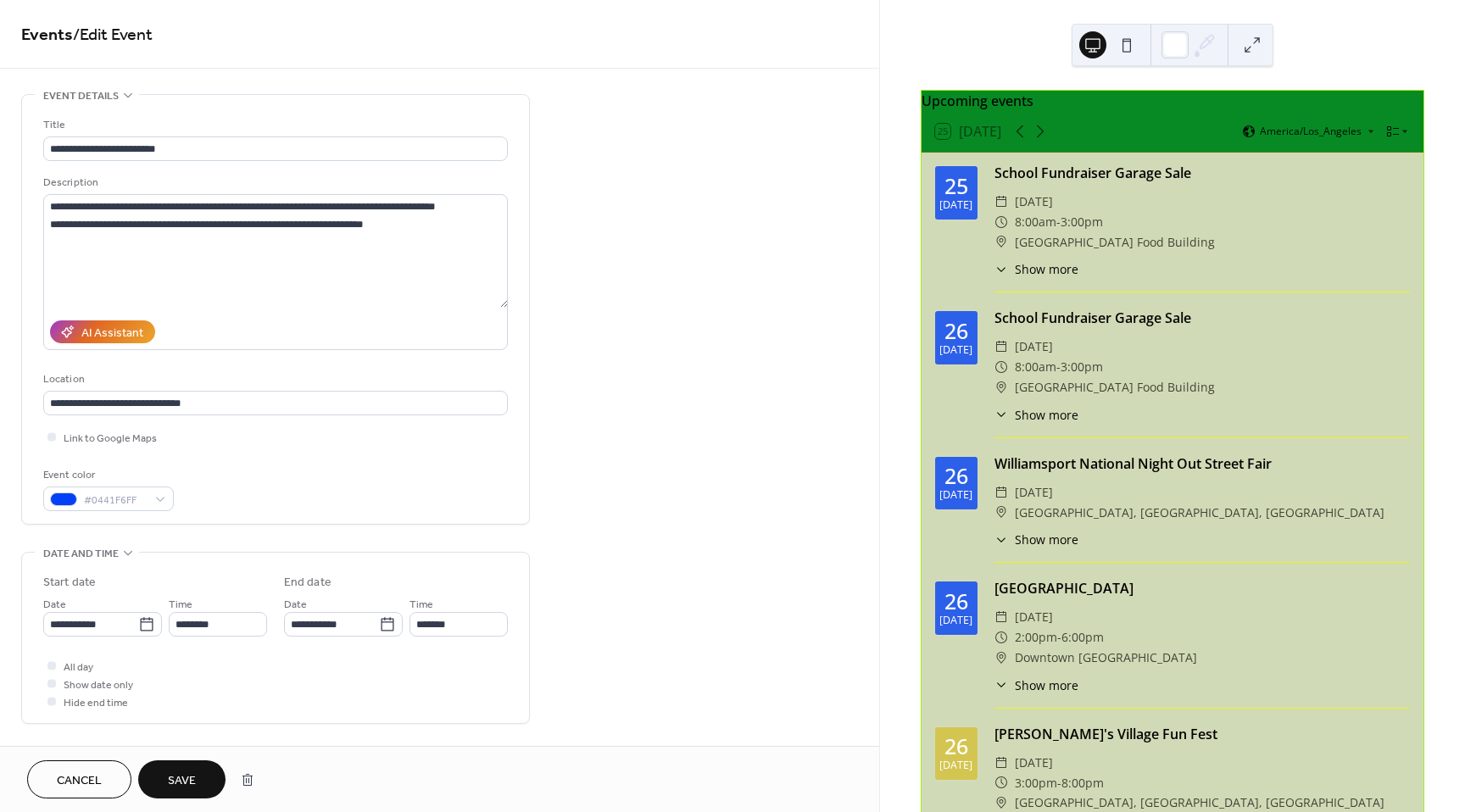 click on "Event color #0441F6FF" at bounding box center [276, 488] 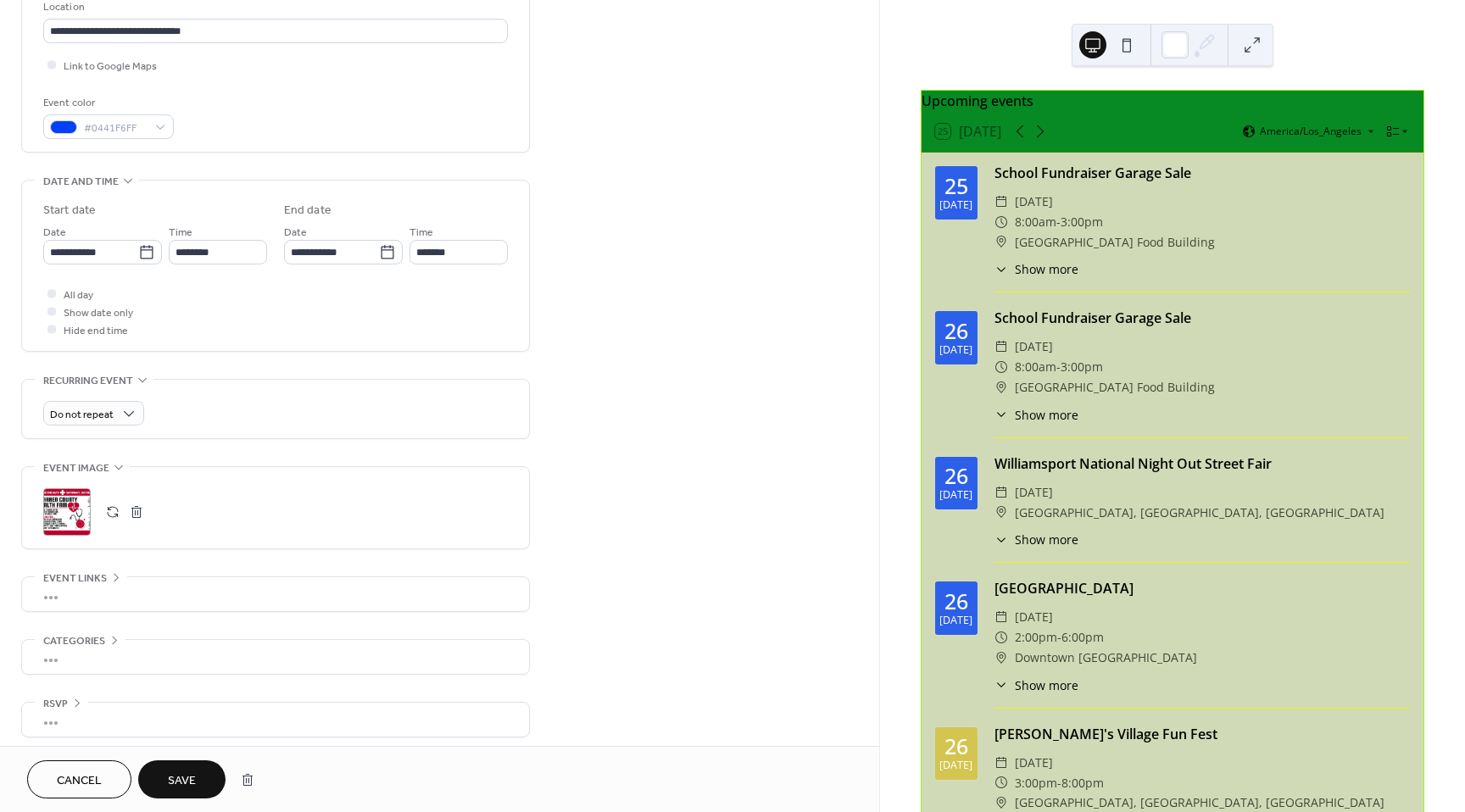 scroll, scrollTop: 381, scrollLeft: 0, axis: vertical 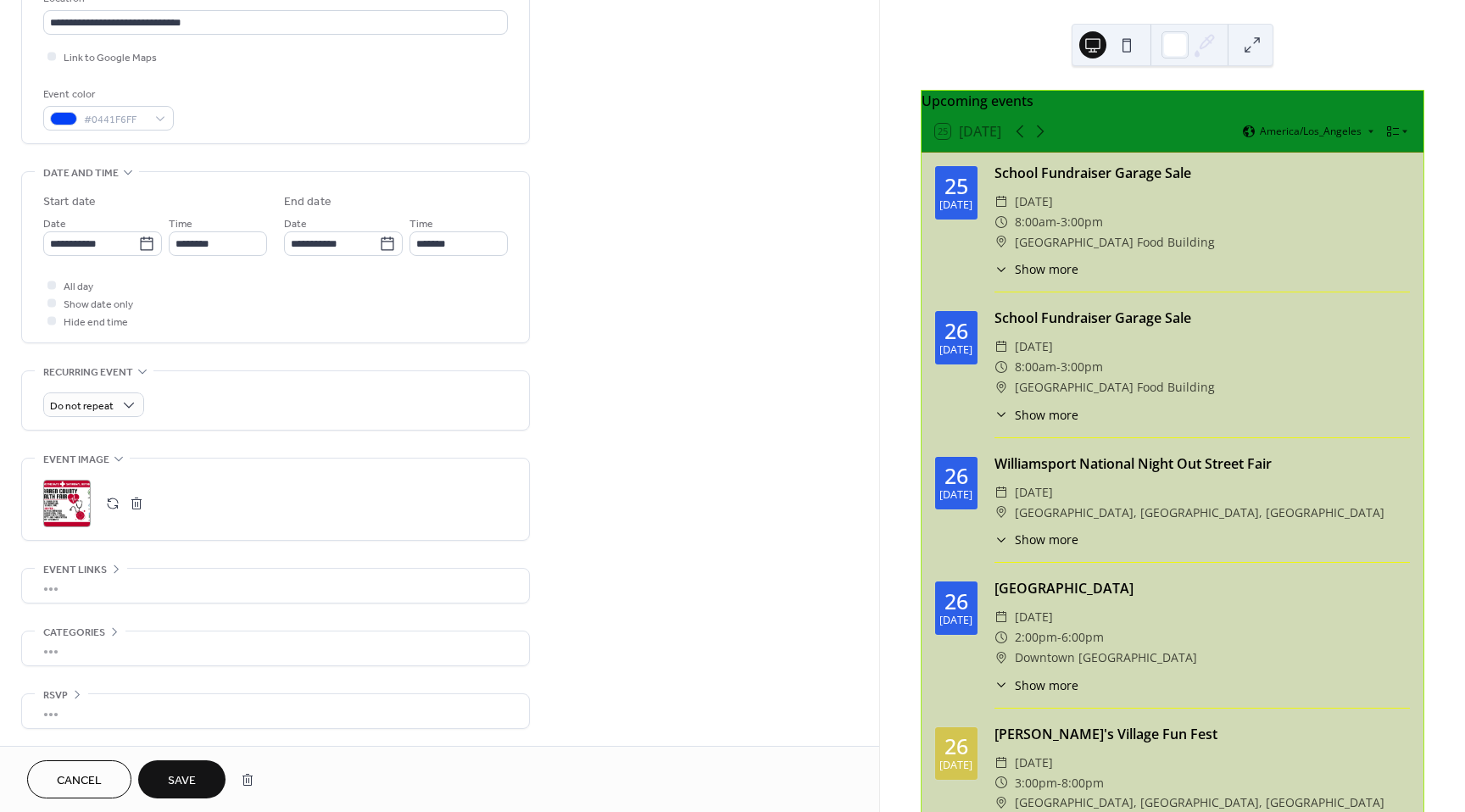 click on "Save" at bounding box center [181, 781] 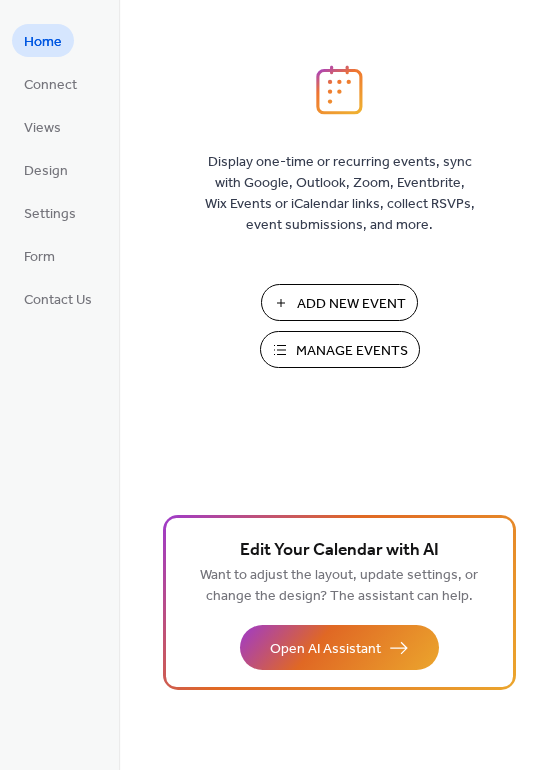 scroll, scrollTop: 0, scrollLeft: 0, axis: both 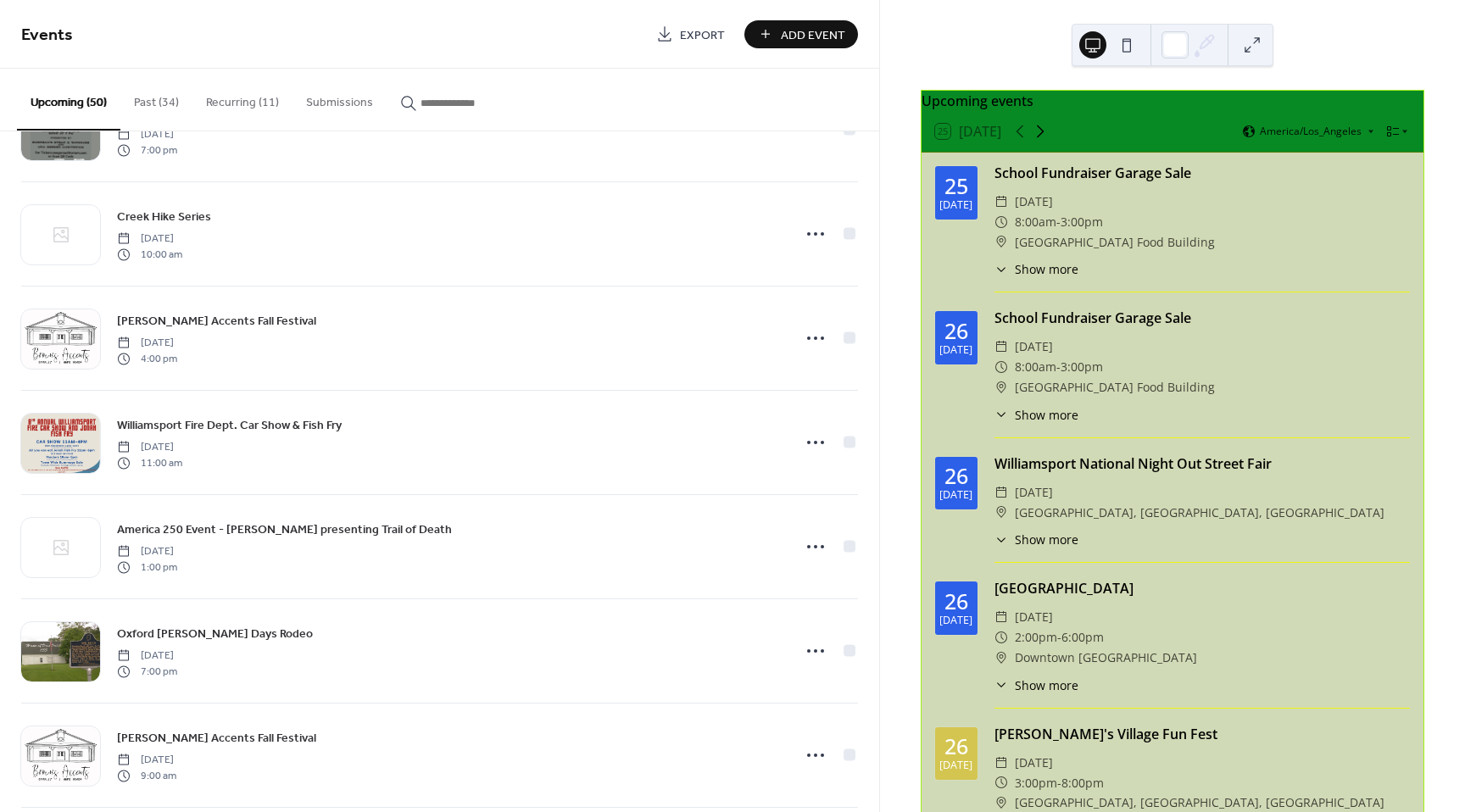 click 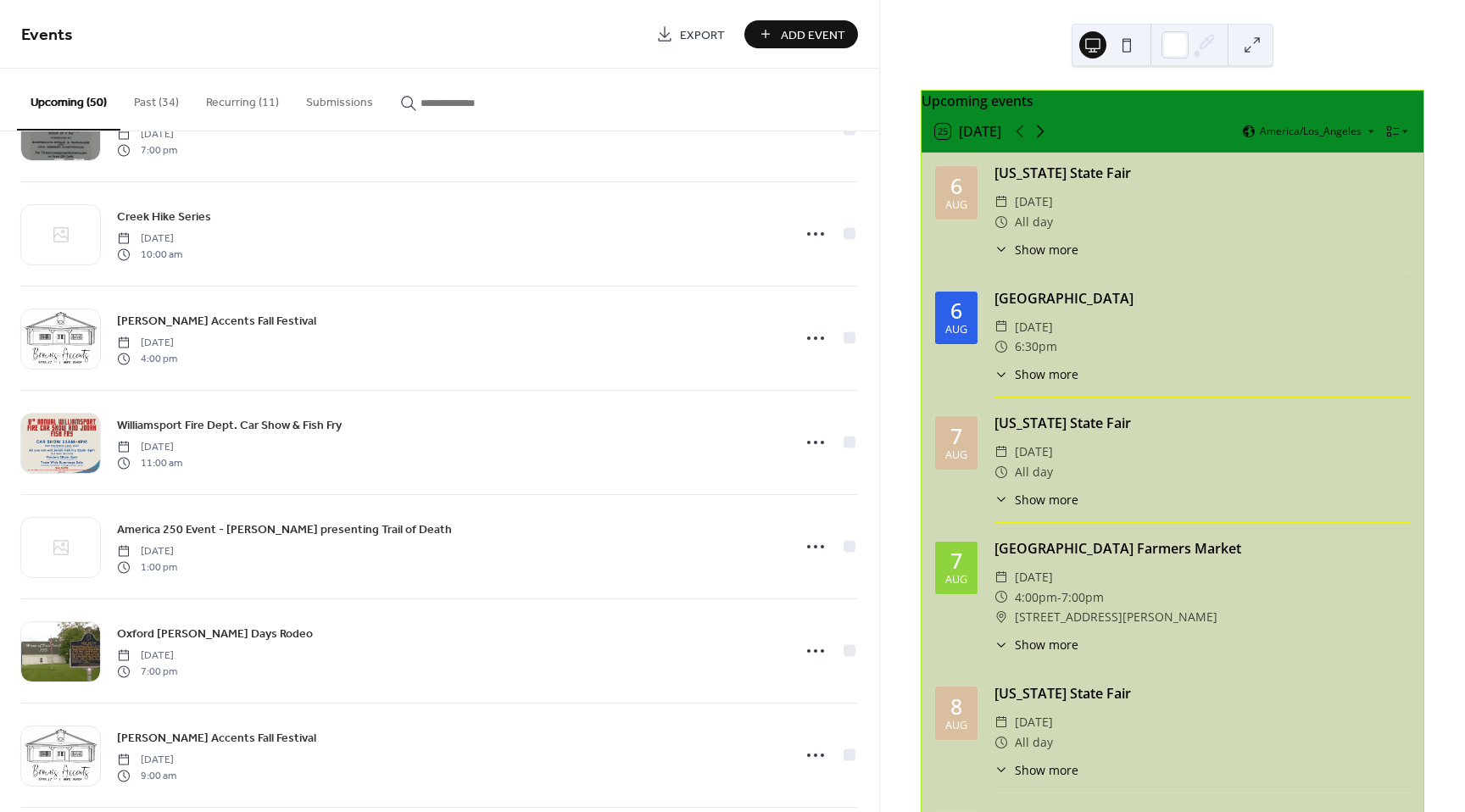 click 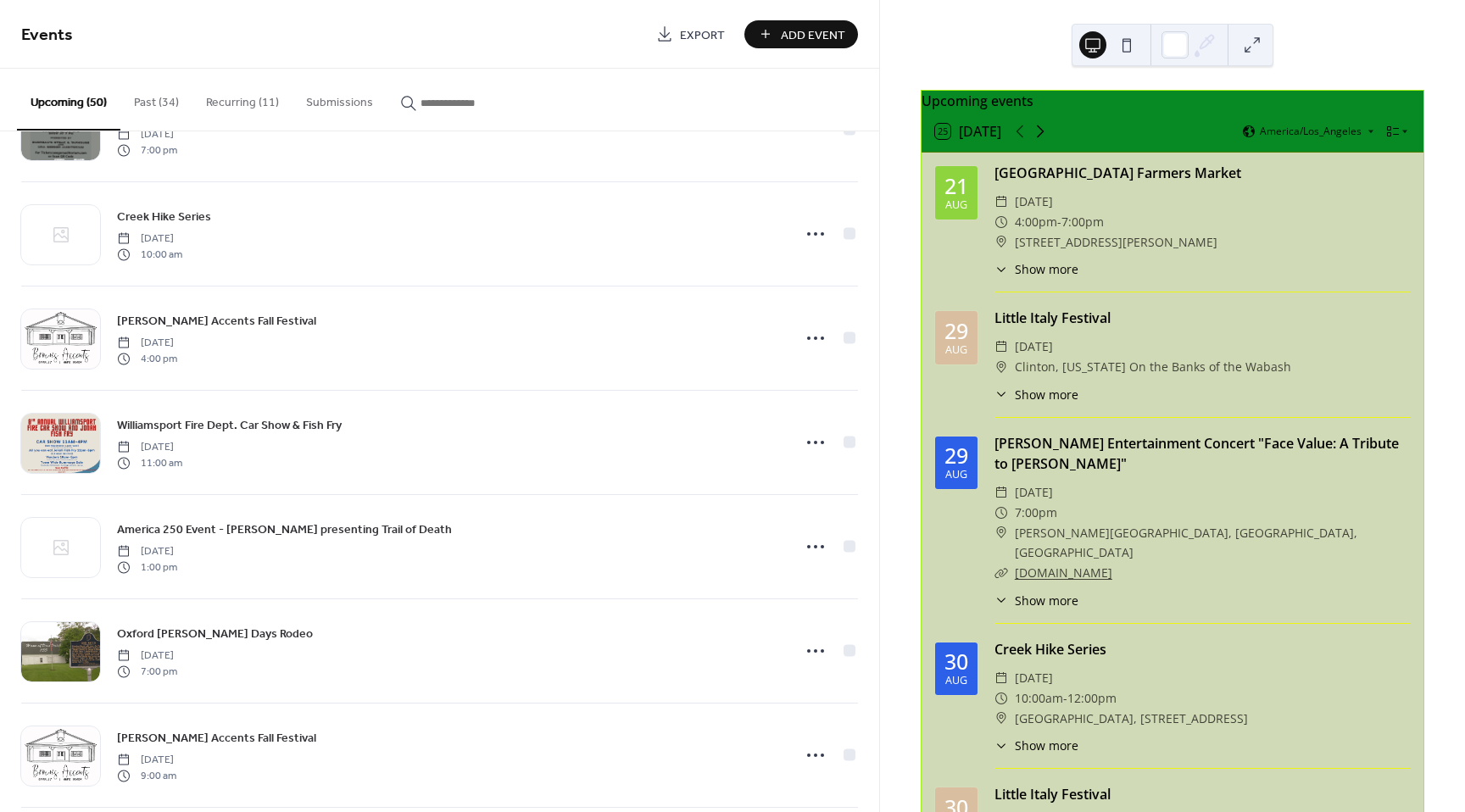 click 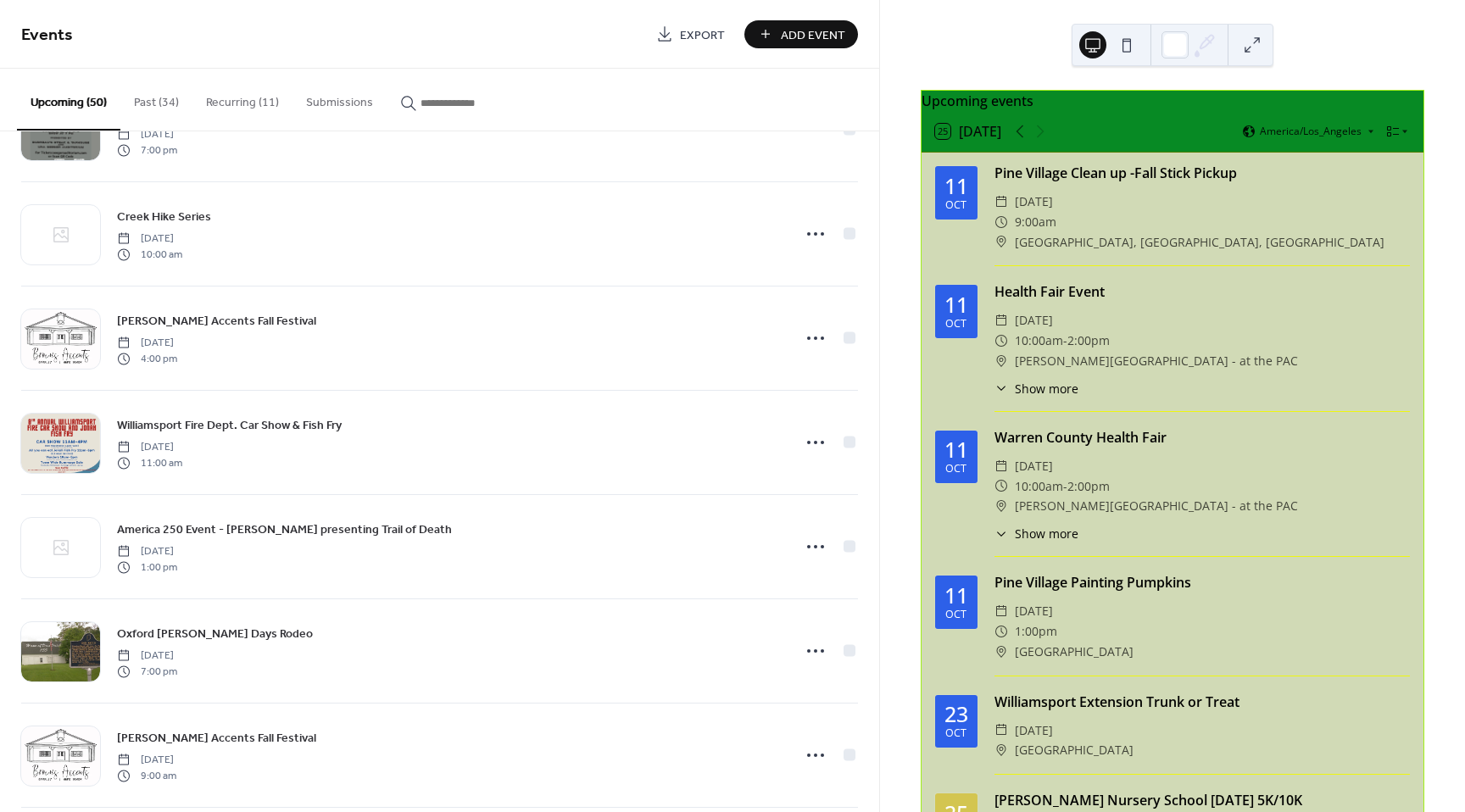 click on "Show more" at bounding box center (1046, 388) 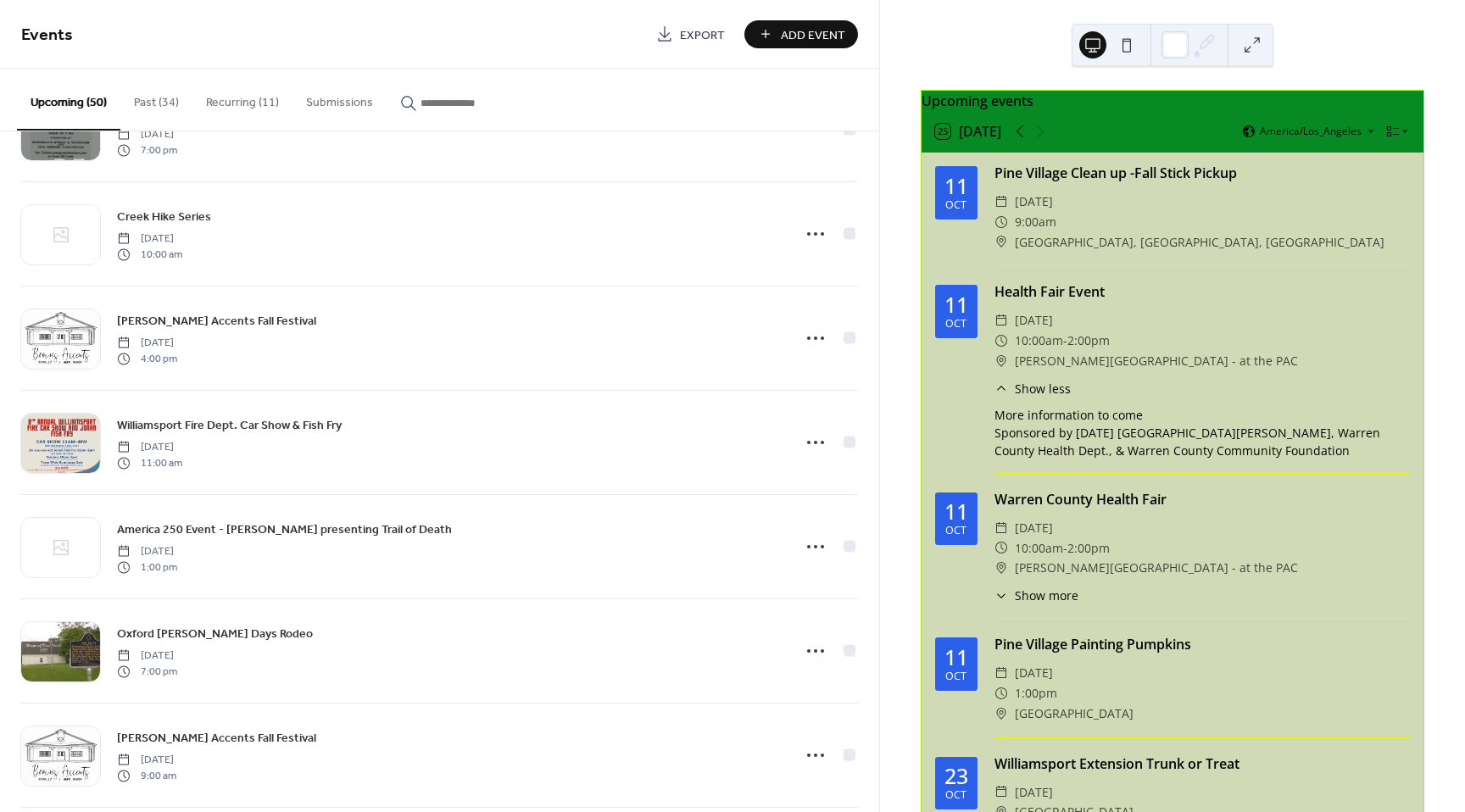 click on "Show less" at bounding box center (1043, 388) 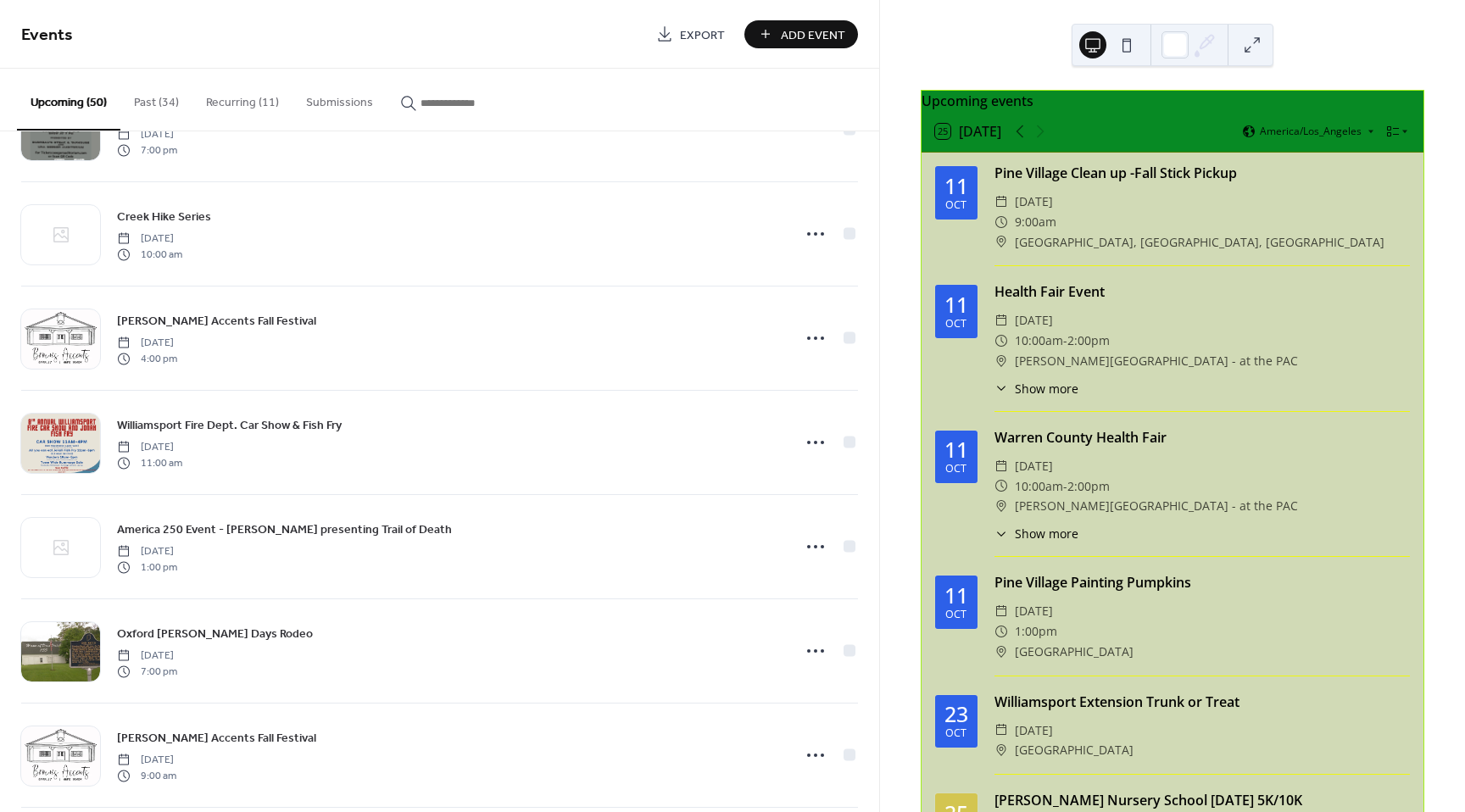 click on "Show more" at bounding box center [1046, 533] 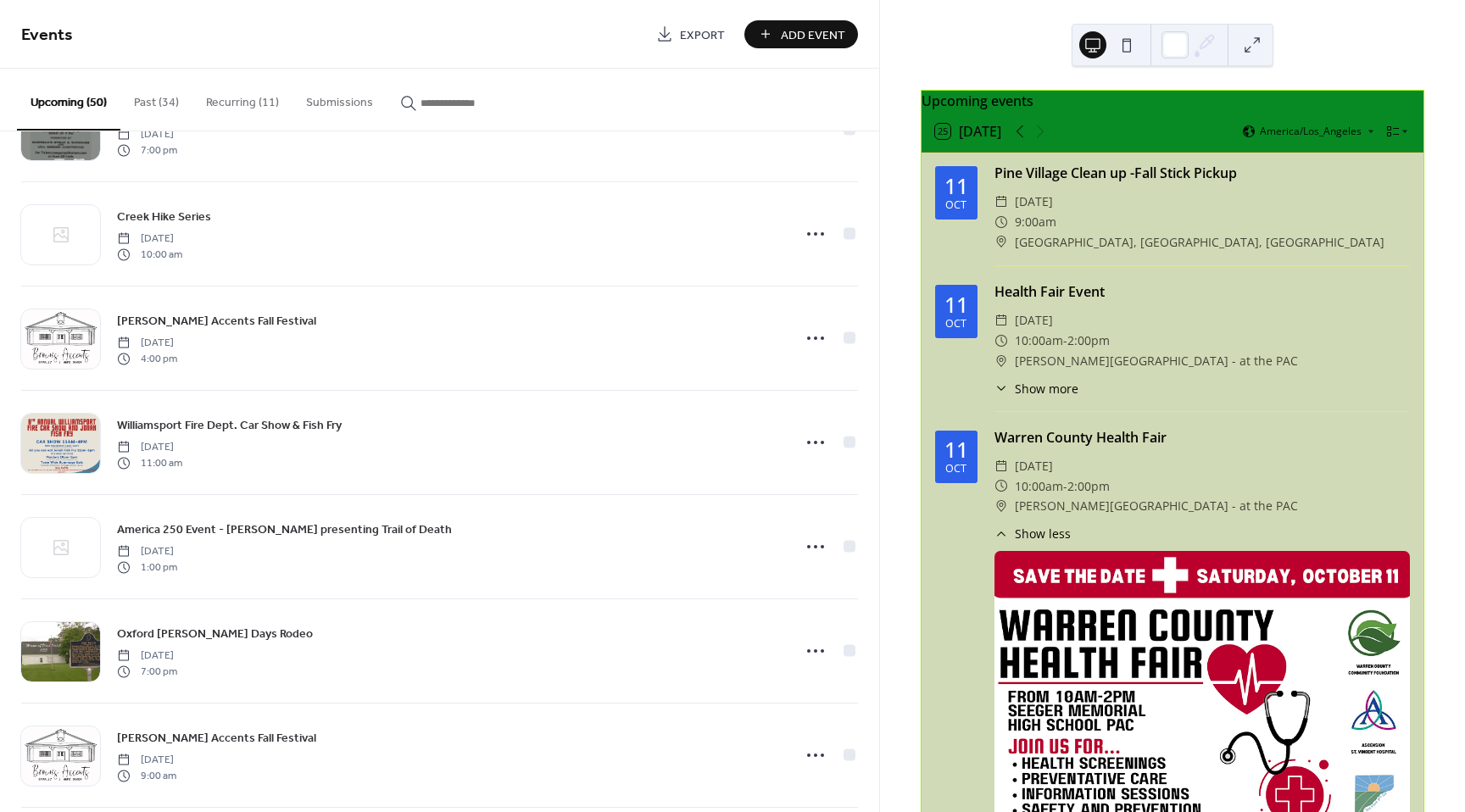click on "Show less" at bounding box center (1043, 533) 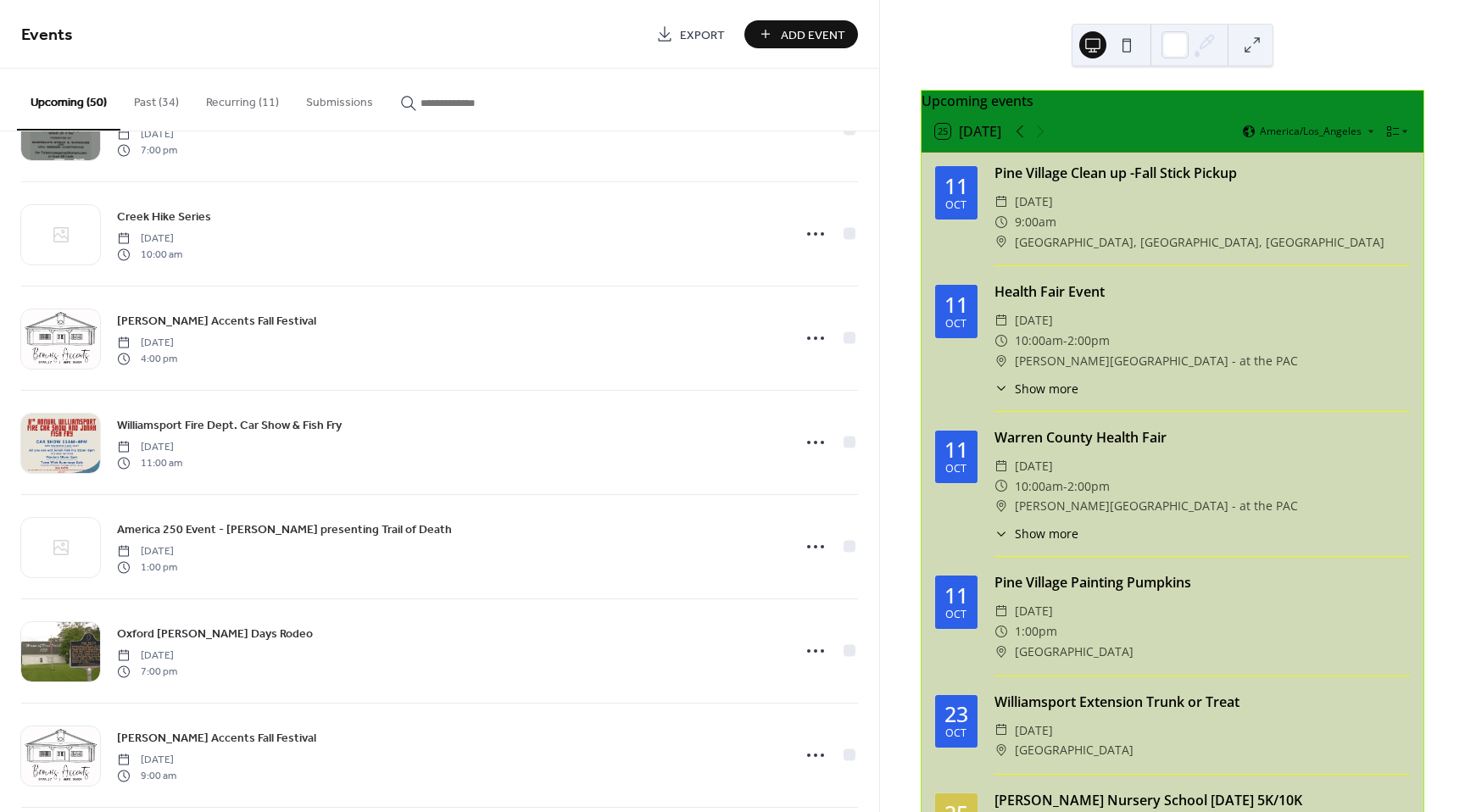 click on "11" at bounding box center [956, 449] 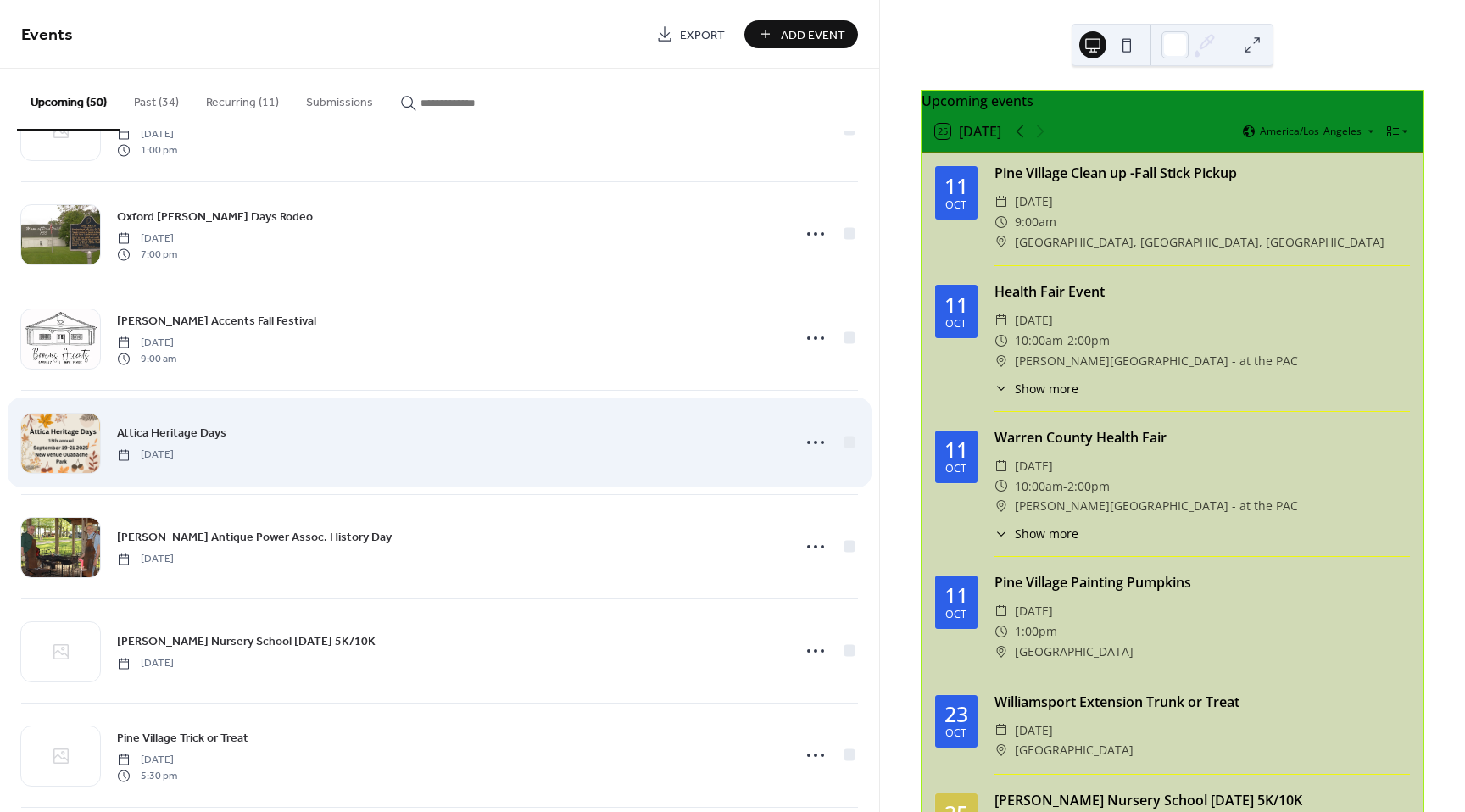 scroll, scrollTop: 2692, scrollLeft: 0, axis: vertical 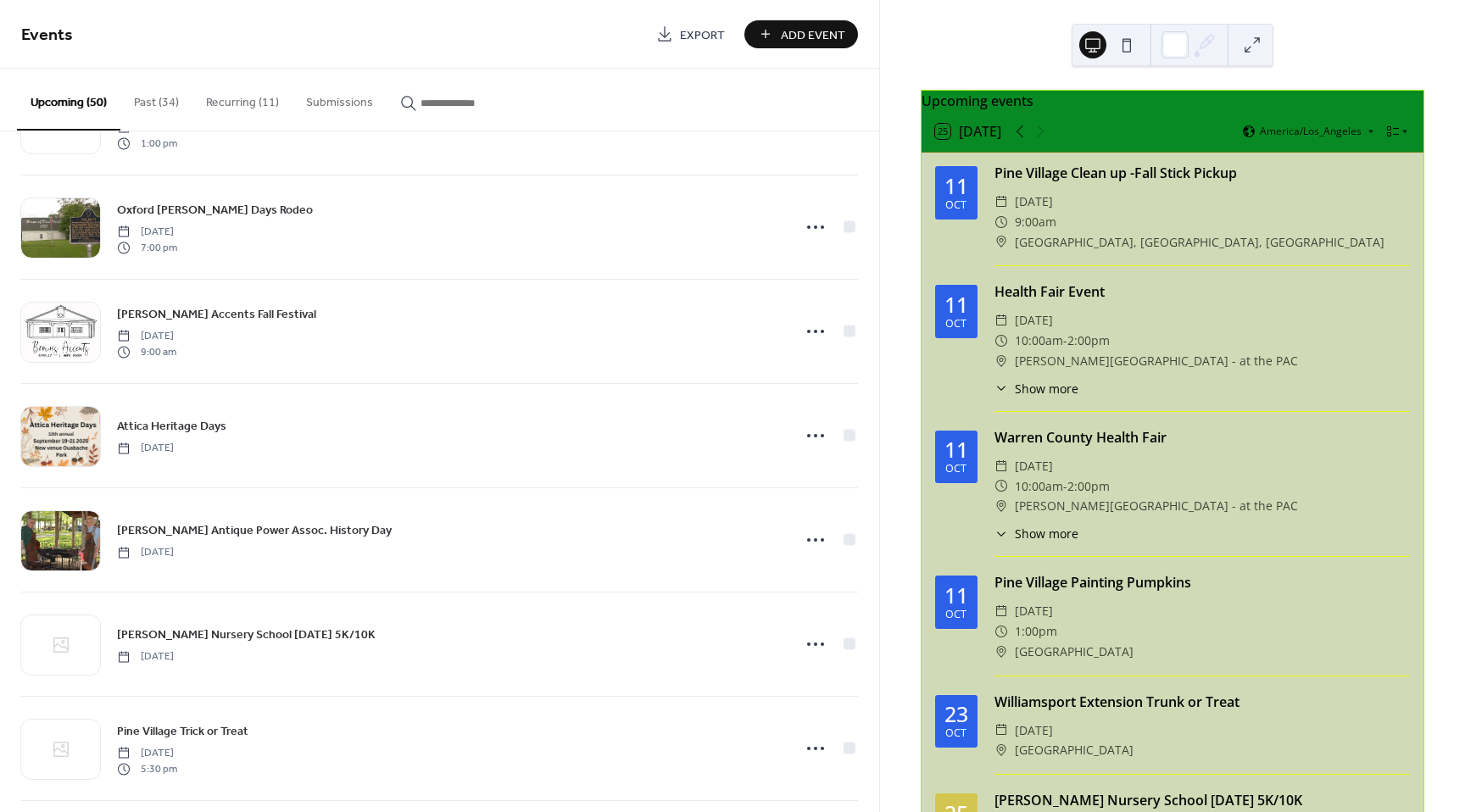 click at bounding box center [461, 98] 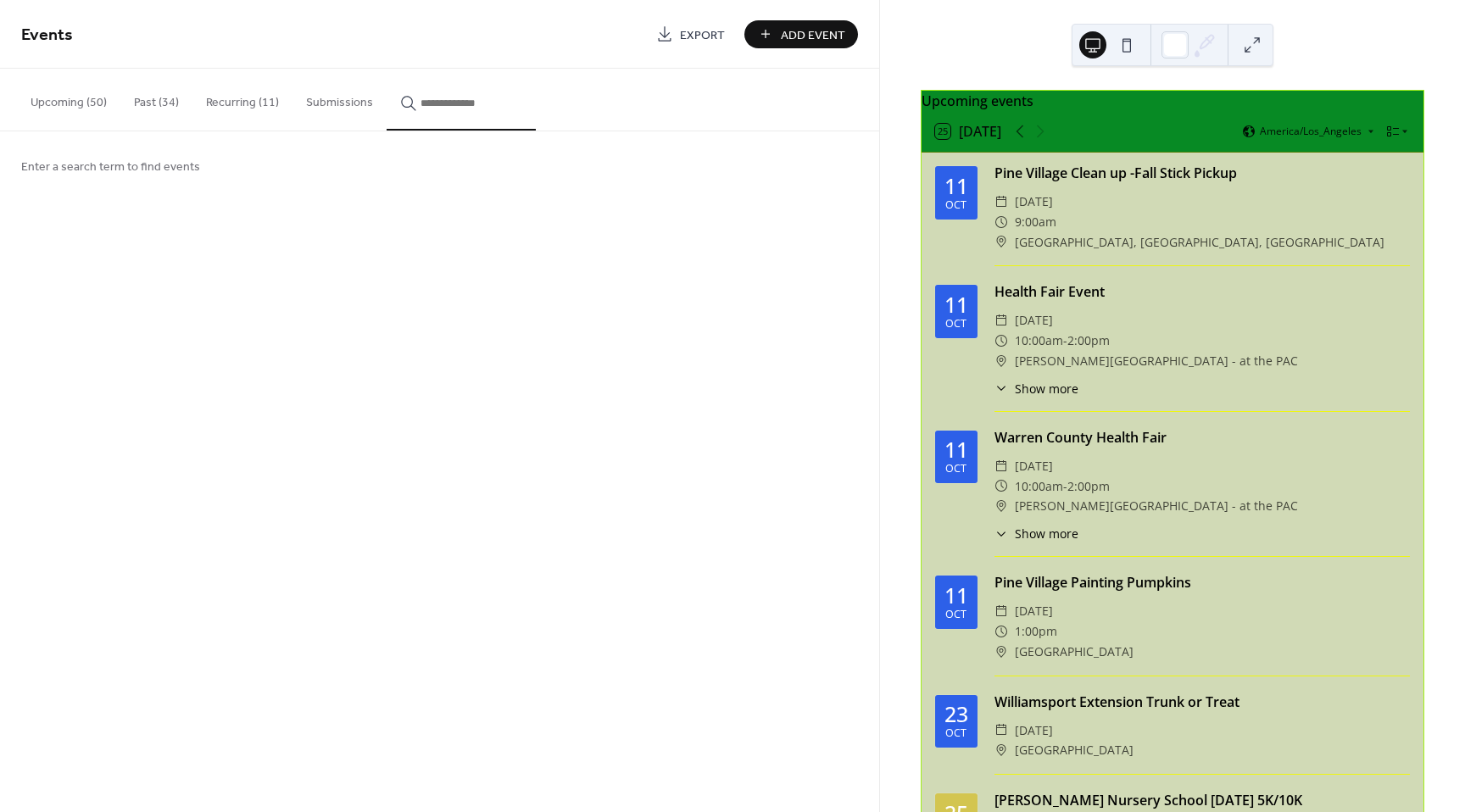 type 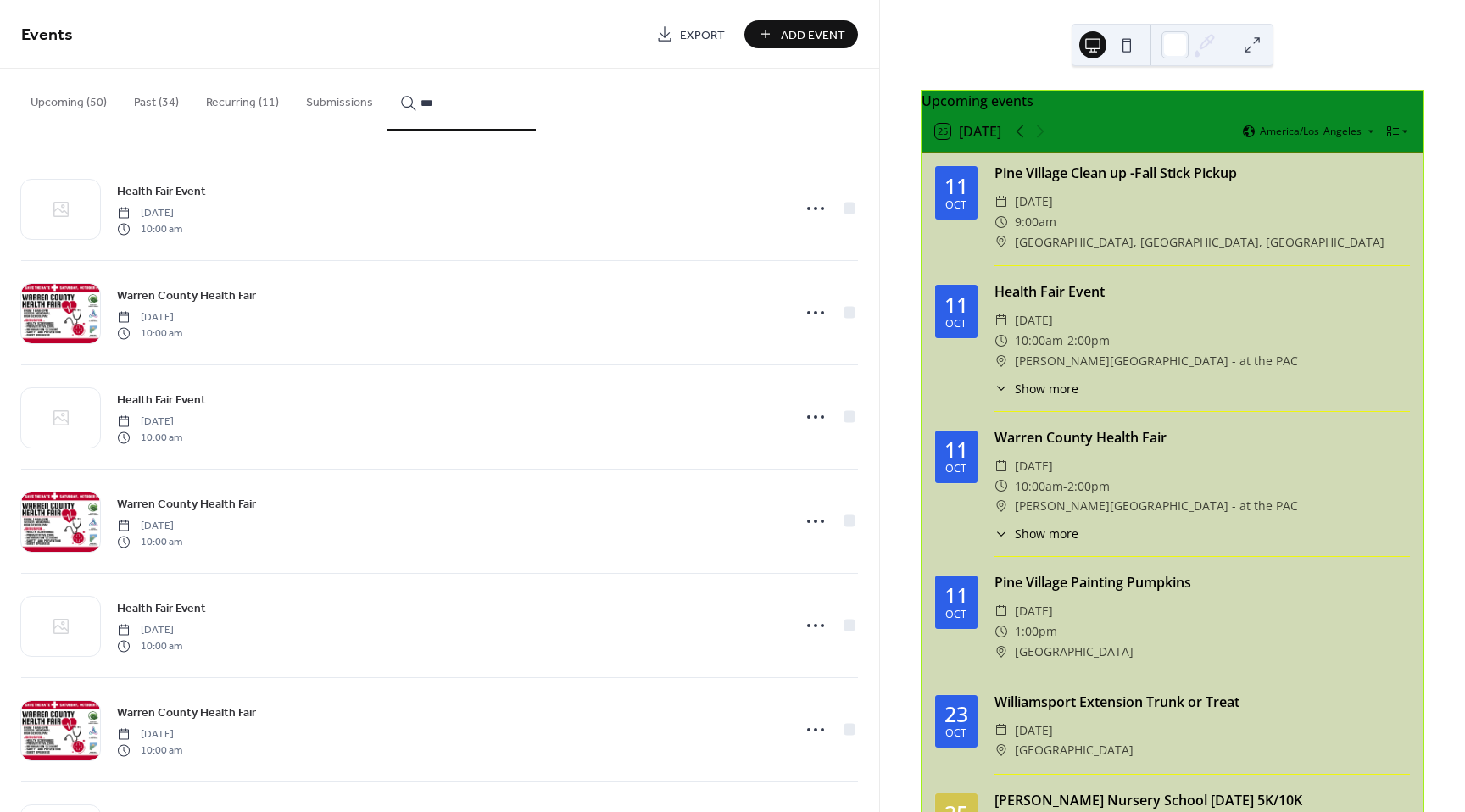 type on "***" 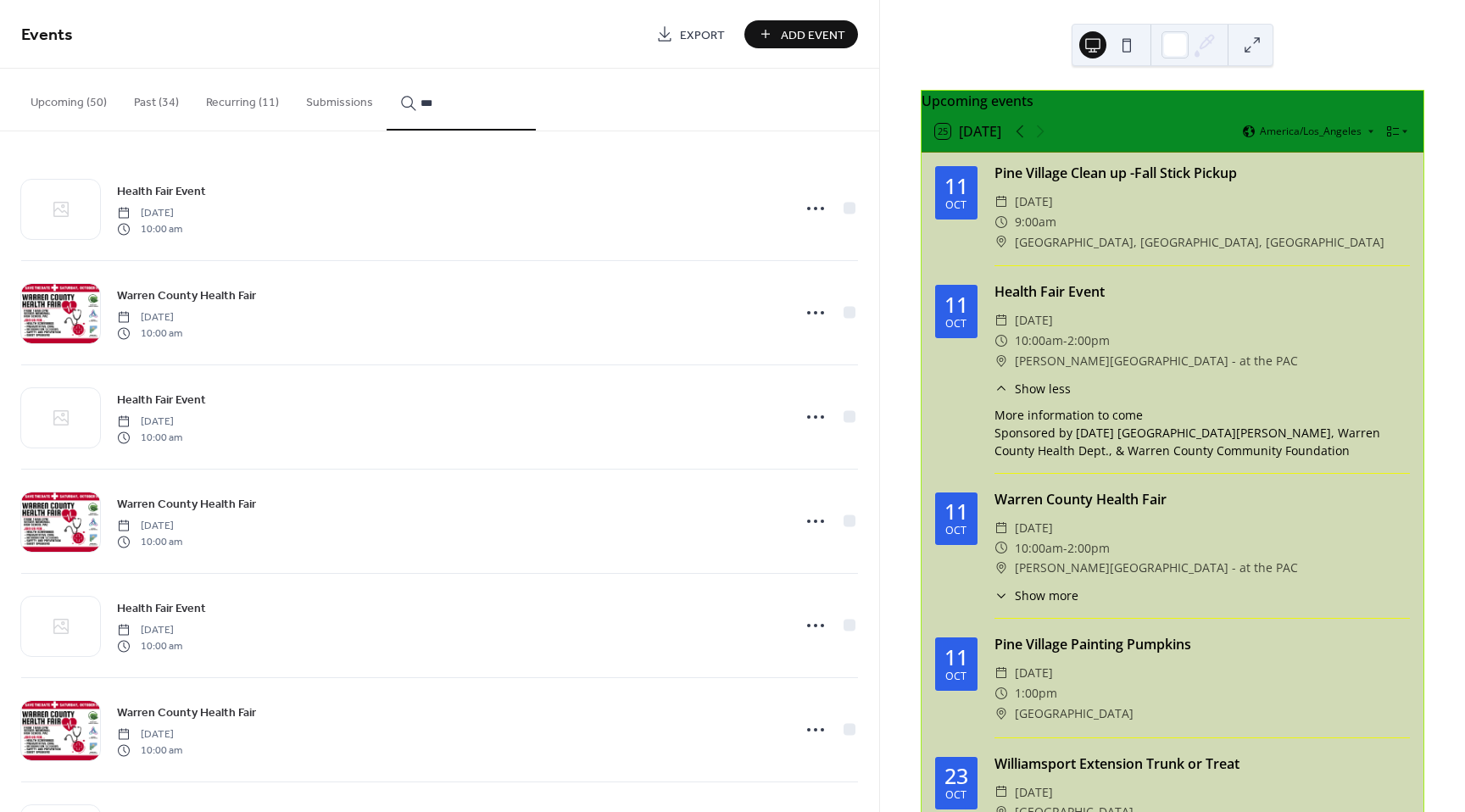 click on "Health Fair Event [DATE] 10:00 am Warren County Health Fair [DATE] 10:00 am Health Fair Event [DATE] 10:00 am [GEOGRAPHIC_DATA] [DATE] 10:00 am Health Fair Event [DATE] 10:00 am [GEOGRAPHIC_DATA] [DATE] 10:00 am Health Fair Event [DATE] 10:00 am [GEOGRAPHIC_DATA] [DATE] 10:00 am" at bounding box center [439, 471] 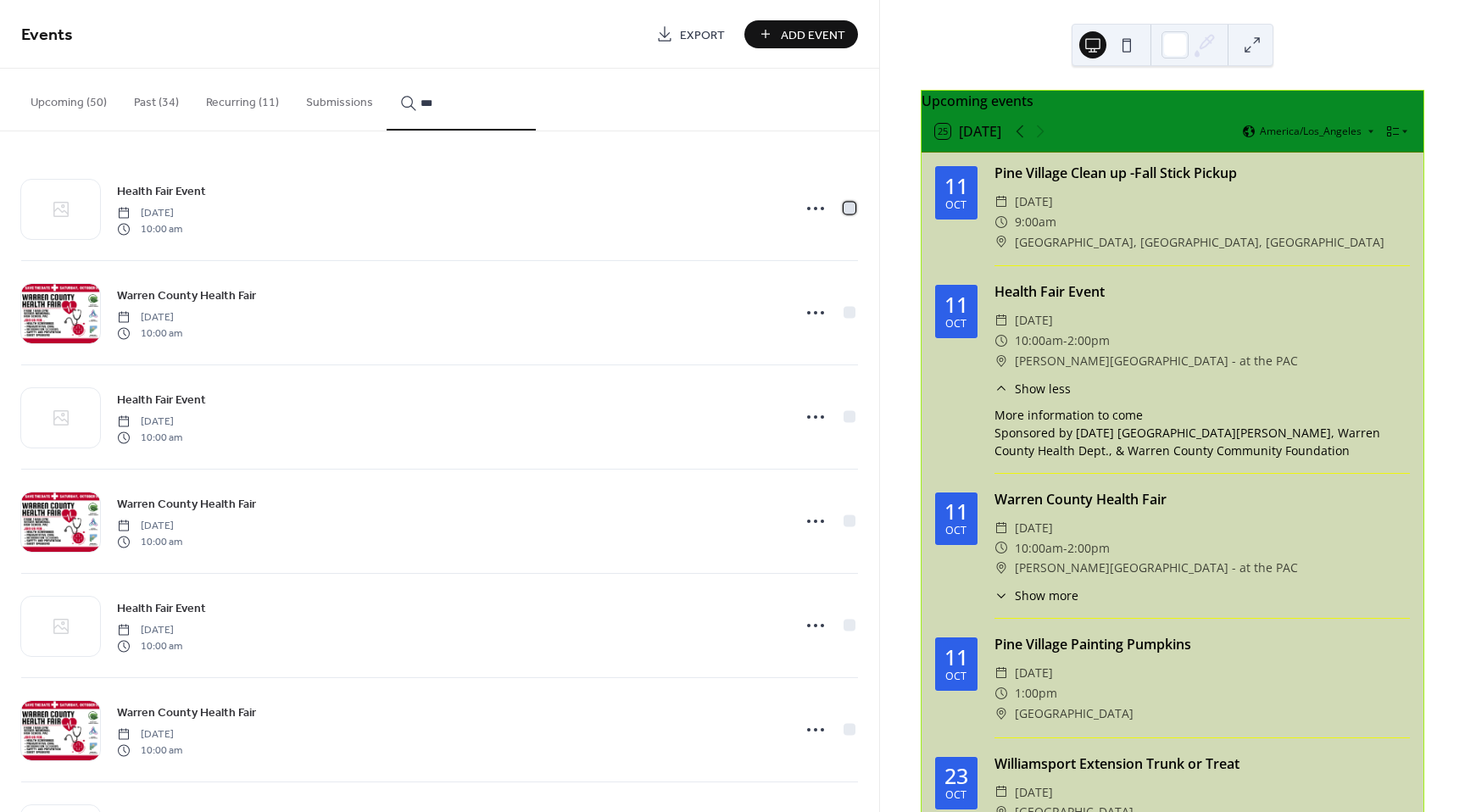 click at bounding box center [849, 208] 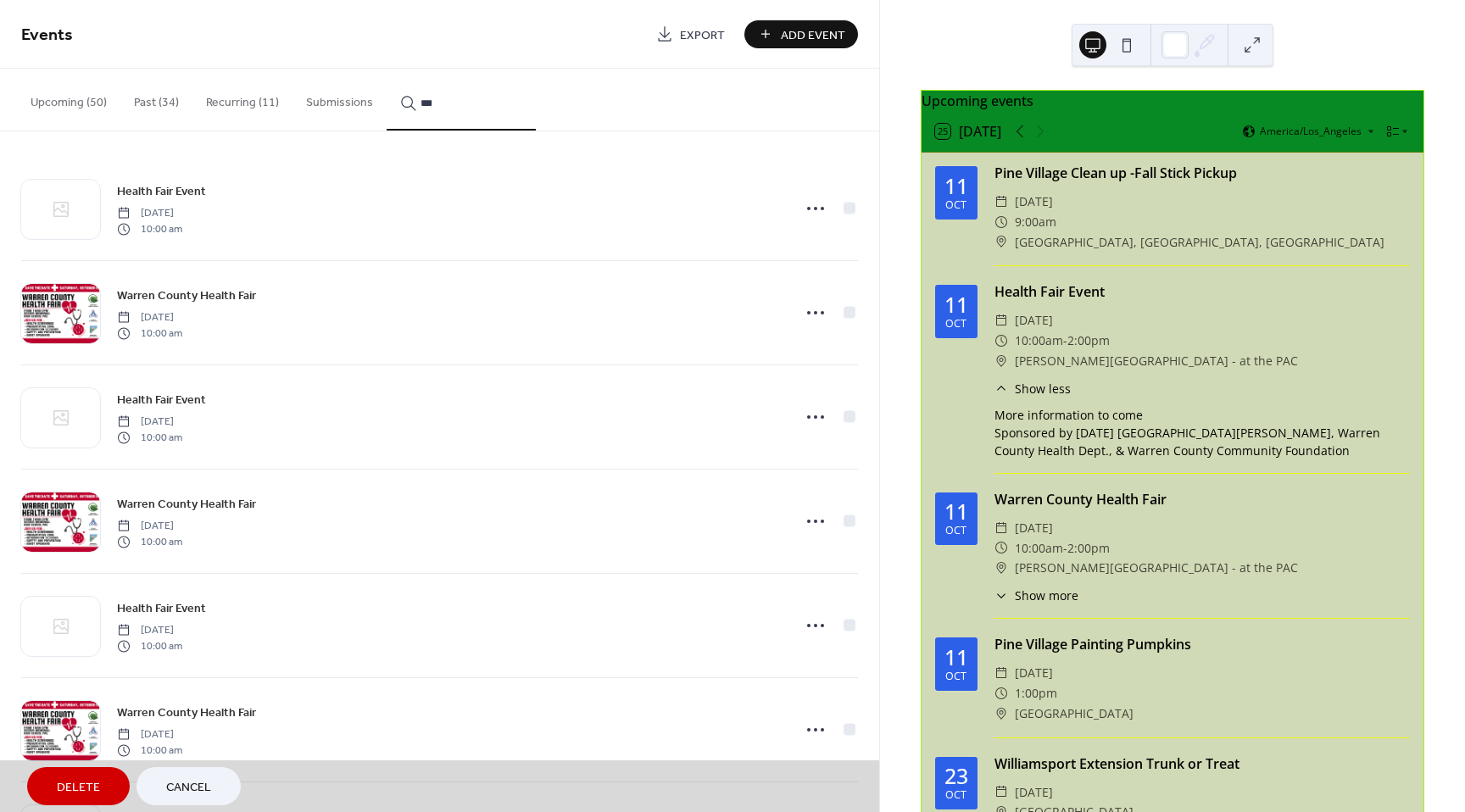 click on "Delete" at bounding box center [78, 786] 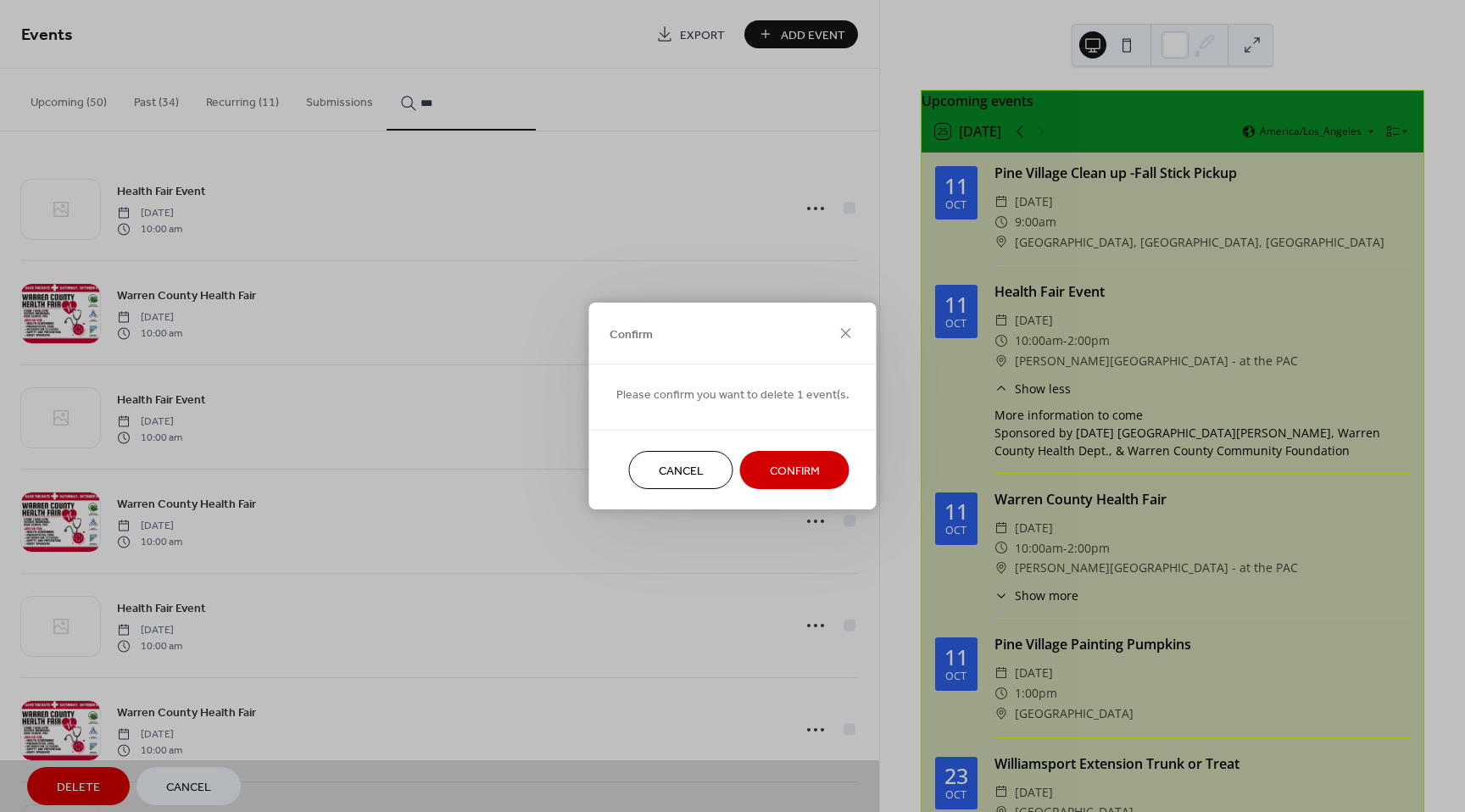 click on "Confirm" at bounding box center [794, 471] 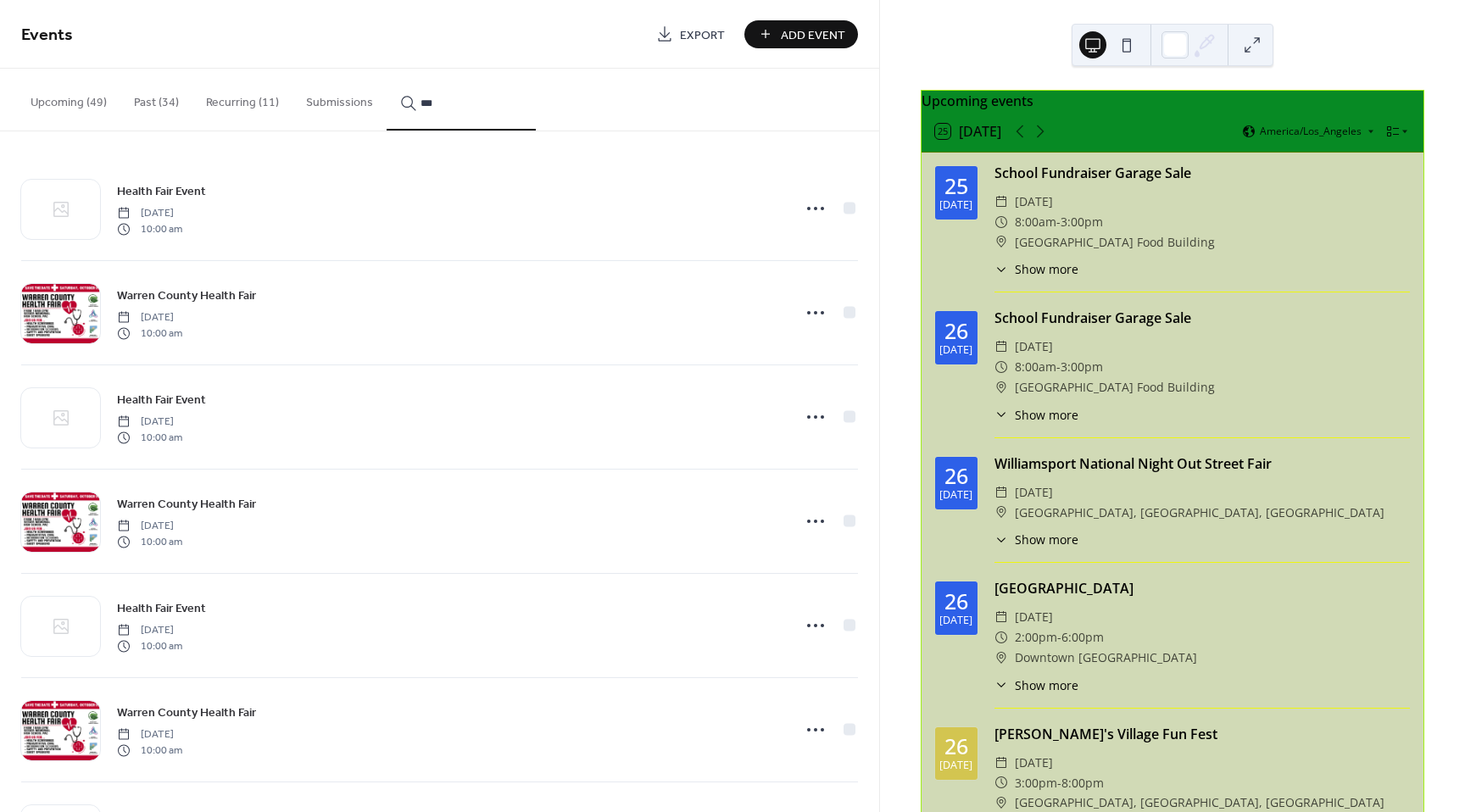 click 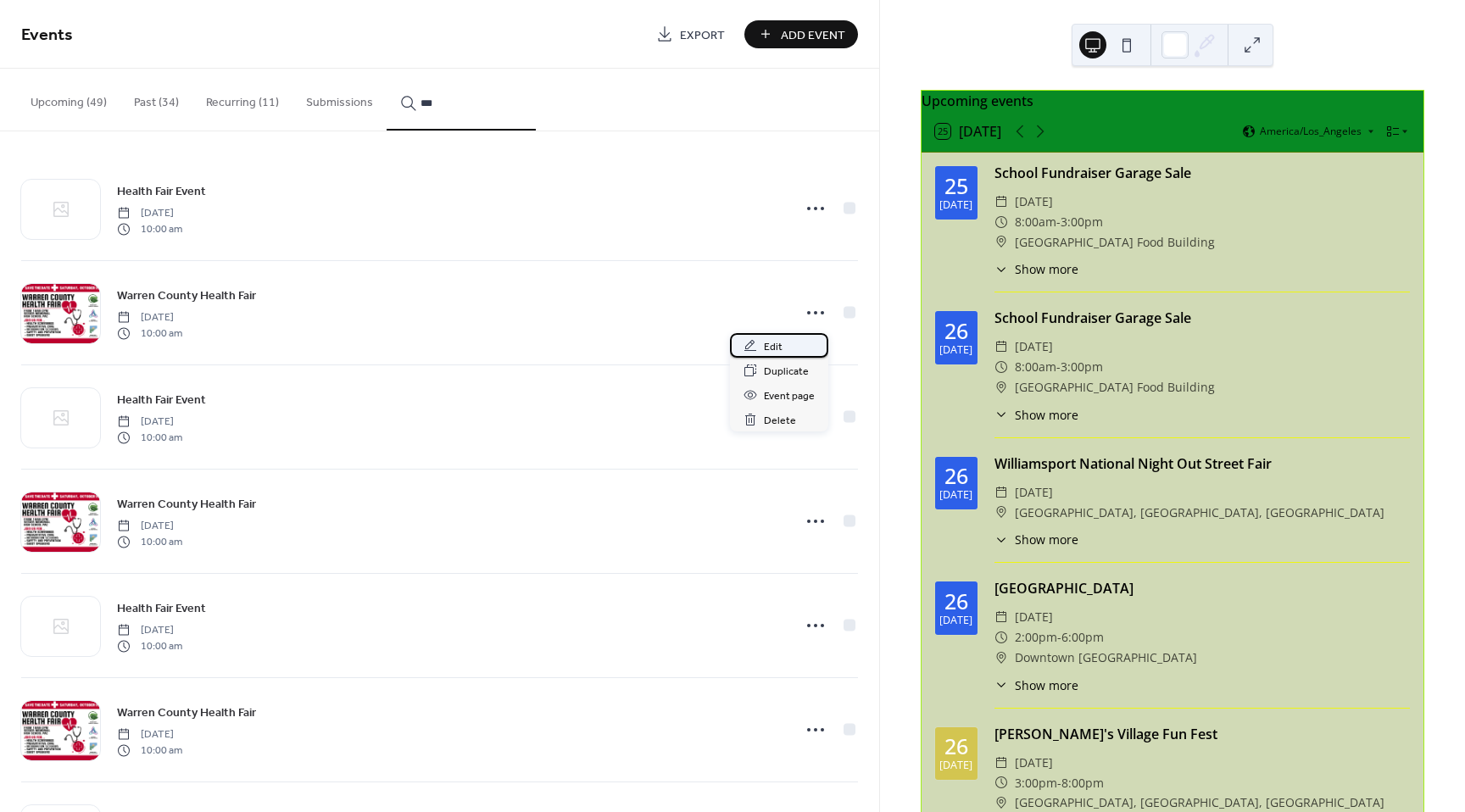 click on "Edit" at bounding box center [773, 347] 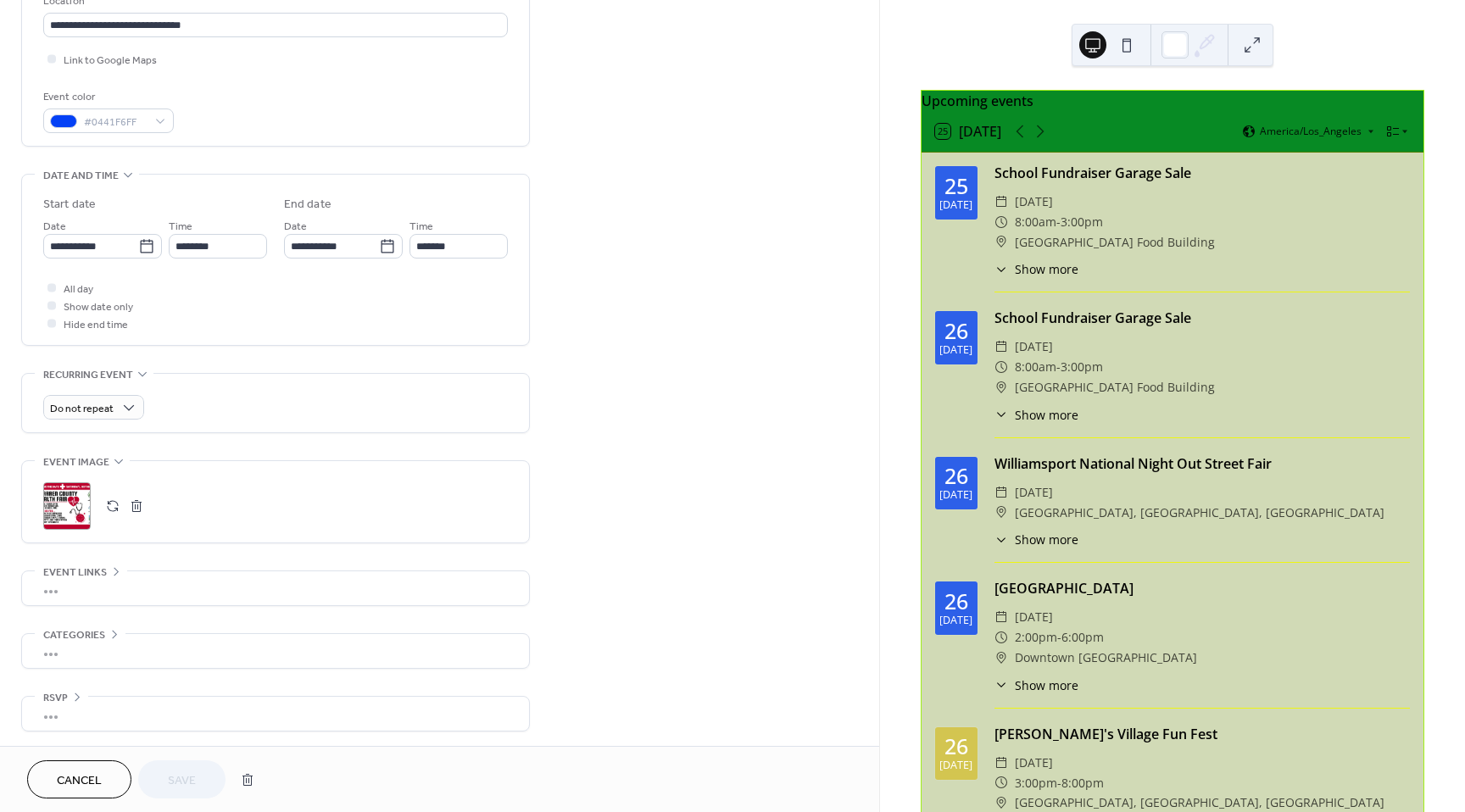scroll, scrollTop: 381, scrollLeft: 0, axis: vertical 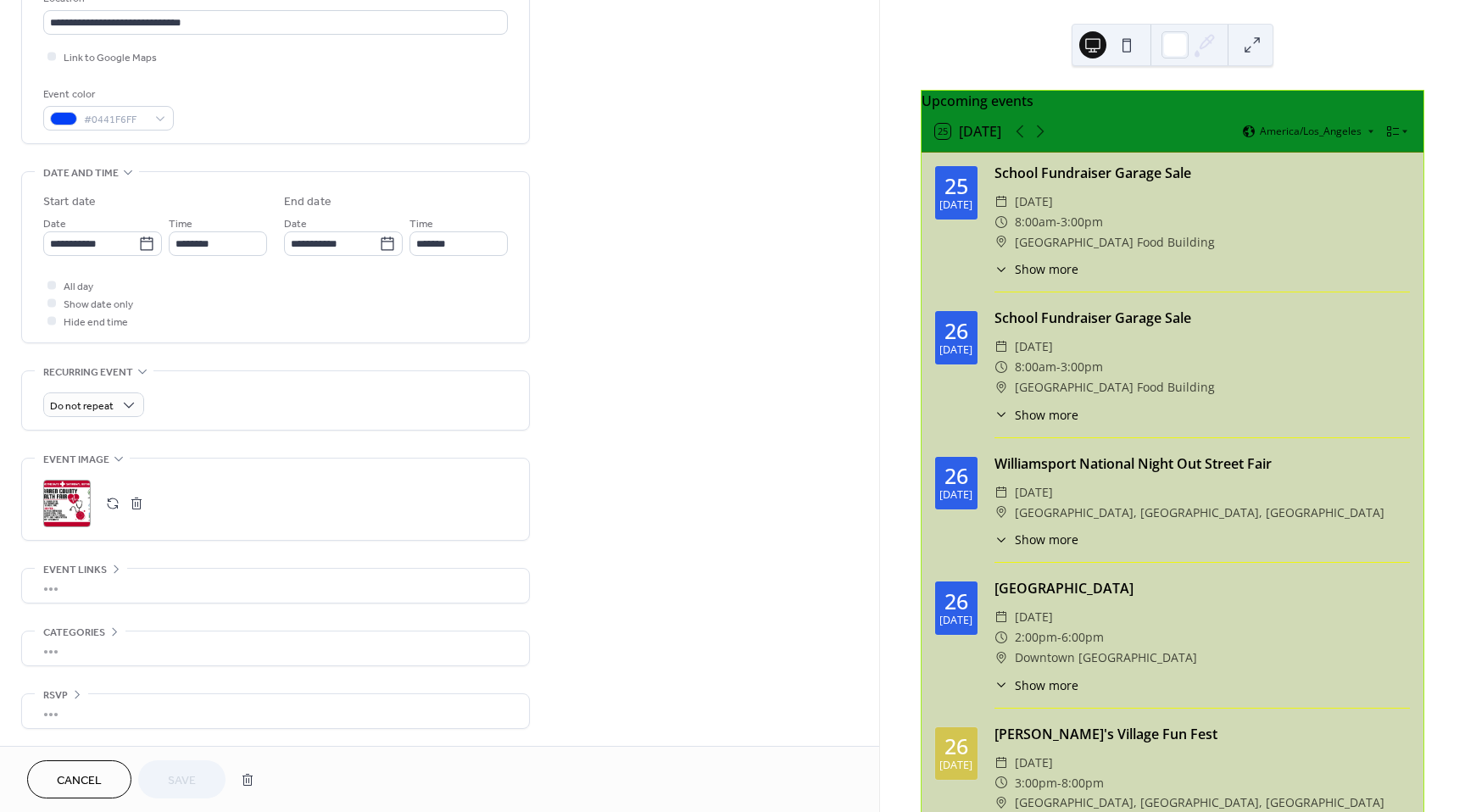 click at bounding box center (113, 503) 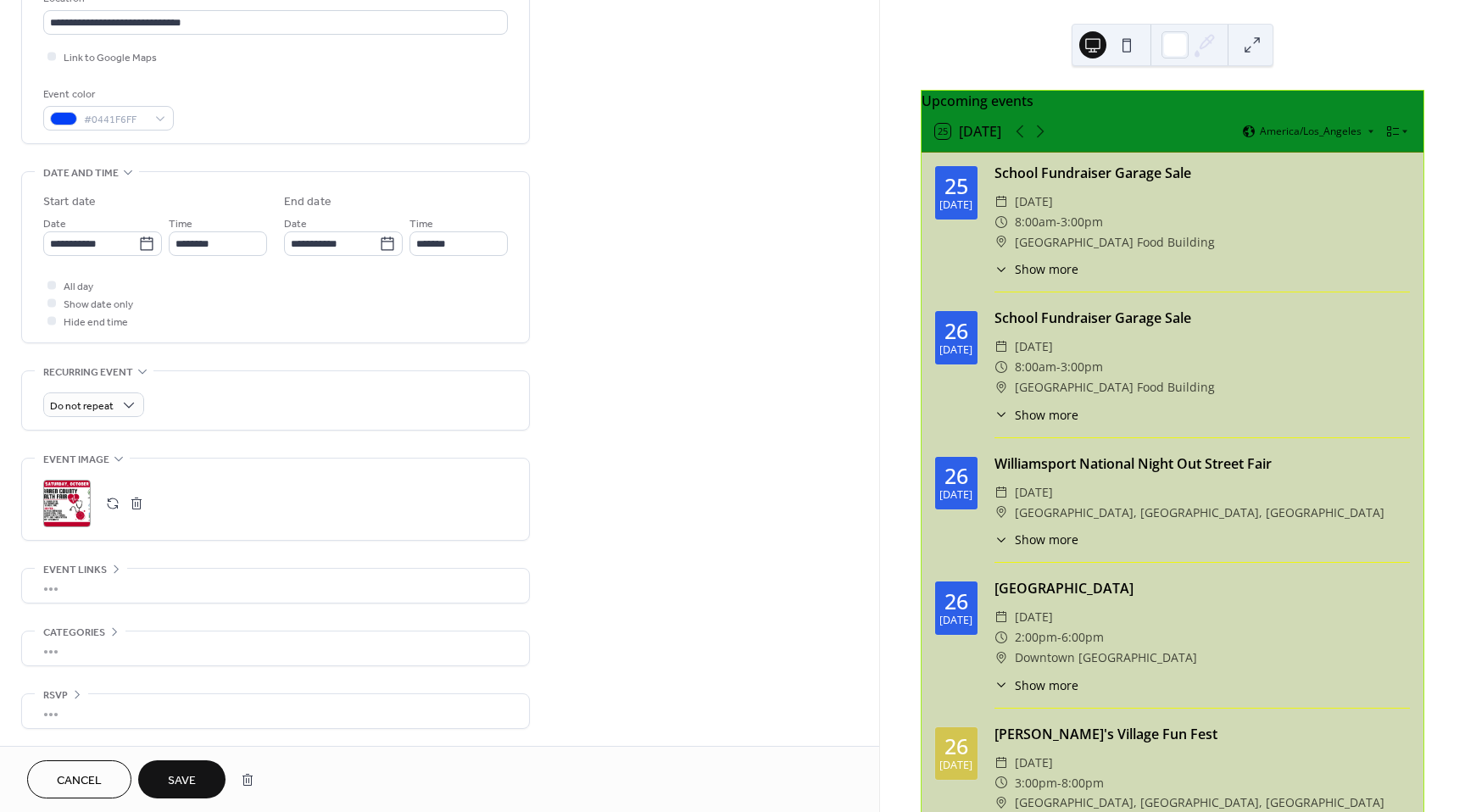 click on "**********" at bounding box center (439, 230) 